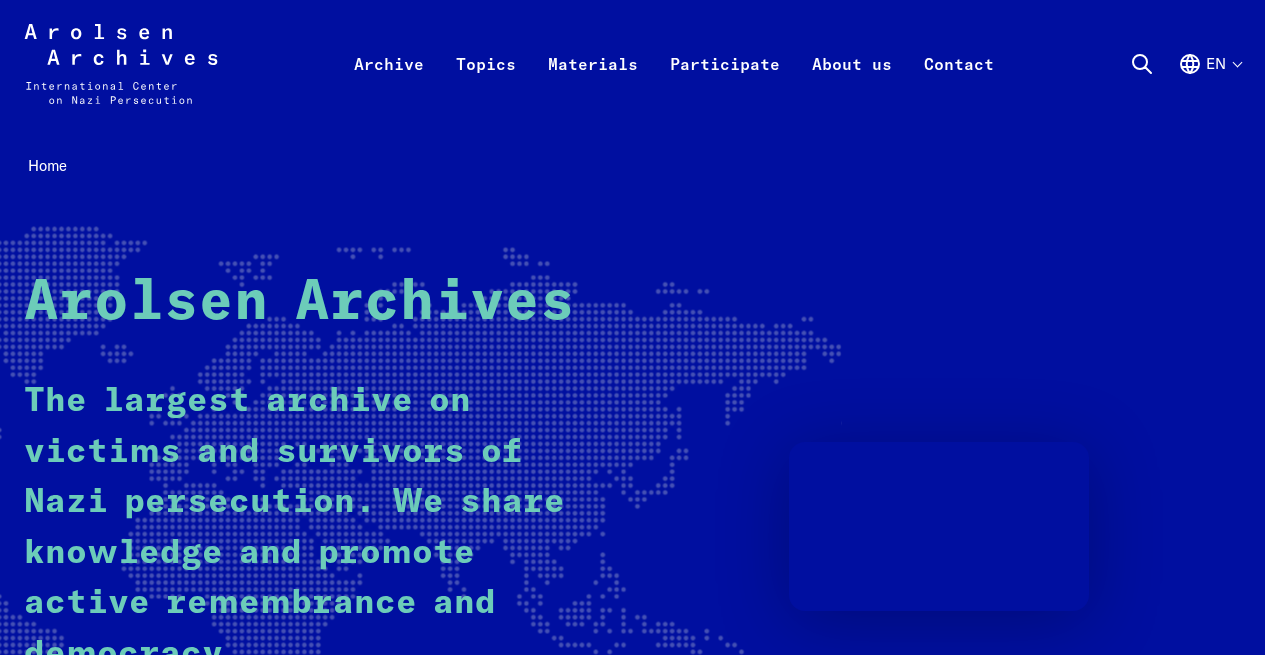 scroll, scrollTop: 0, scrollLeft: 0, axis: both 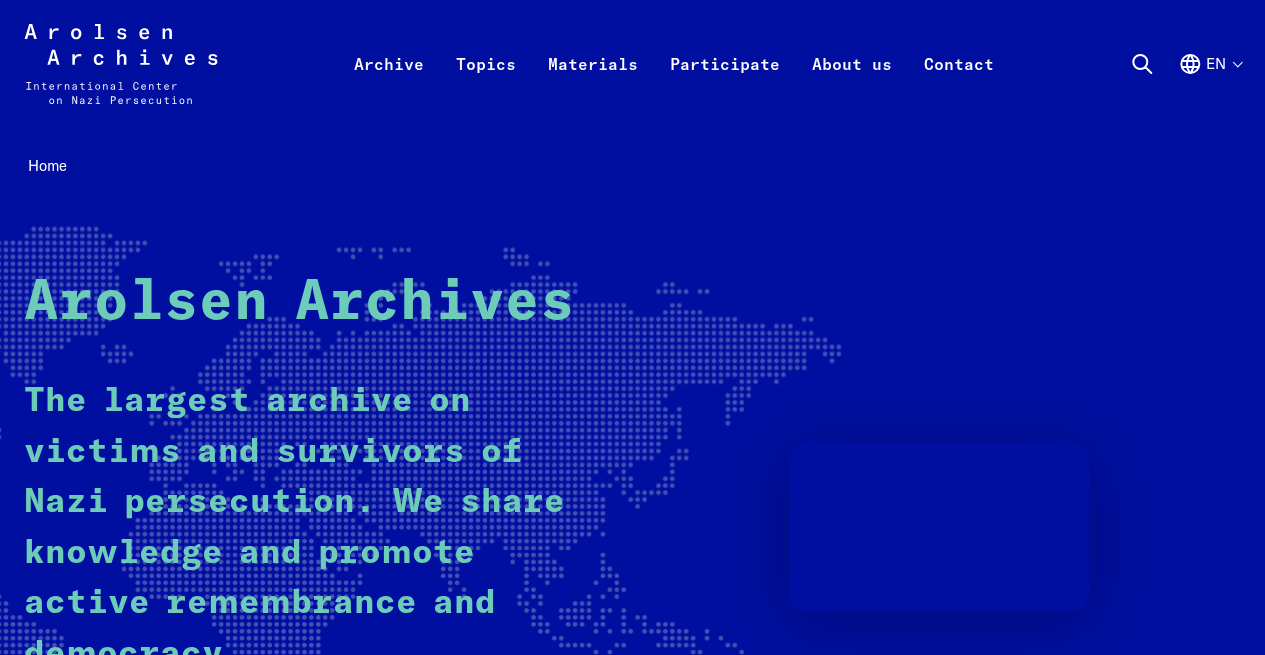 click 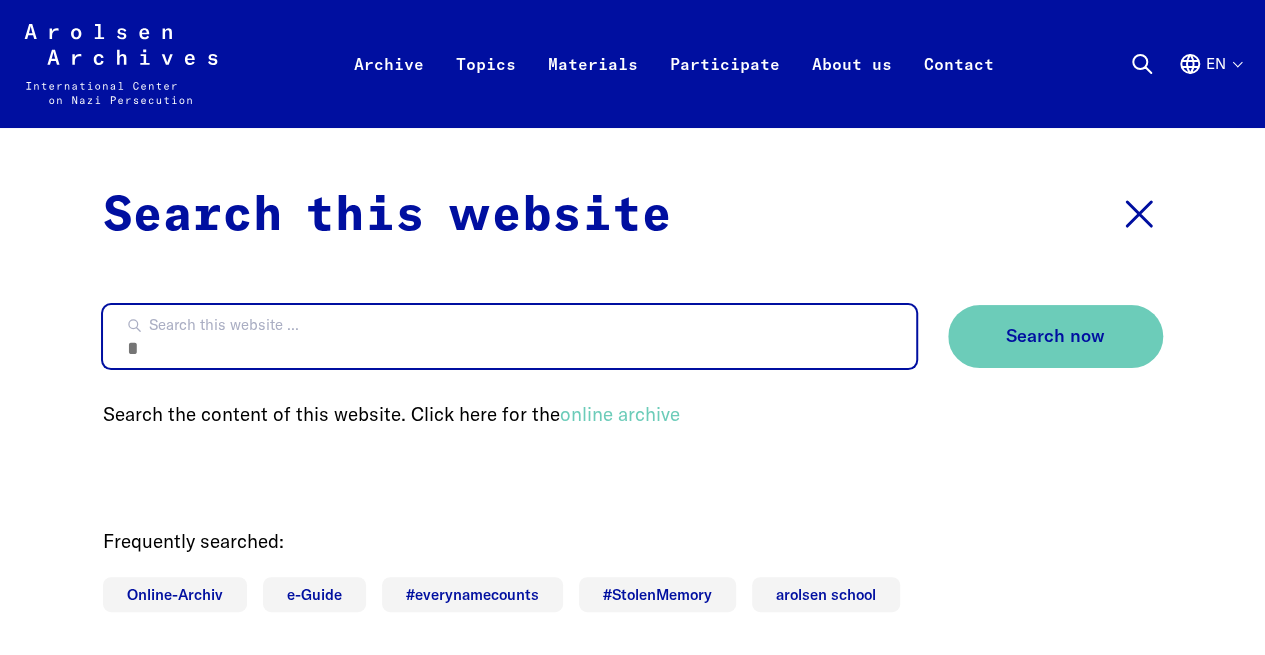 click on "Search this website ..." at bounding box center (509, 336) 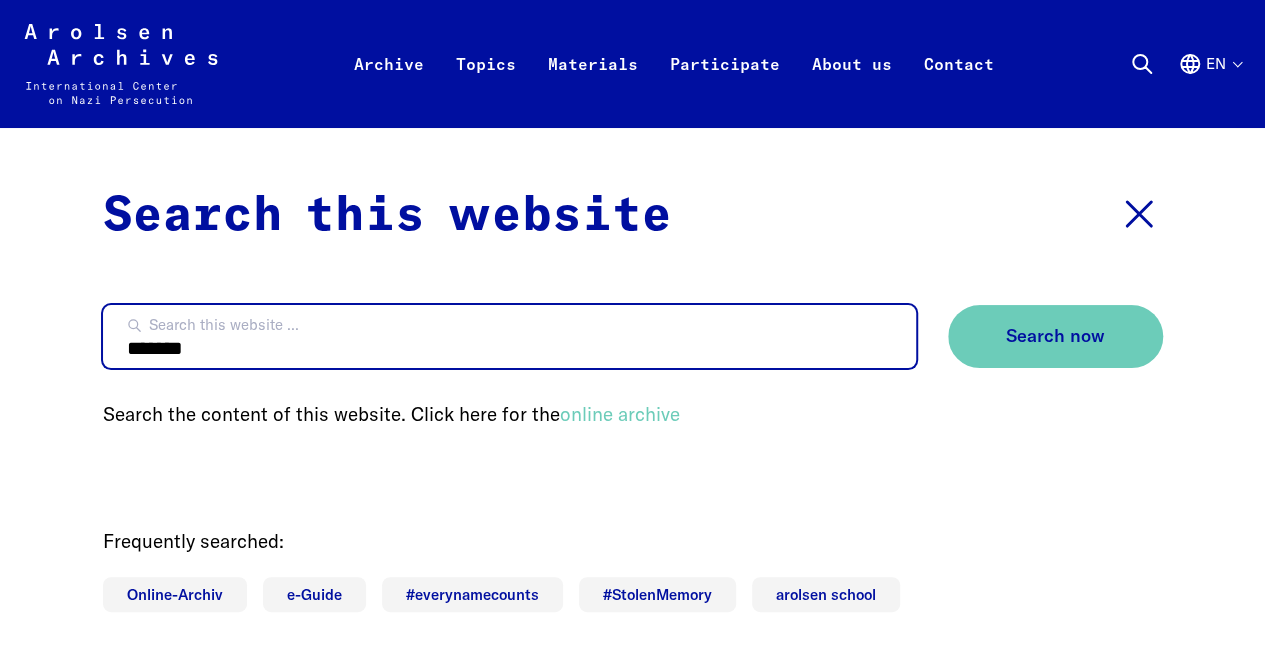 type on "*******" 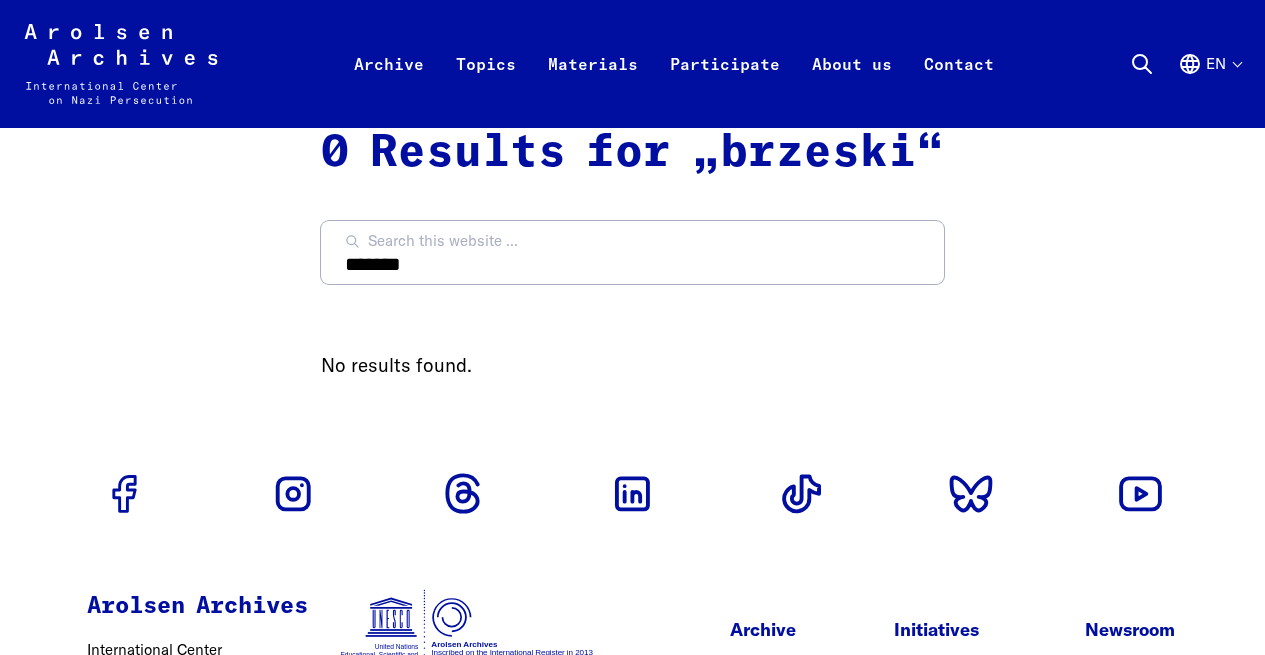 scroll, scrollTop: 0, scrollLeft: 0, axis: both 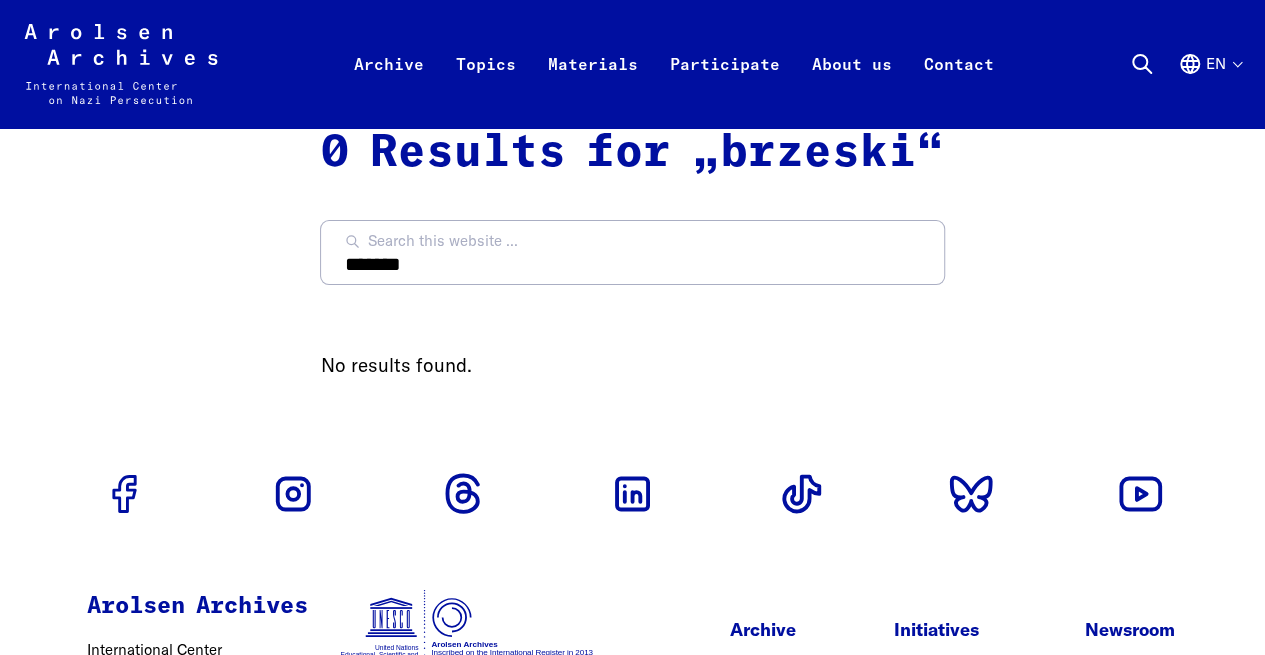 click on "Arolsen Archives - International Center on Nazi Persecution | Return to home page" 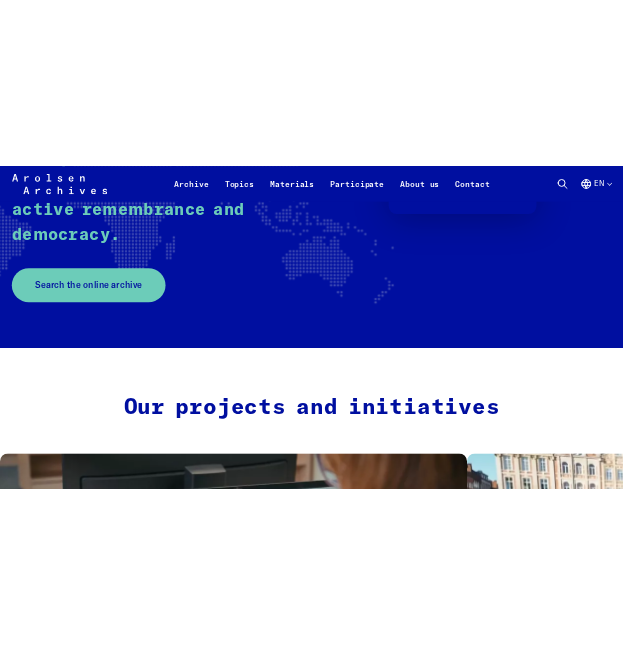 scroll, scrollTop: 520, scrollLeft: 0, axis: vertical 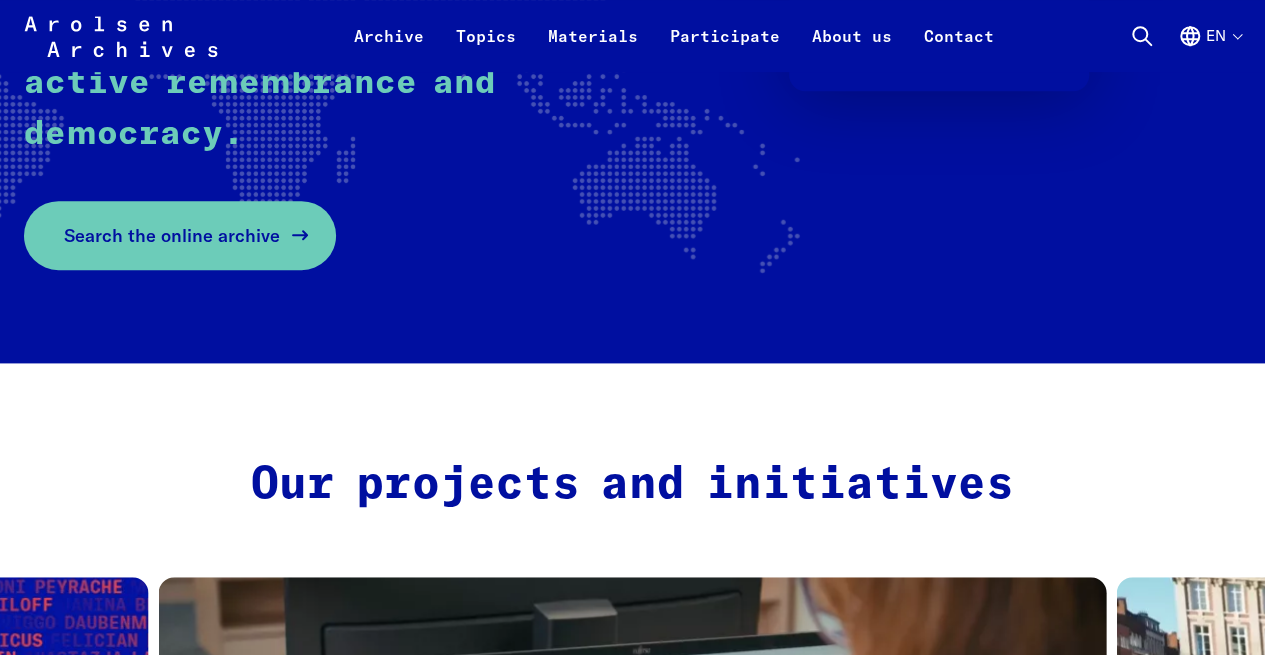 click on "Search the online archive" at bounding box center [172, 235] 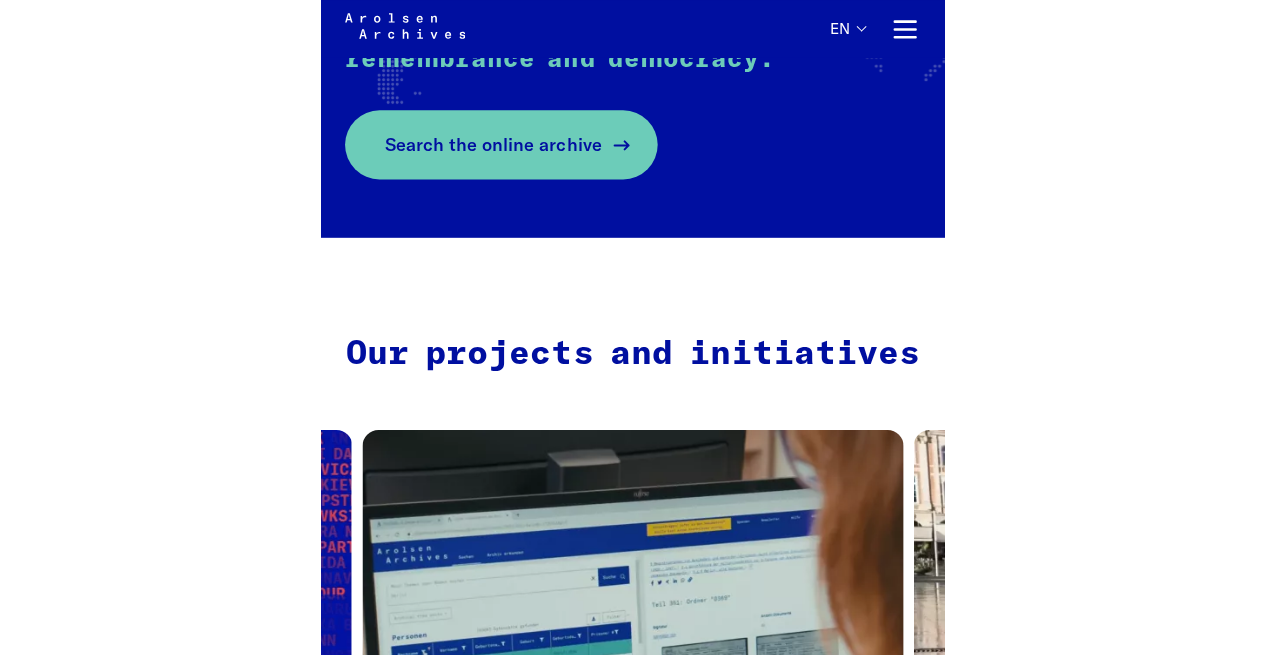 scroll, scrollTop: 495, scrollLeft: 0, axis: vertical 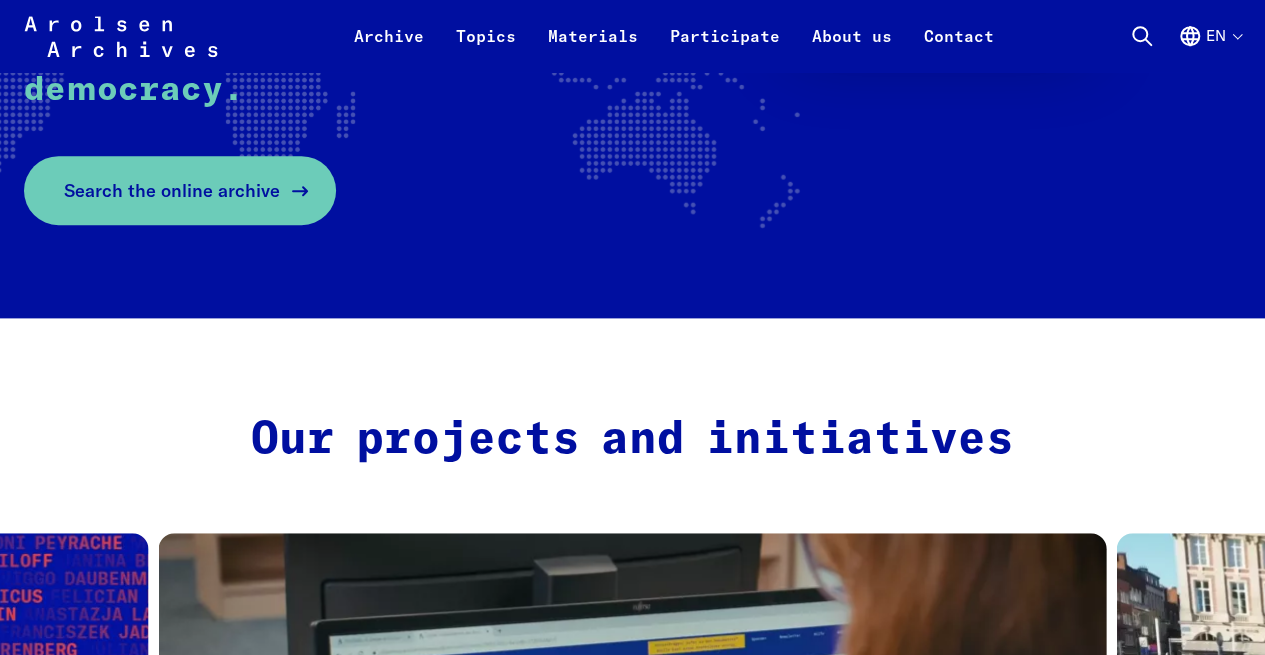 click on "Search the online archive" at bounding box center [180, 190] 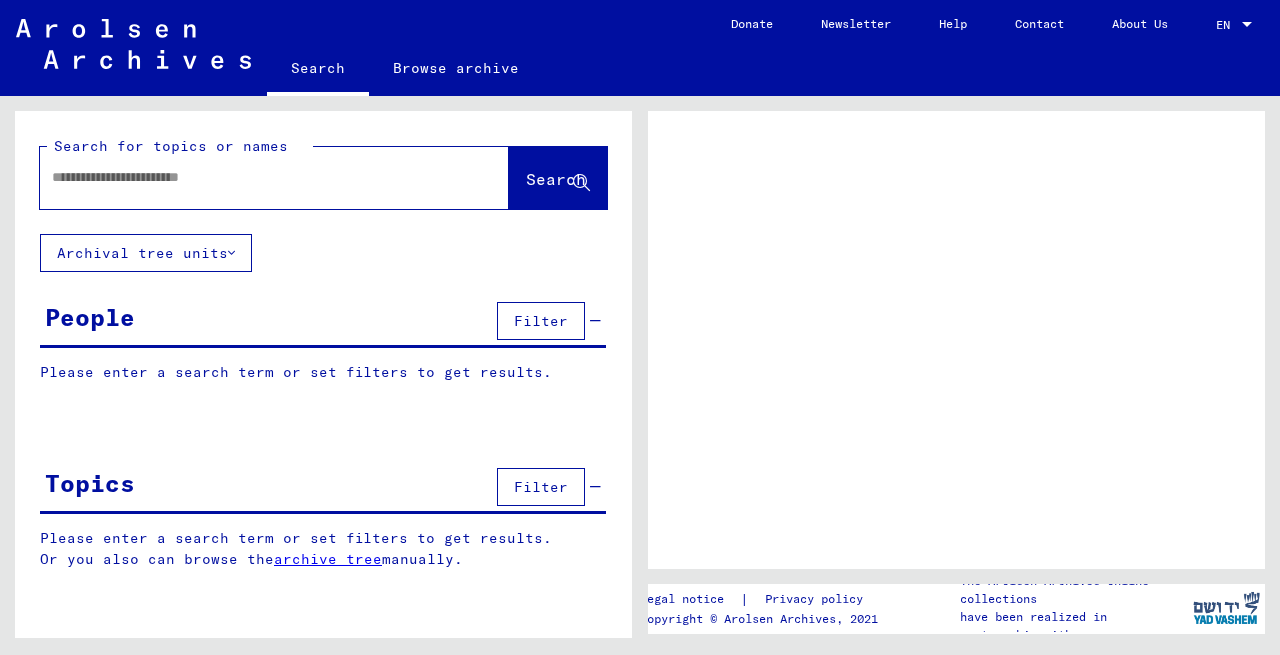 scroll, scrollTop: 0, scrollLeft: 0, axis: both 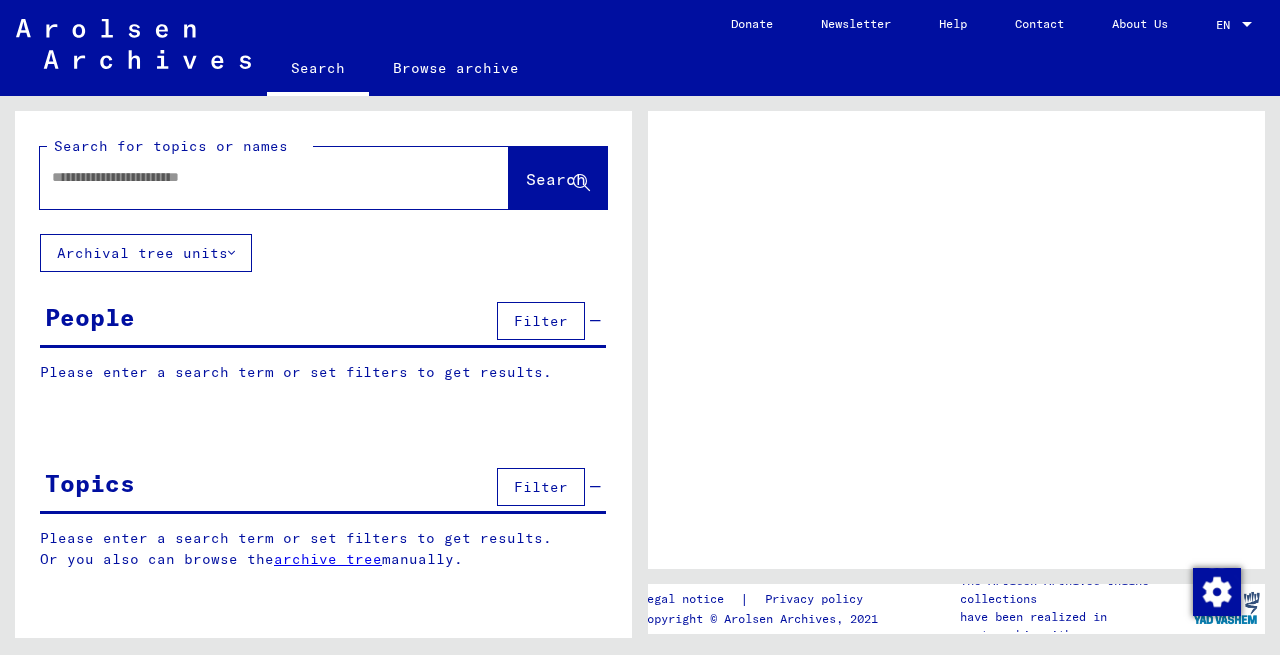 click at bounding box center (256, 177) 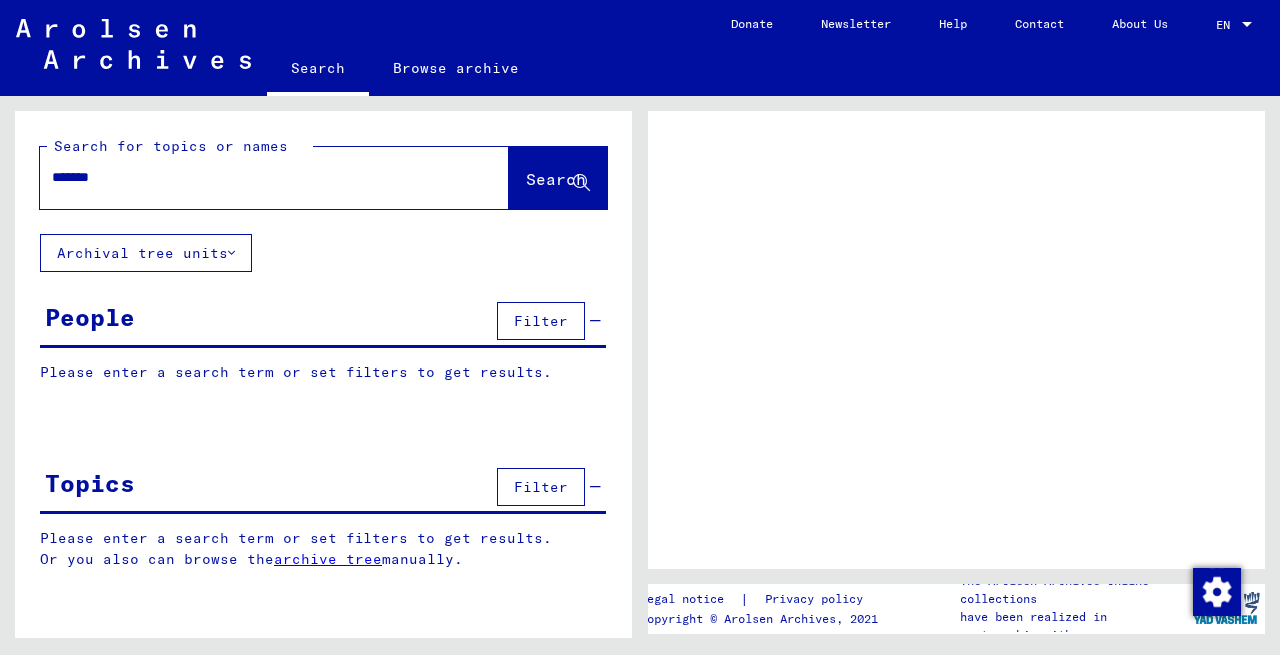 type on "*******" 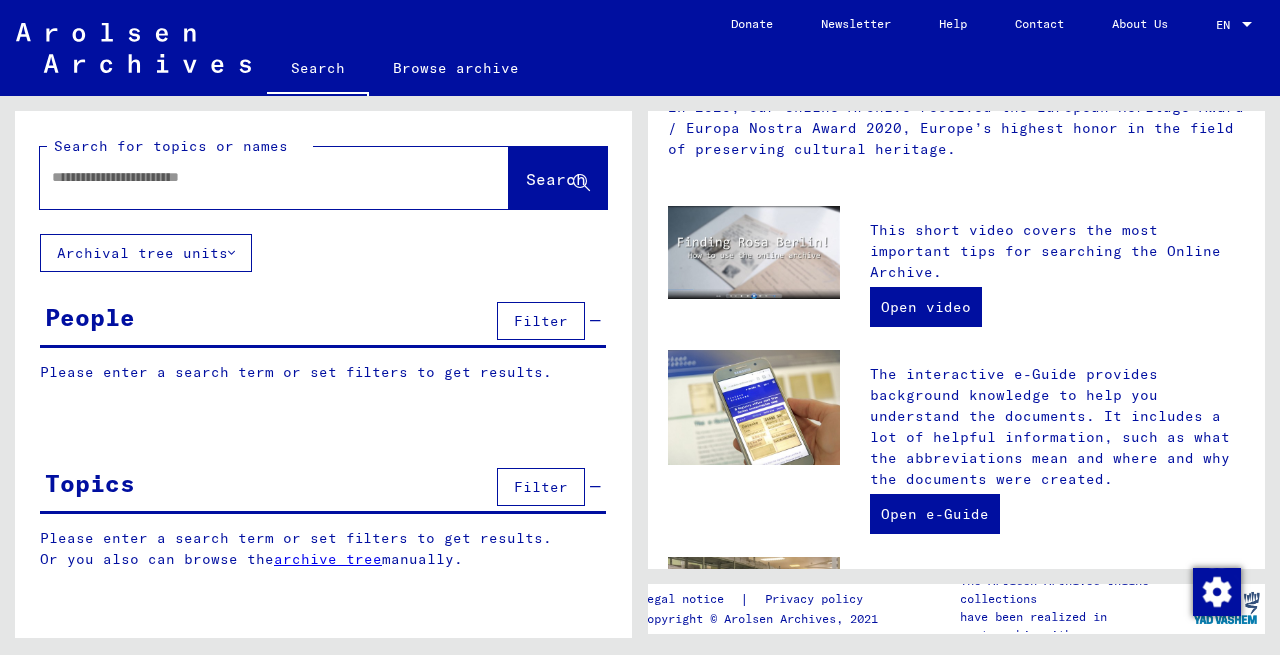 scroll, scrollTop: 398, scrollLeft: 0, axis: vertical 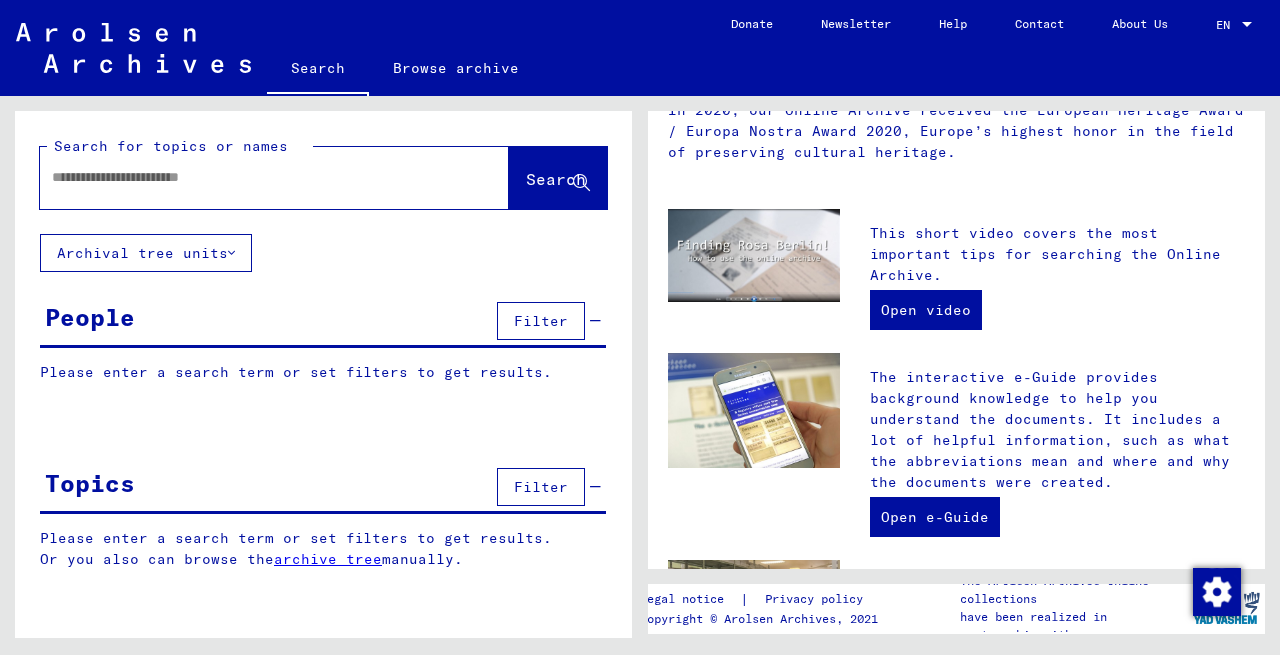 click at bounding box center [250, 177] 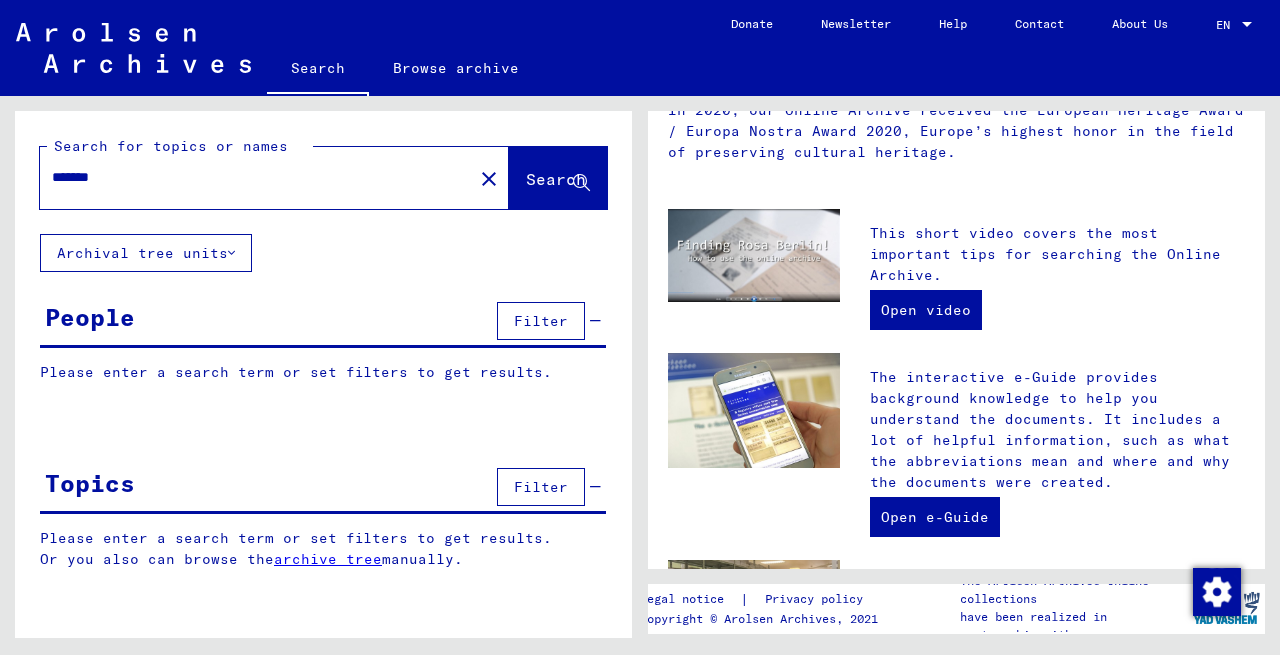type on "*******" 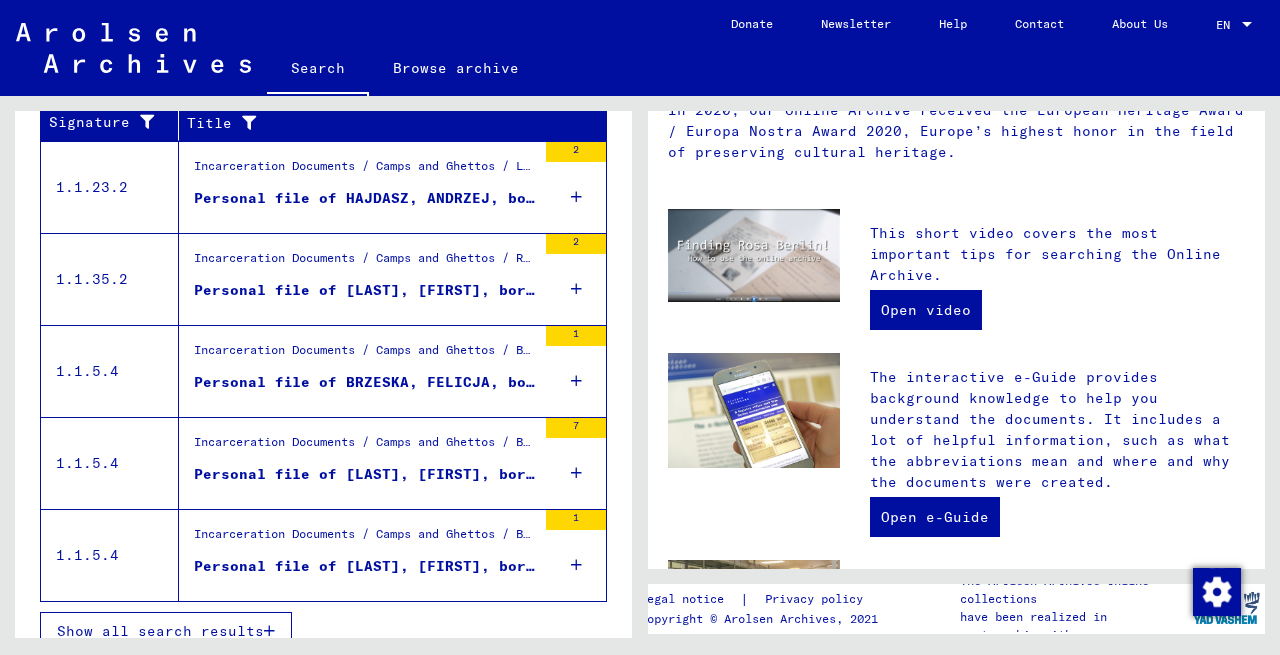scroll, scrollTop: 734, scrollLeft: 0, axis: vertical 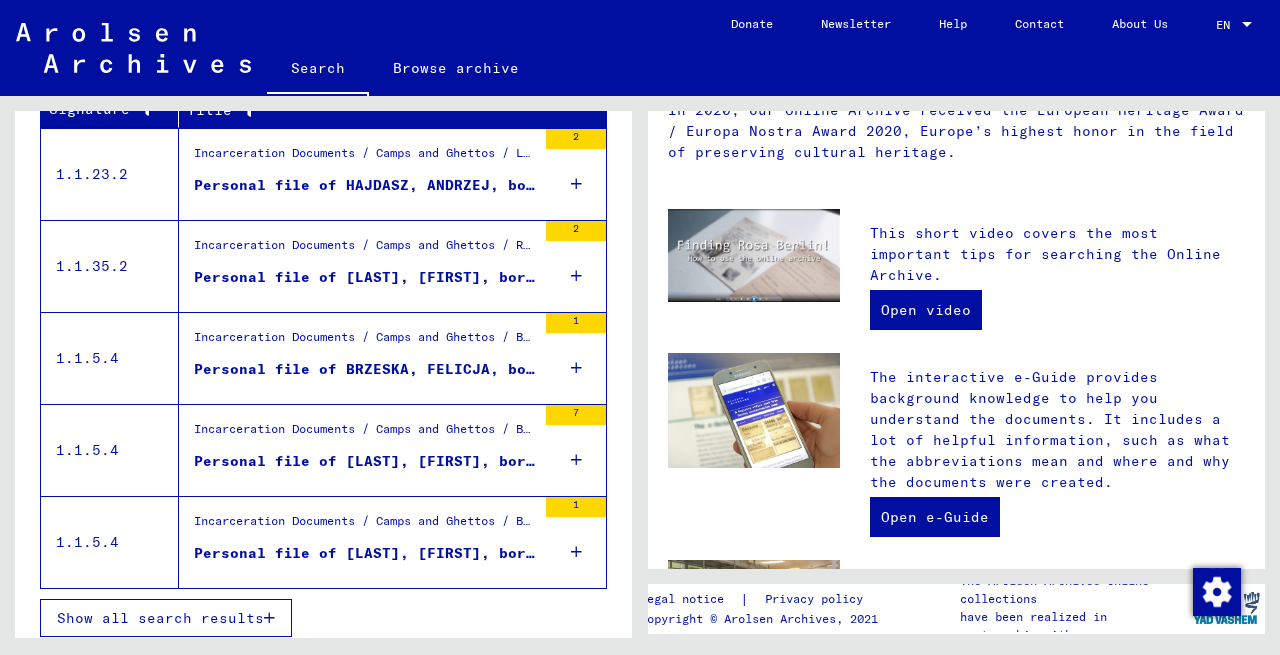 click on "Show all search results" at bounding box center (160, 618) 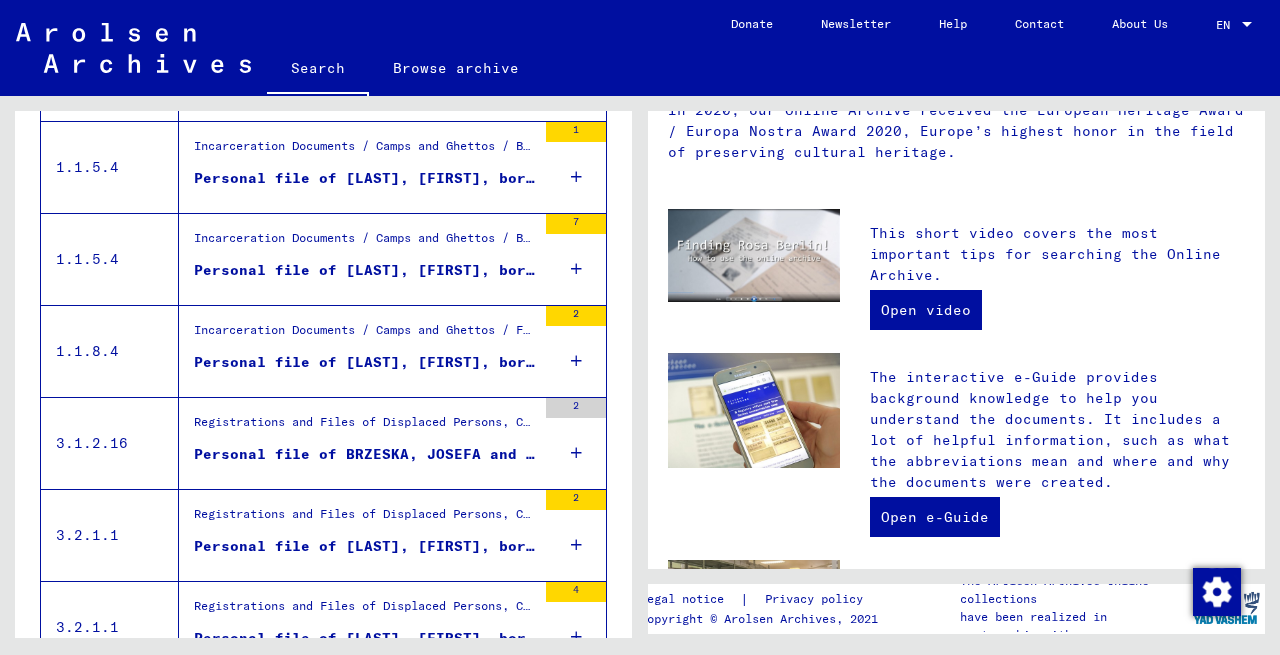 scroll, scrollTop: 933, scrollLeft: 0, axis: vertical 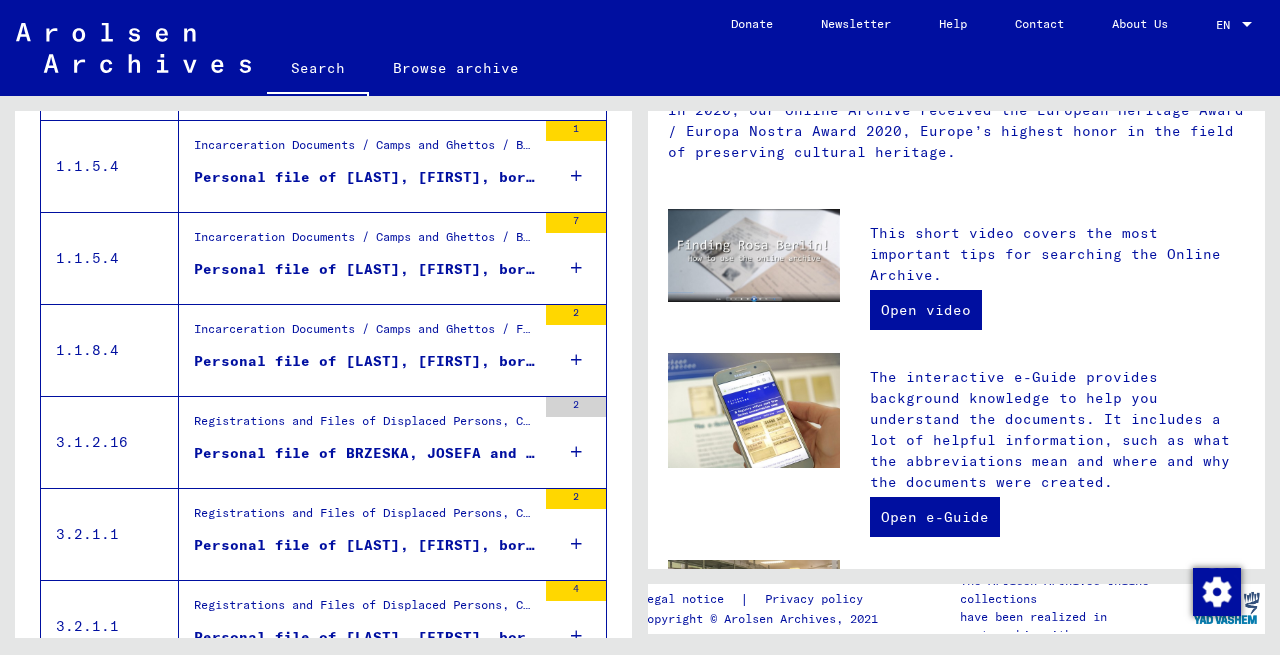click on "Personal file of BRZESKA, ESTERA, born on 12-May-1914" at bounding box center [365, 361] 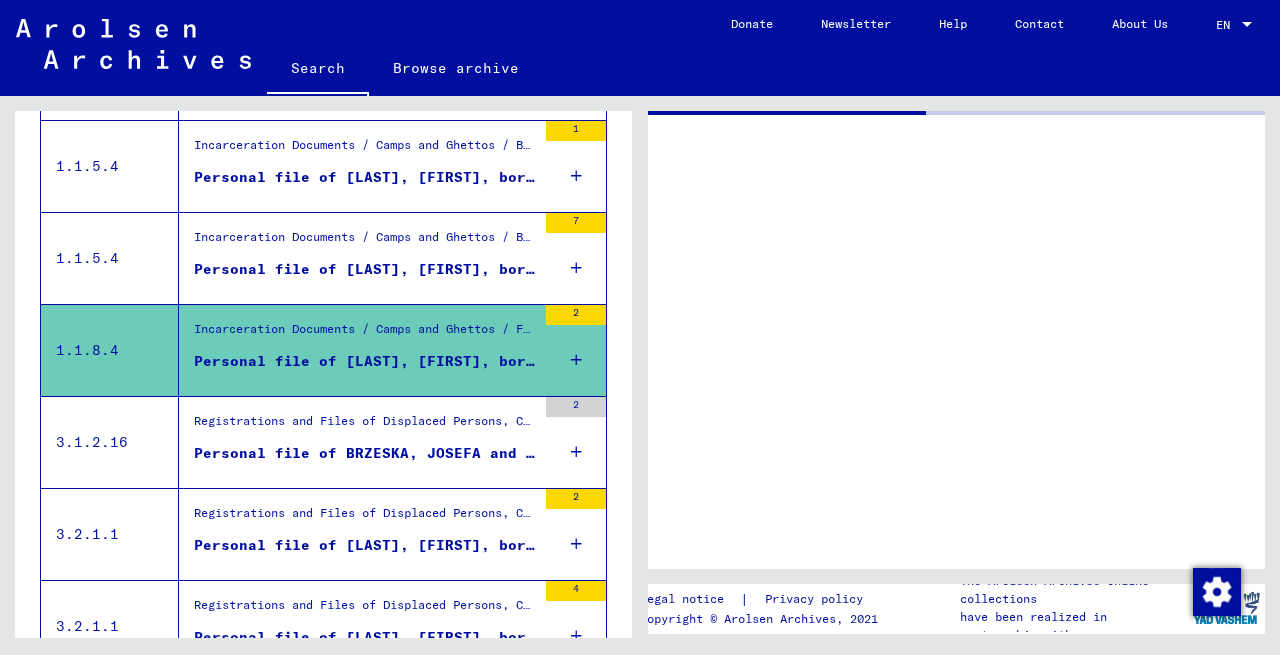 scroll, scrollTop: 0, scrollLeft: 0, axis: both 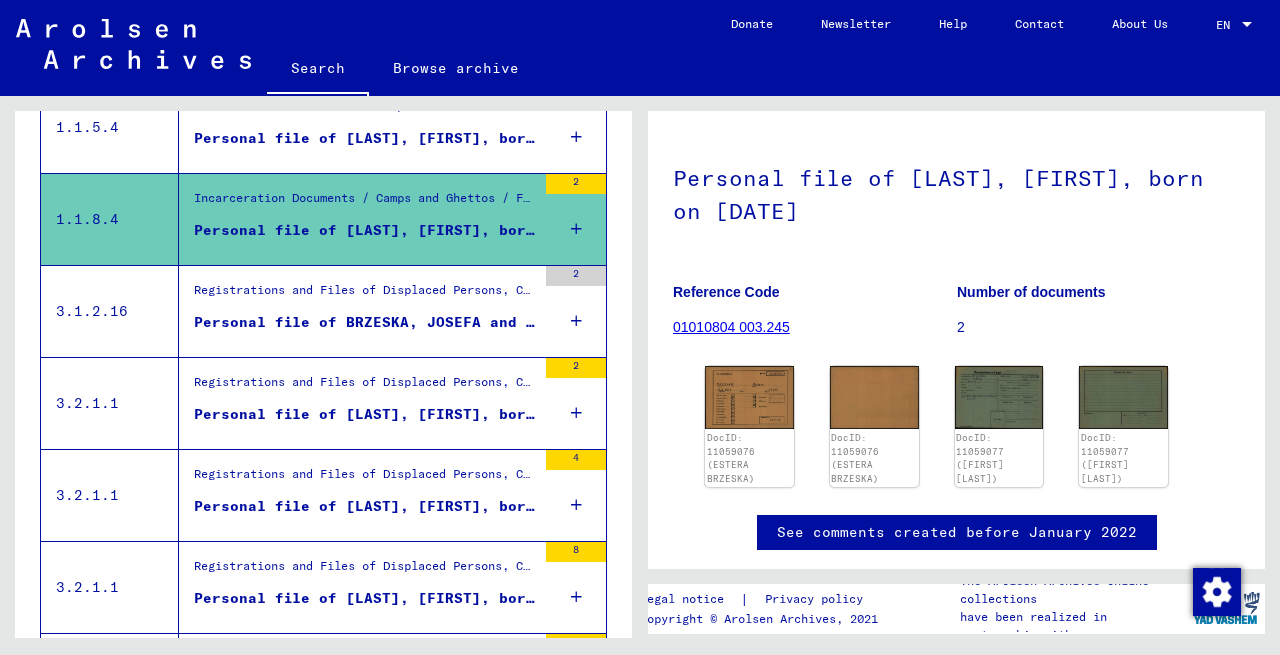 click on "Registrations and Files of Displaced Persons, Children and Missing Persons / Relief Programs of Various Organizations / IRO “Care and Maintenance” Program / CM/1 Files originating in Germany / CM/1 files from Germany, A-Z / Files with names from BRYLOWSKI" at bounding box center [365, 387] 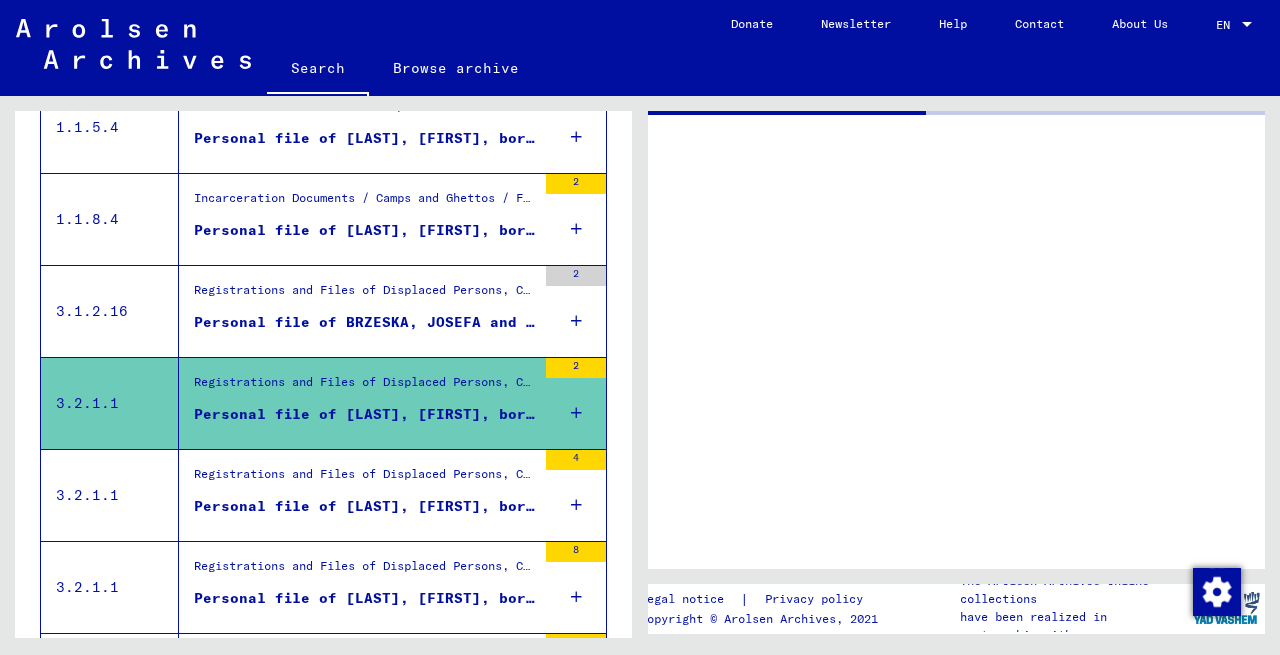 scroll, scrollTop: 0, scrollLeft: 0, axis: both 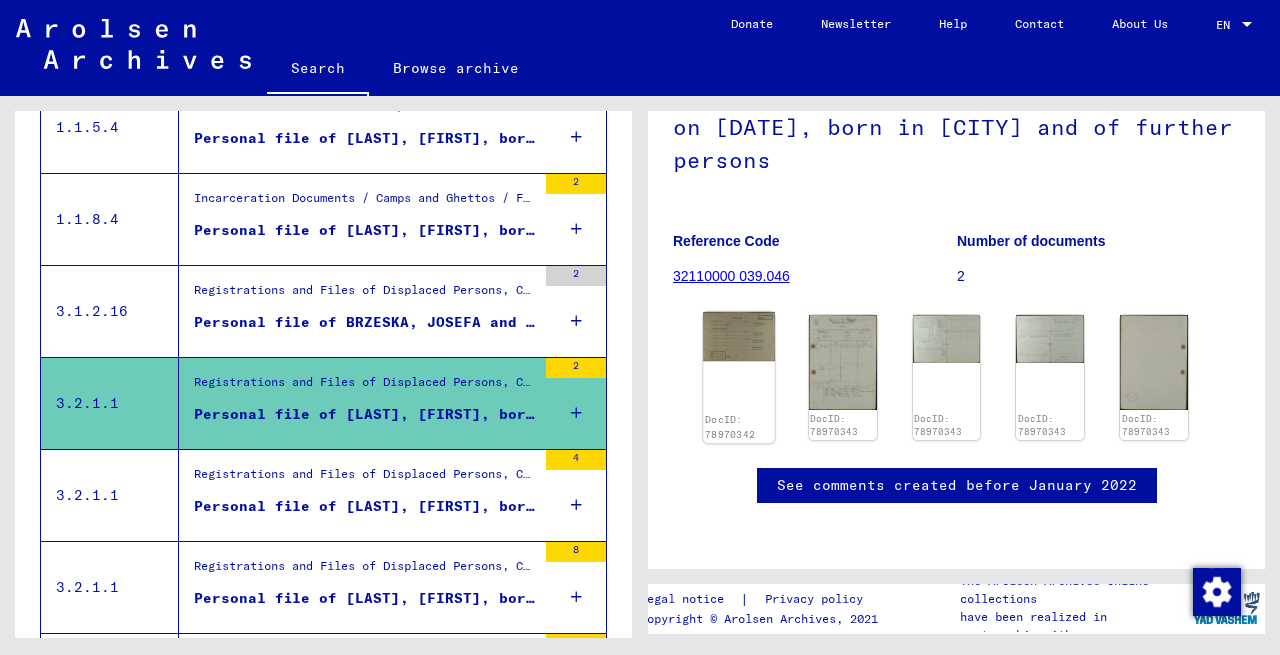 click 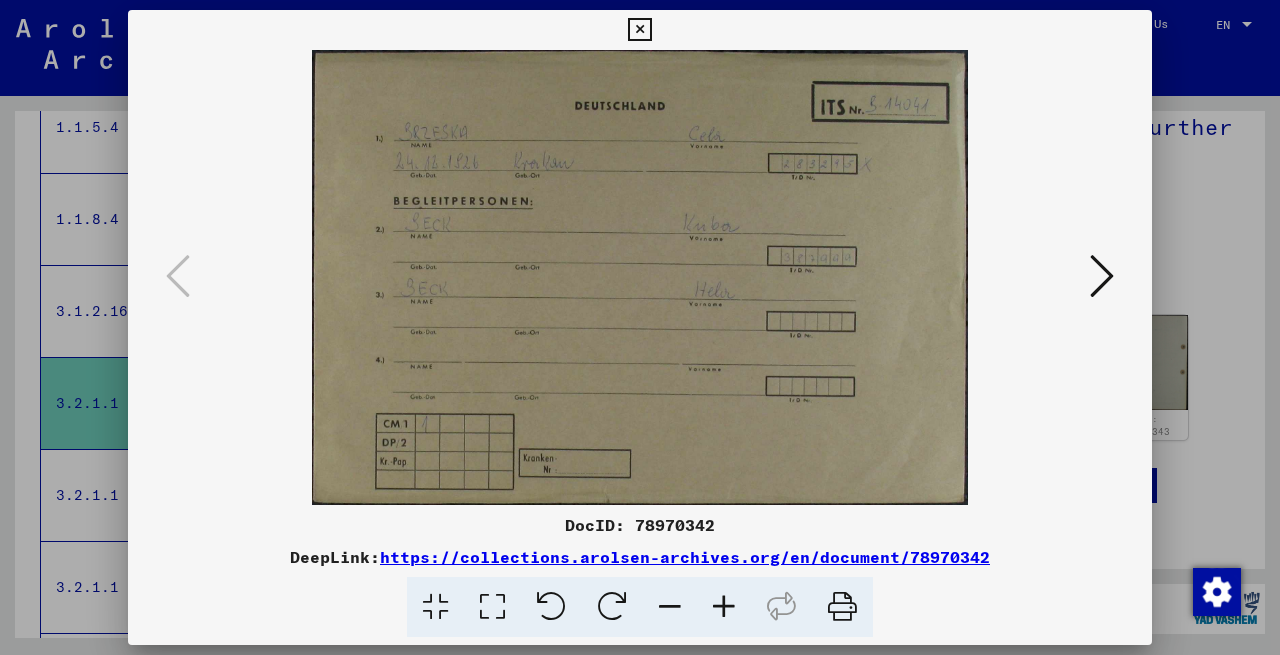 type 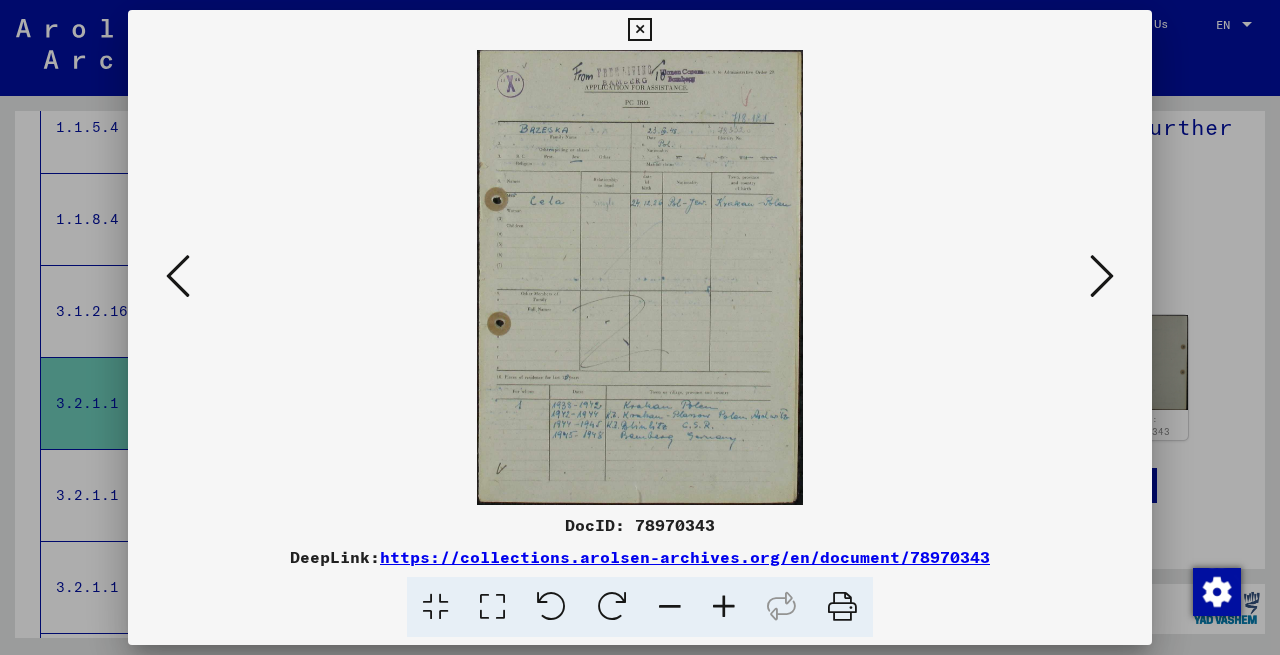 click at bounding box center [1102, 276] 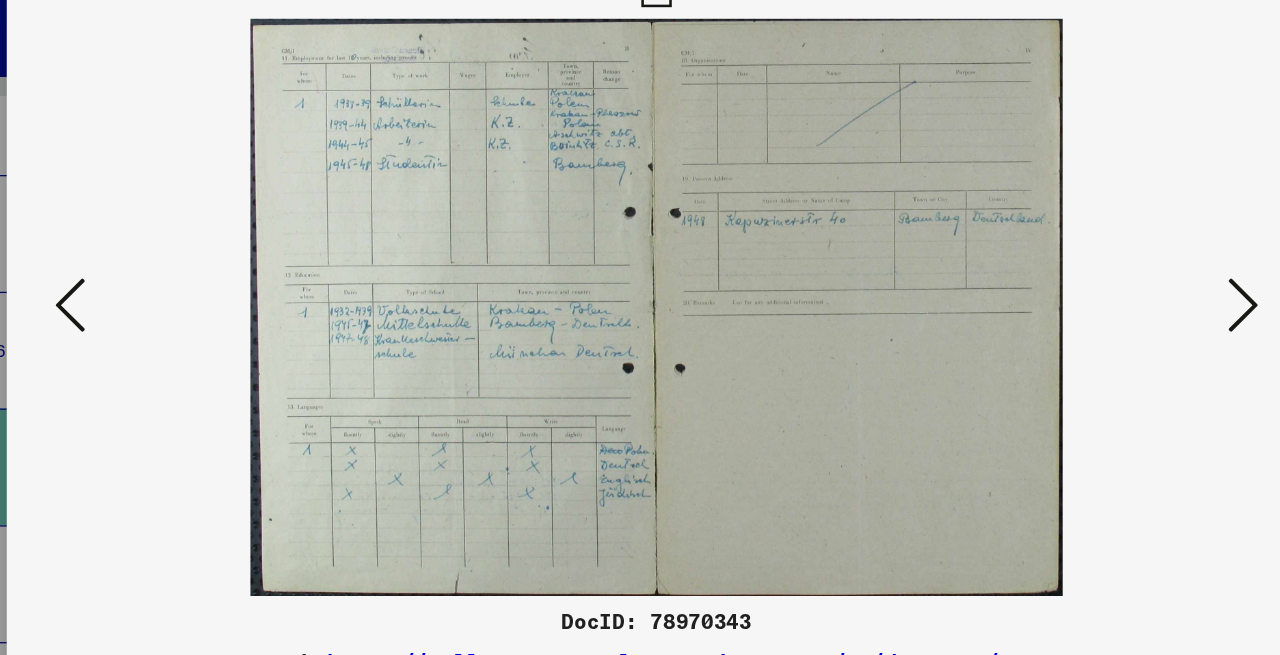 click at bounding box center (1102, 276) 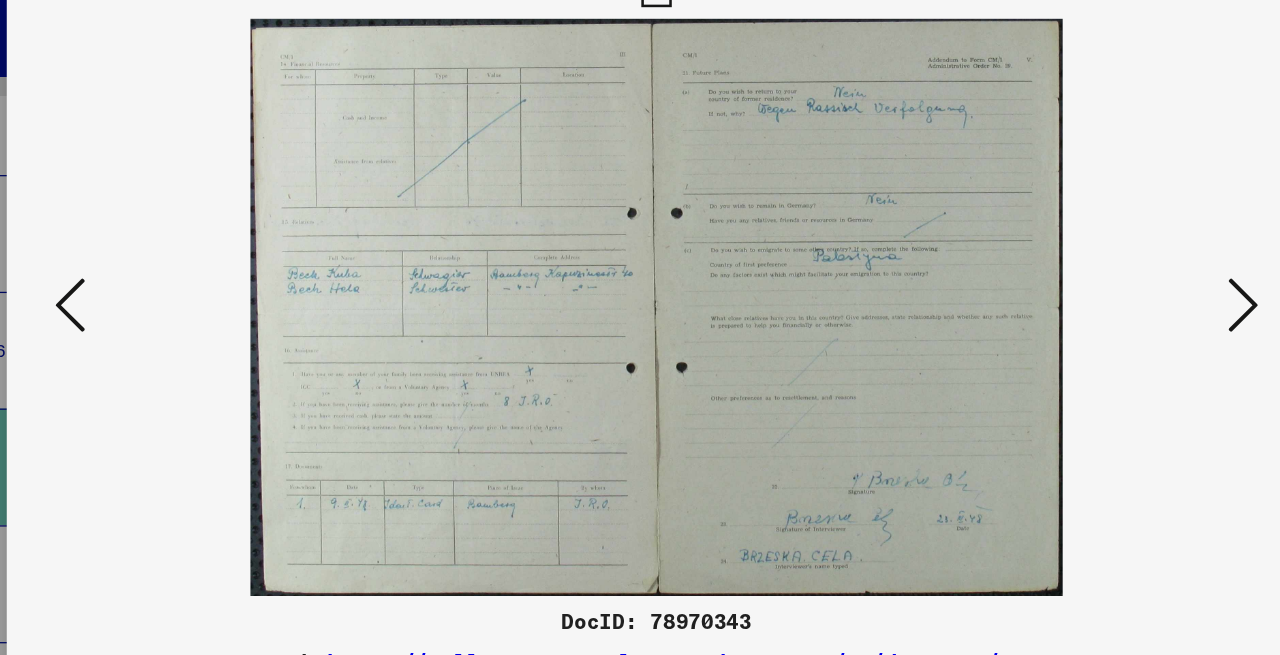 click at bounding box center [1102, 276] 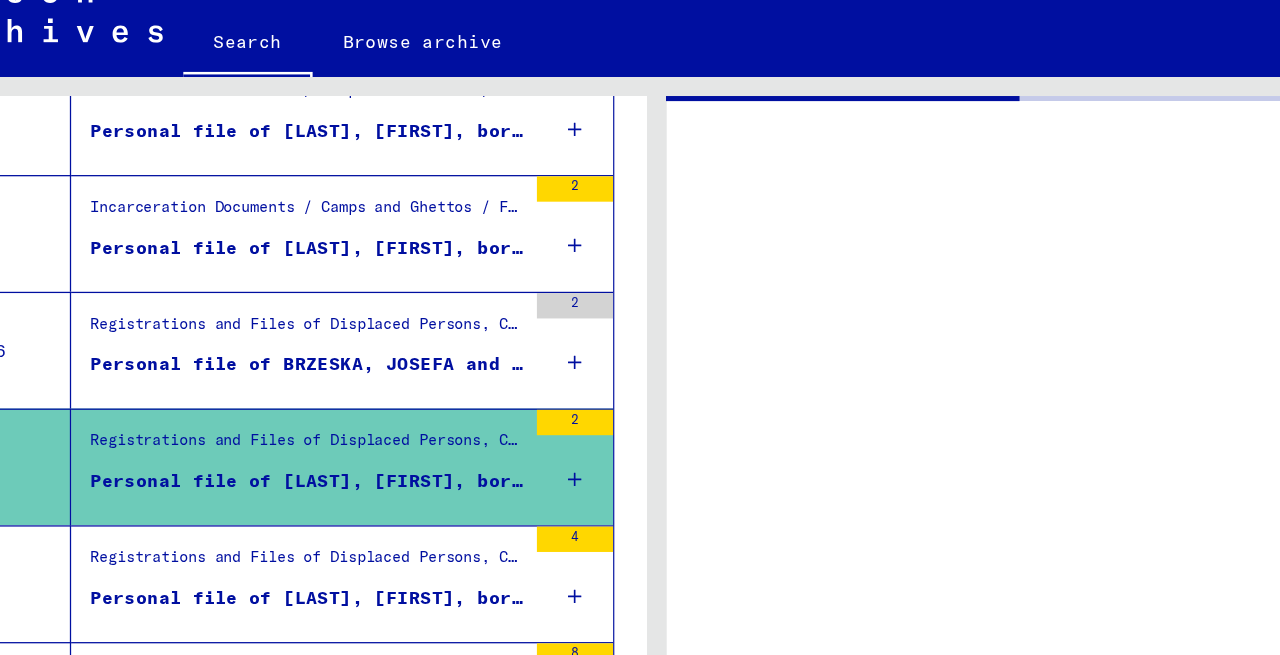 scroll, scrollTop: 0, scrollLeft: 0, axis: both 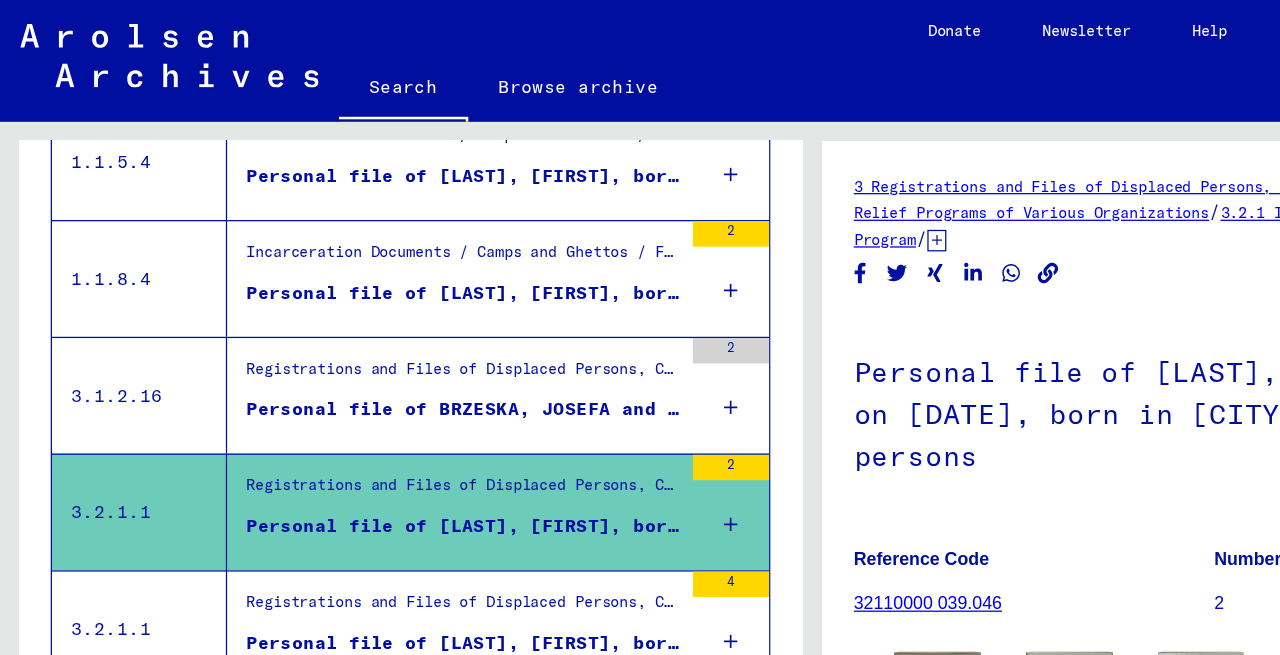click on "Signature   Title   1.1.23.2  Incarceration Documents / Camps and Ghettos / Lublin (Majdanek) Concentration Camp / Individual Documents Lublin / Personal Files - Lublin (Majdanek) Concentration Camp / Files with names from HADACZ Personal file of HAJDASZ, ANDRZEJ, born on 13-Dec-1897, born in BRZESKA WOLA 2  1.1.35.2  Incarceration Documents / Camps and Ghettos / Ravensbrück Concentration Camp / Individual Documents Ravensbrück / Personal Files - Ravensbrück Concentration Camp / Files with names from BOGDANSKA Personal file of BRZESKA, IRENA, born on 25-Aug-1920, born in CHAJNATKA, SKIERNIEWICE 2  1.1.5.4  Incarceration Documents / Camps and Ghettos / Buchenwald Concentration Camp / Individual Documents female Buchenwald / Prisoner cards from CC Buchenwald (women) / Documents with names from BOBROWSKA Personal file of BRZESKA, FELICJA, born on 3-May-1923 1  1.1.5.4  Personal file of BRZESKA, FELICJA, born on 3-May-1923, born in Warschau 7  1.1.5.4  Personal file of BRZESKA, IRENA, born on 25-Aug-1920 1 7" at bounding box center [323, 634] 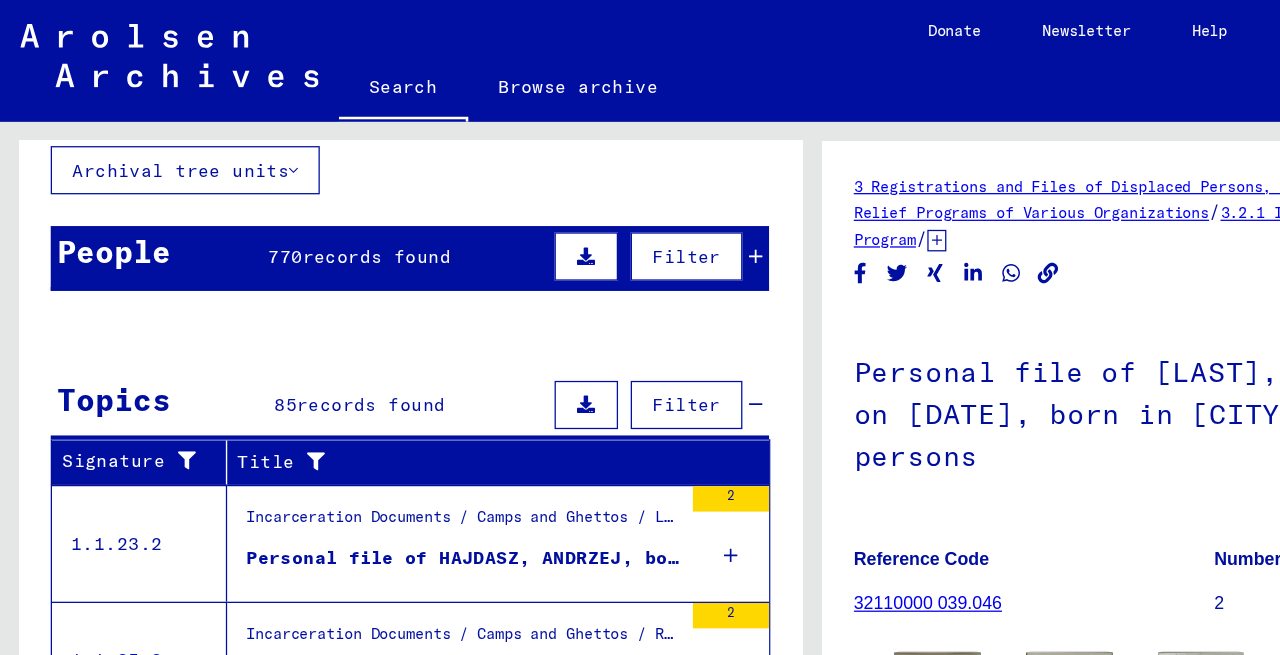 scroll, scrollTop: 0, scrollLeft: 0, axis: both 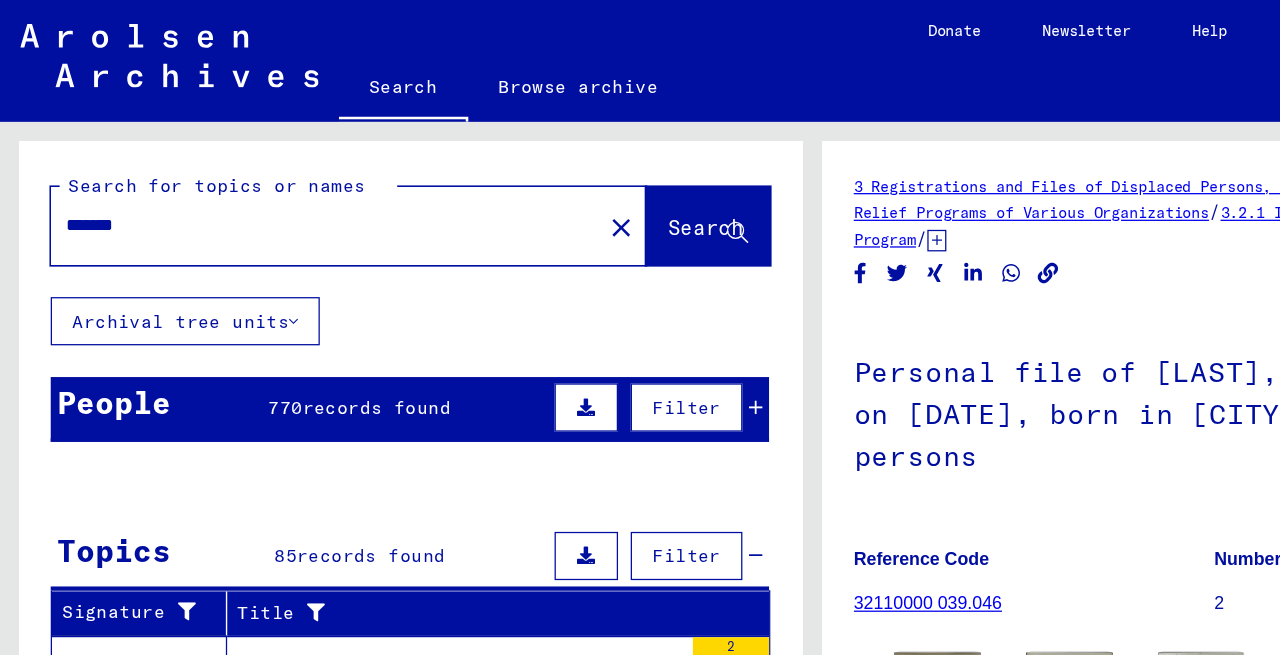 click on "*******" at bounding box center (256, 177) 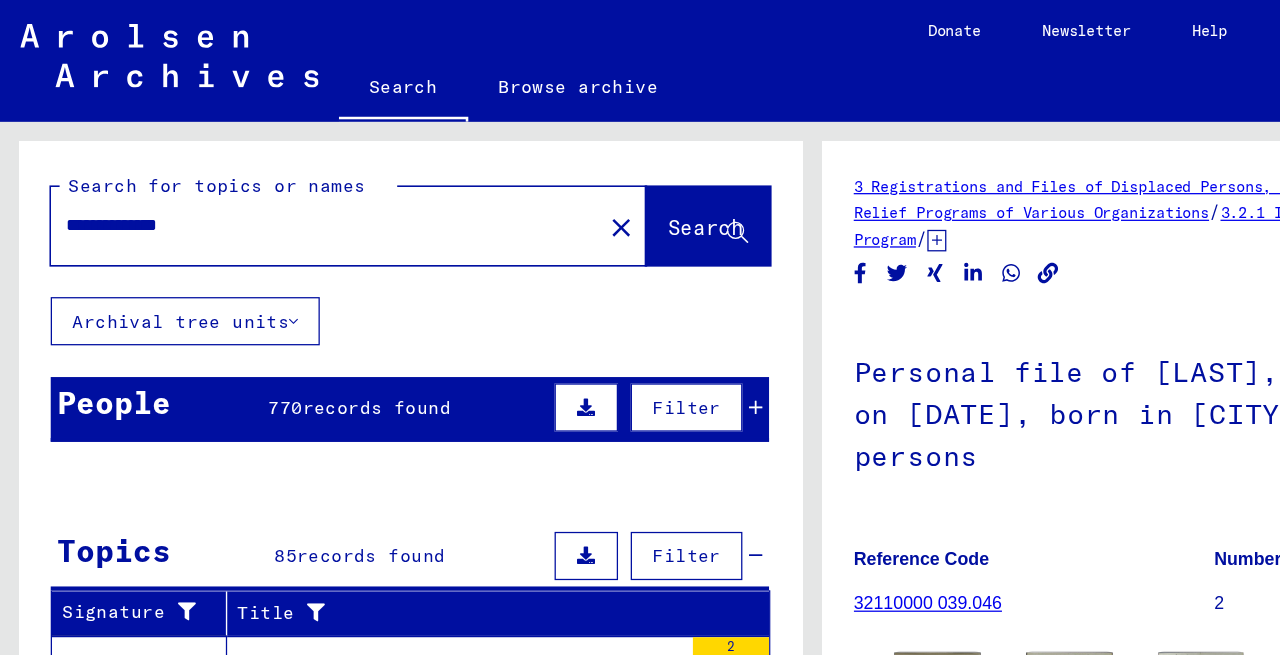 type on "**********" 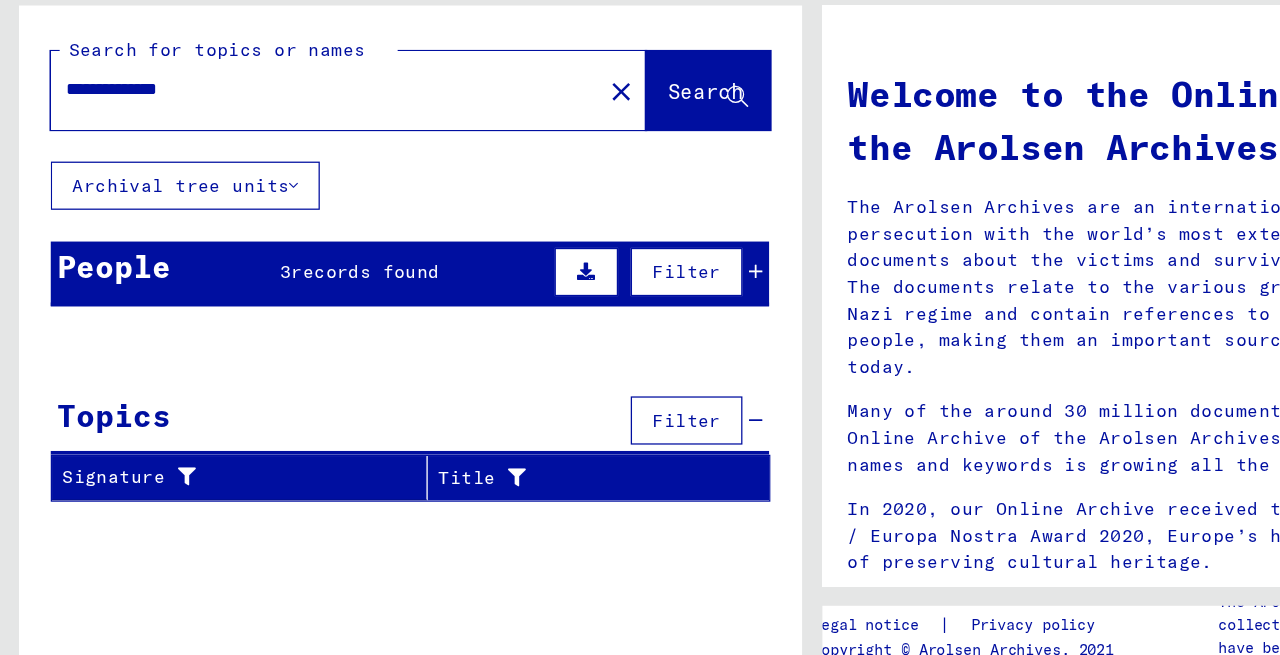 click at bounding box center [595, 321] 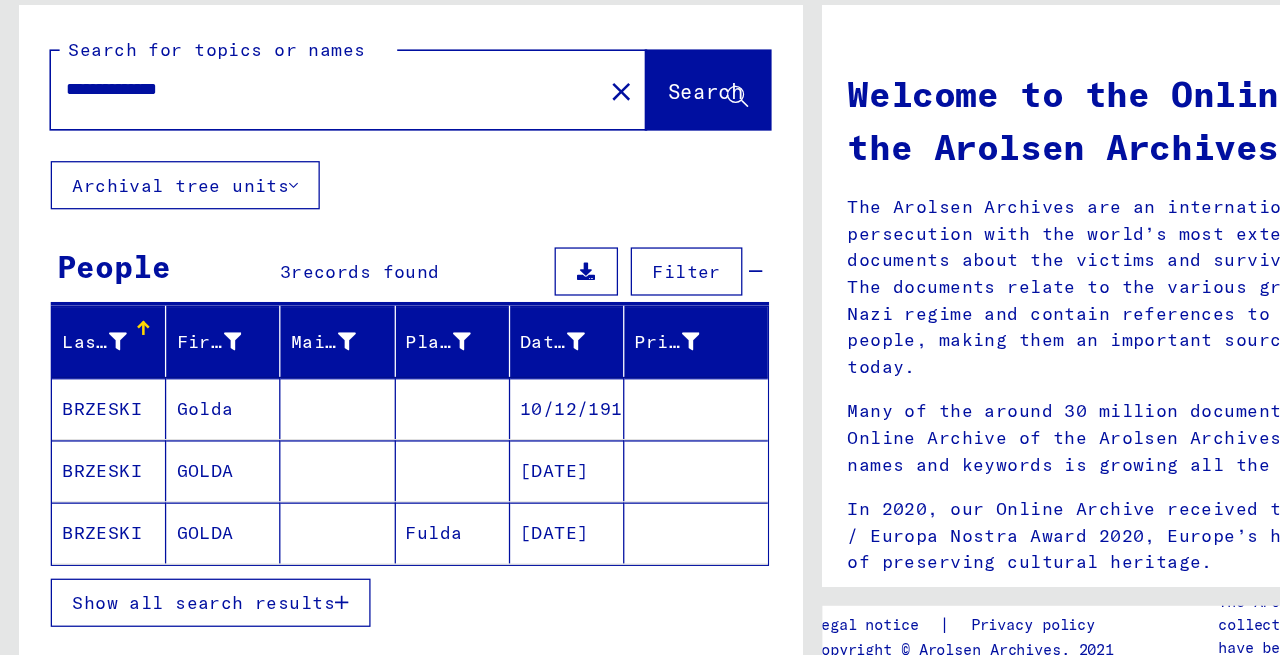 click on "Golda" at bounding box center (176, 478) 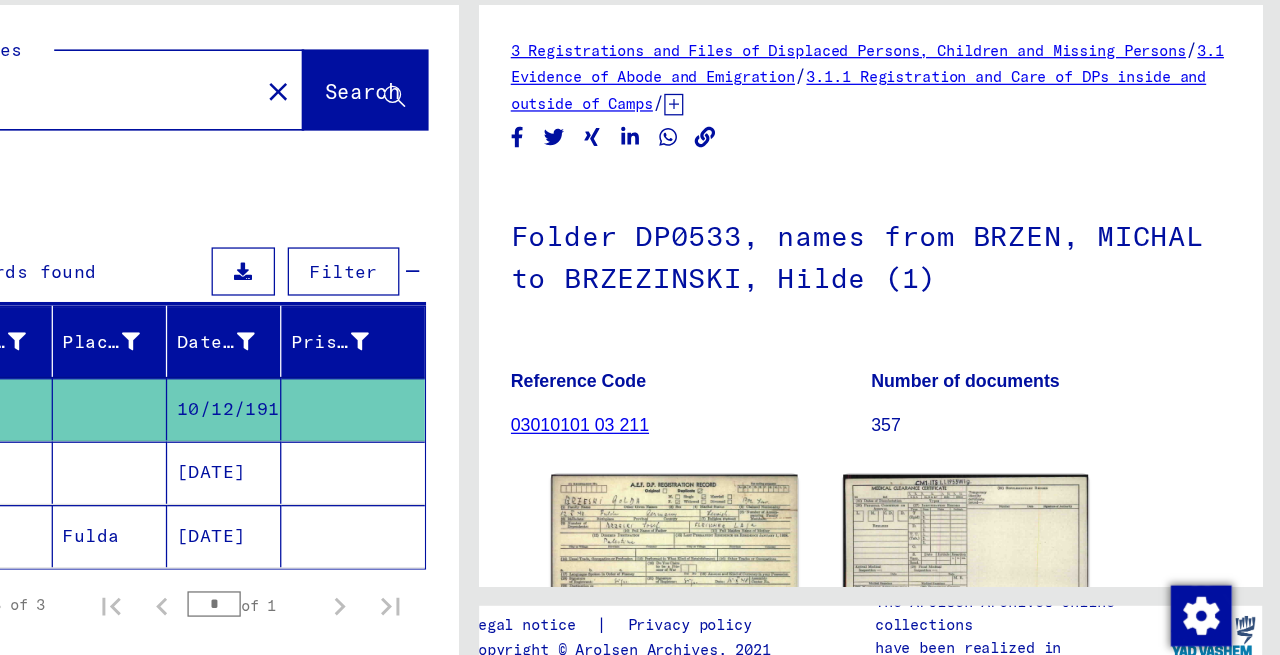 scroll, scrollTop: 0, scrollLeft: 0, axis: both 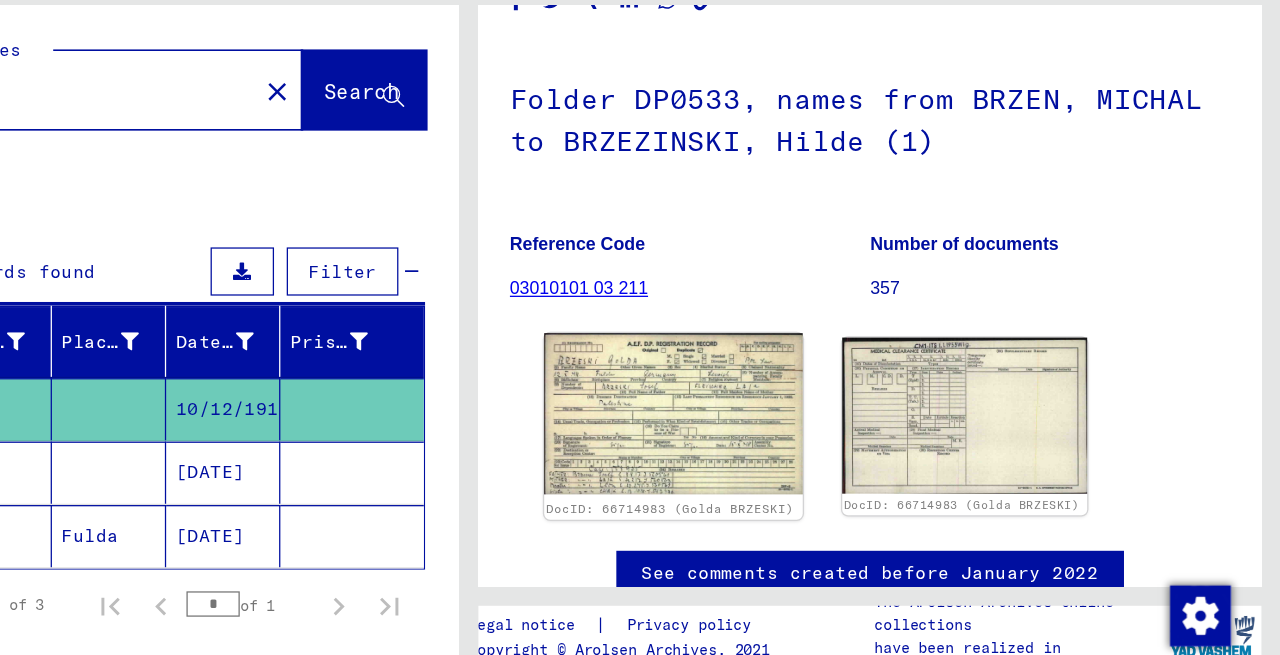 click 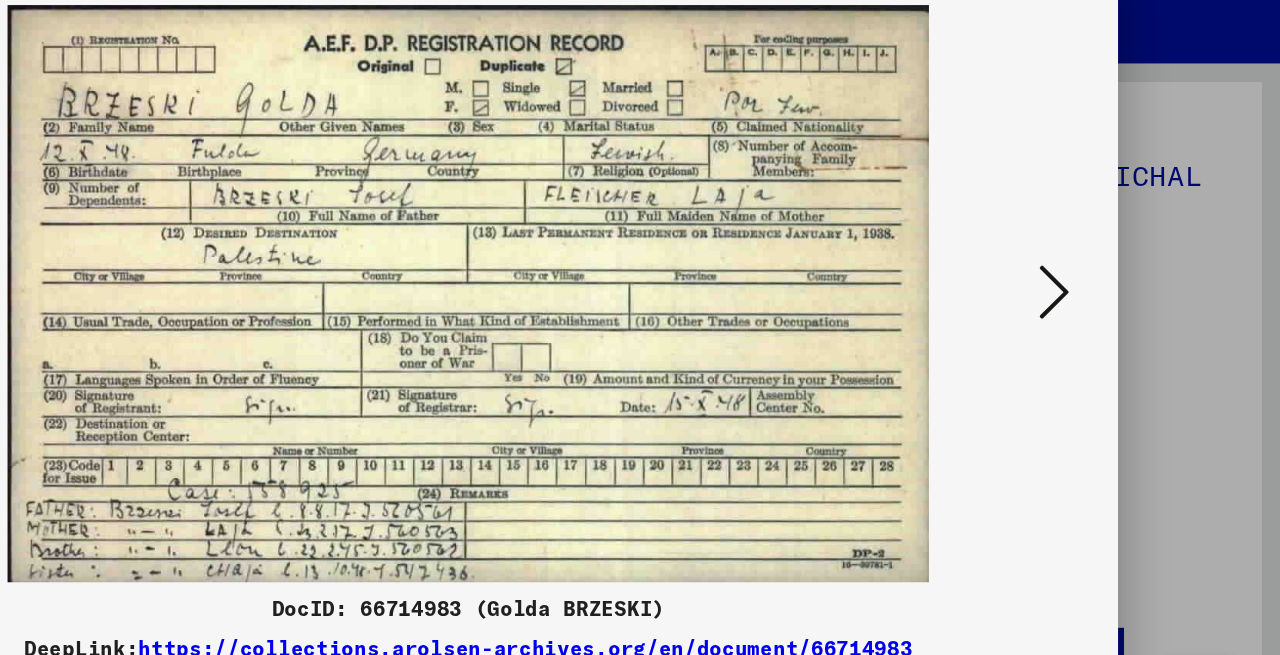 type 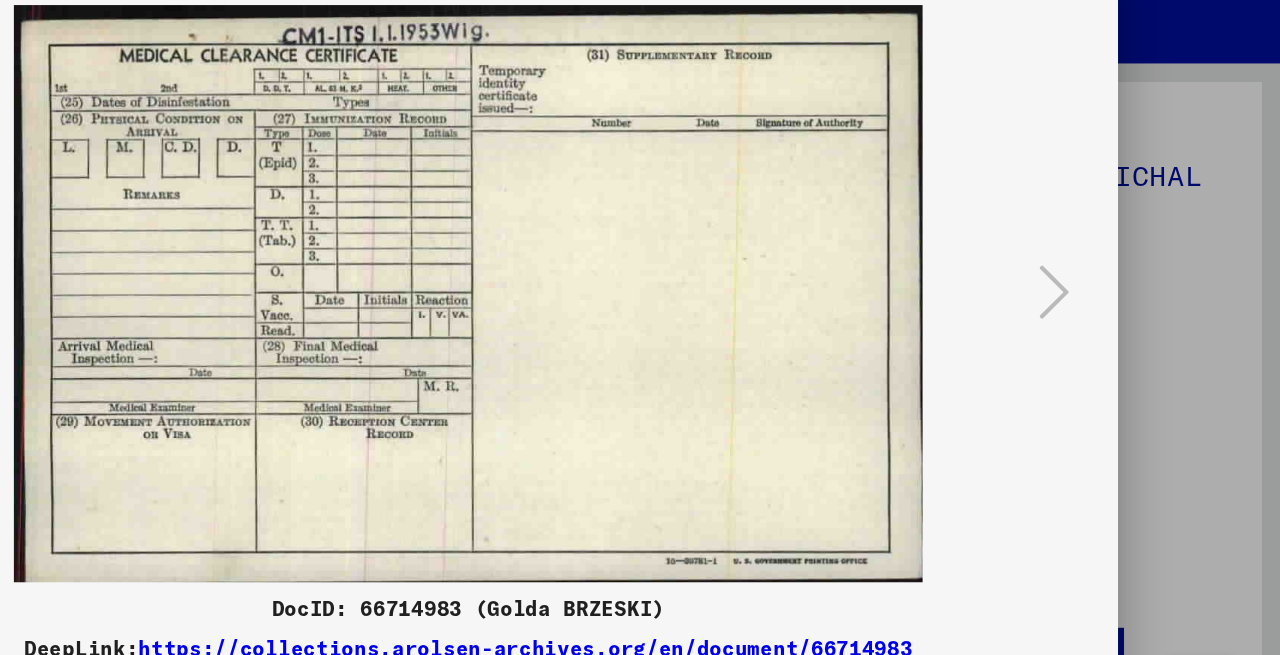 click at bounding box center (640, 327) 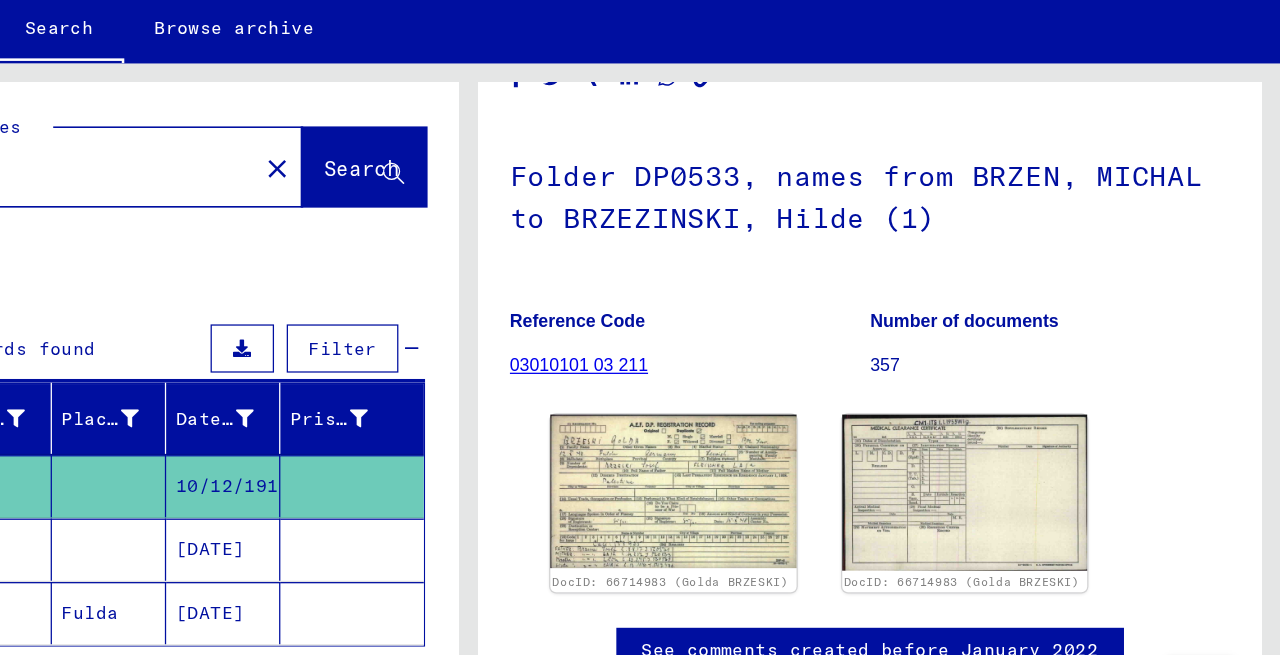 scroll, scrollTop: 0, scrollLeft: 0, axis: both 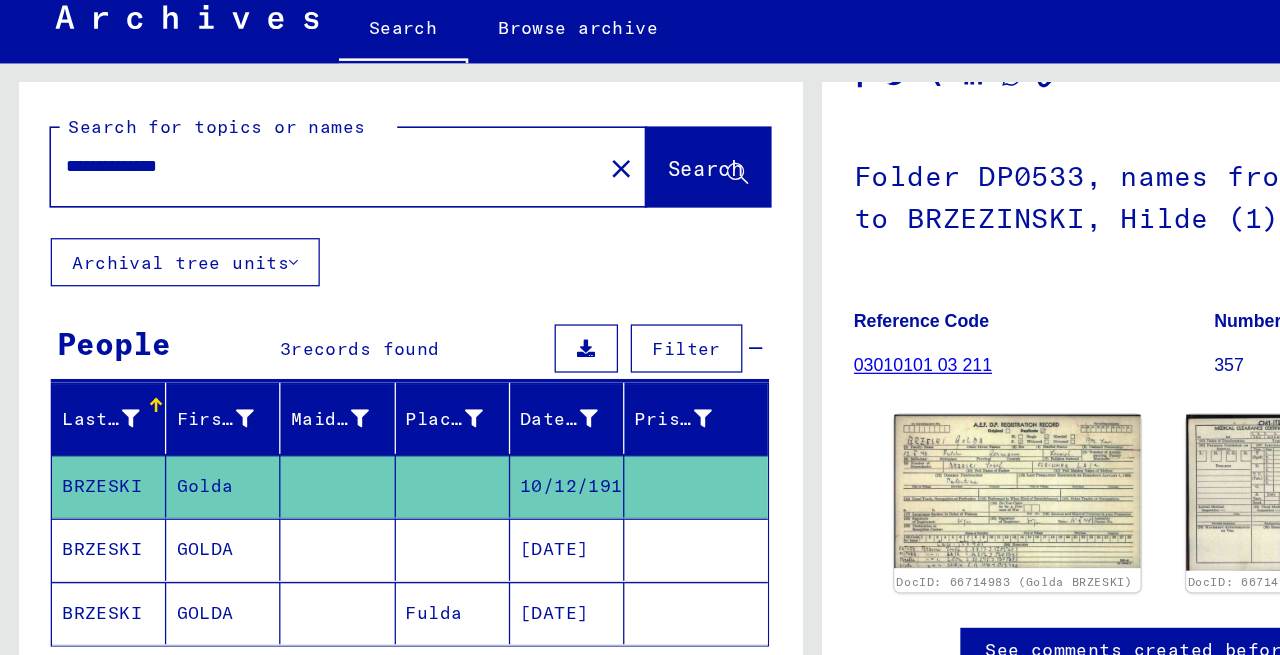 click on "**********" at bounding box center [256, 177] 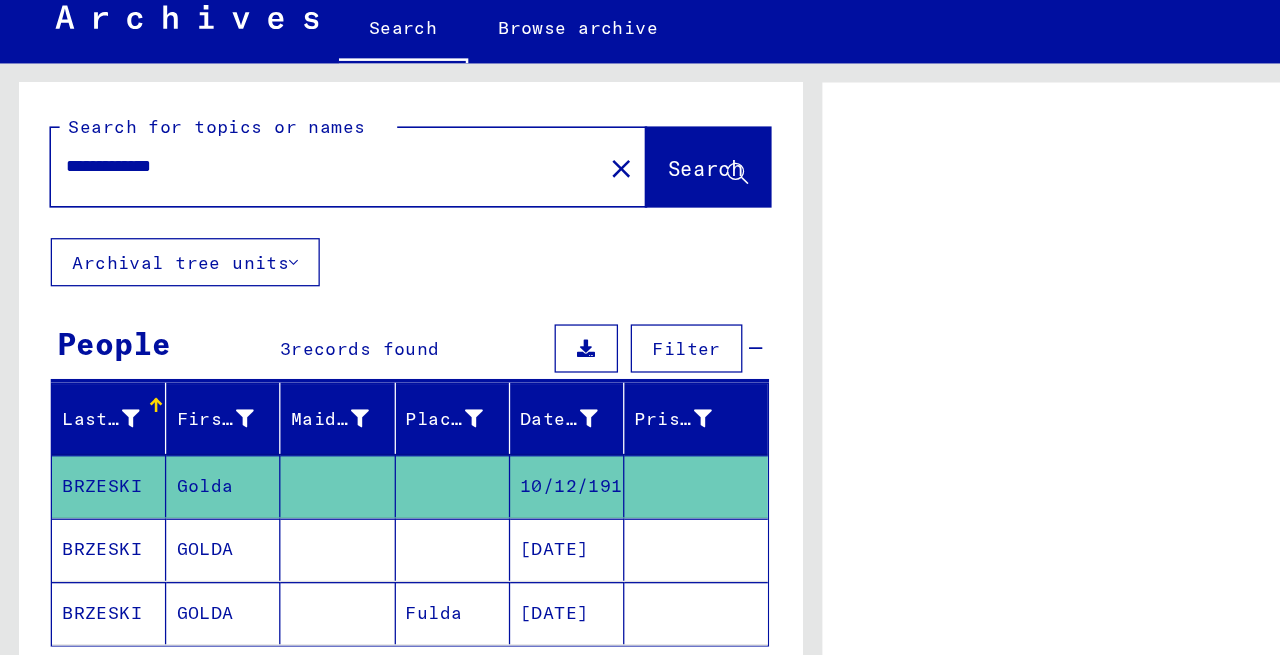scroll, scrollTop: 0, scrollLeft: 0, axis: both 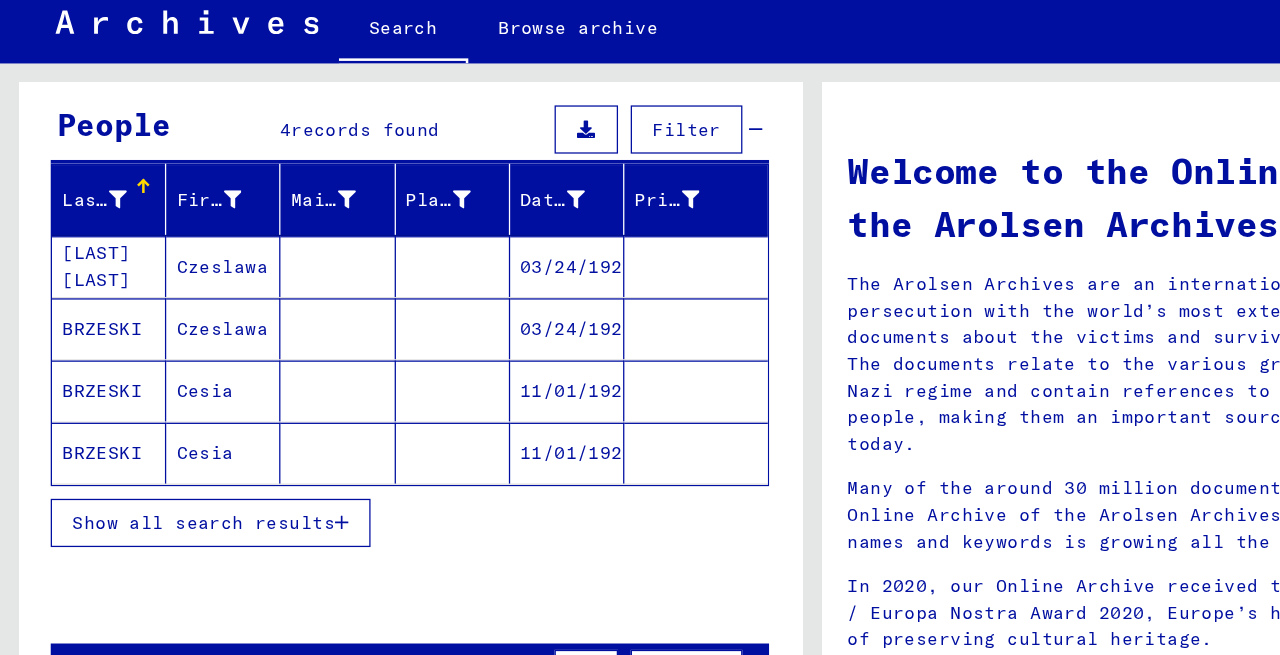 click on "BRZESKI" at bounding box center [86, 403] 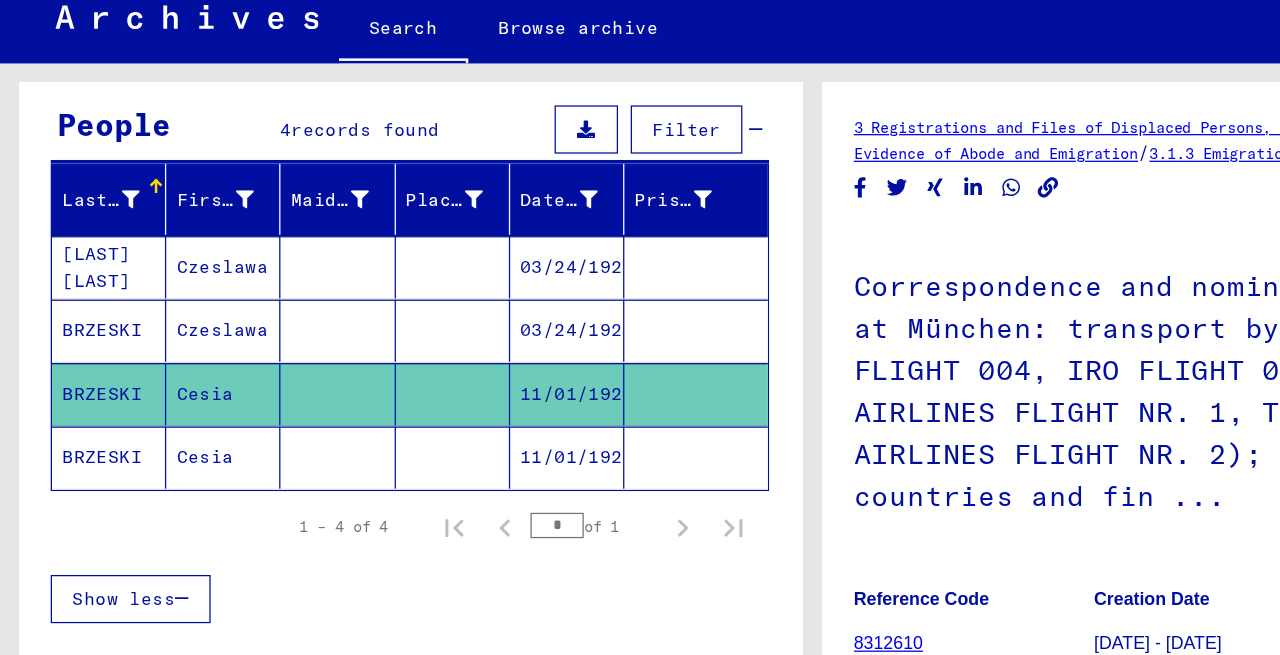 scroll, scrollTop: 0, scrollLeft: 0, axis: both 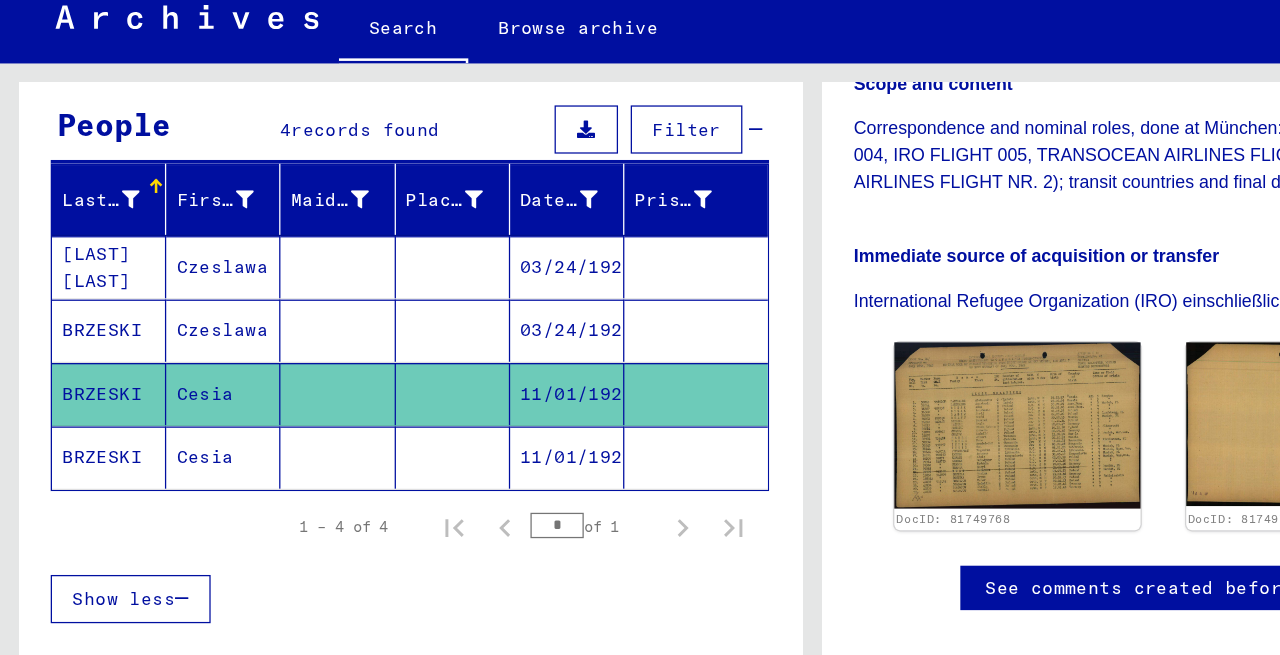 click 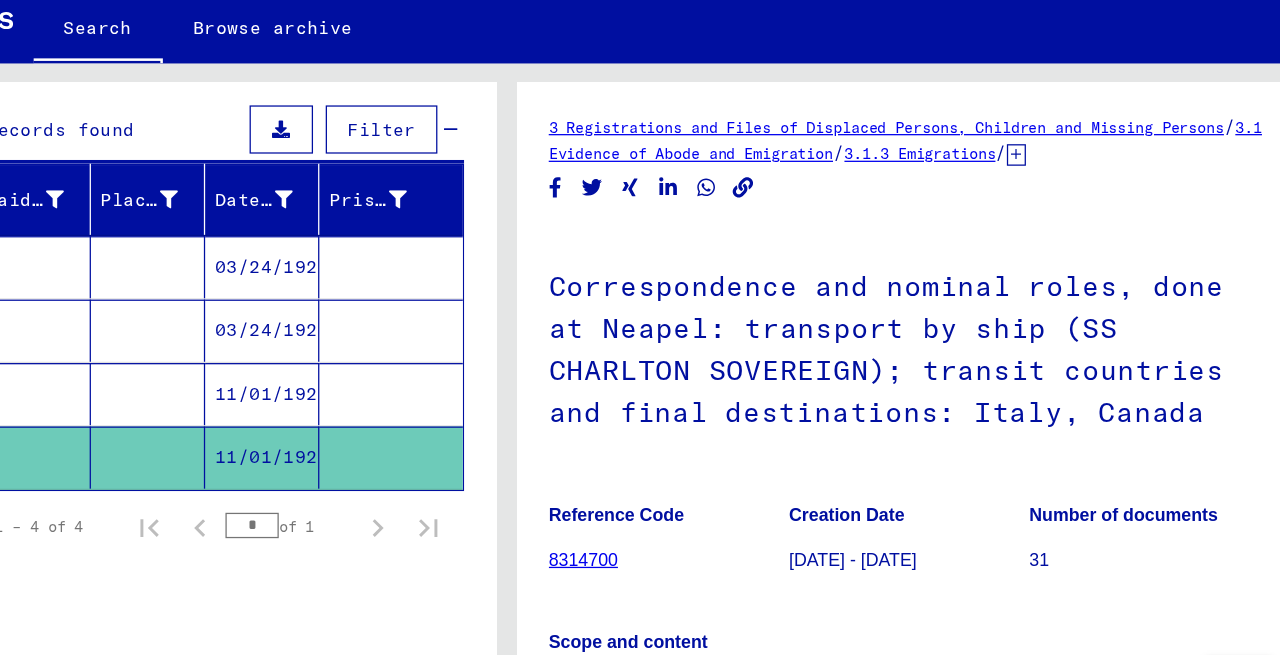 scroll, scrollTop: 0, scrollLeft: 0, axis: both 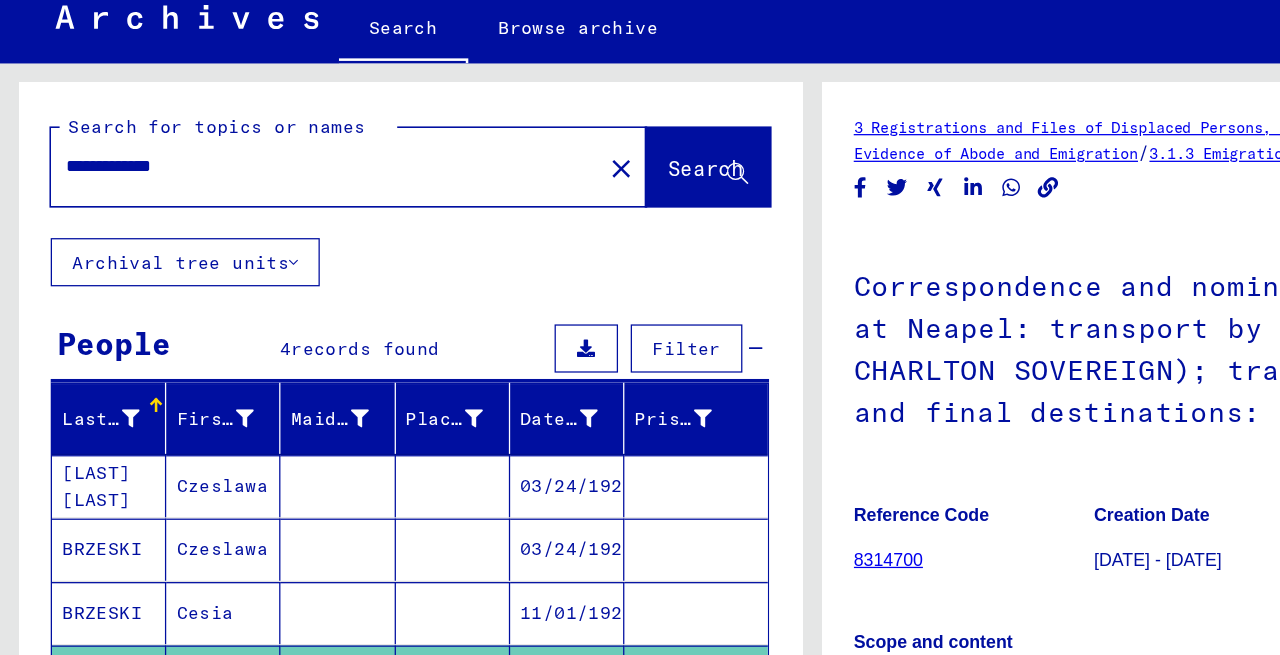 click on "**********" at bounding box center (256, 177) 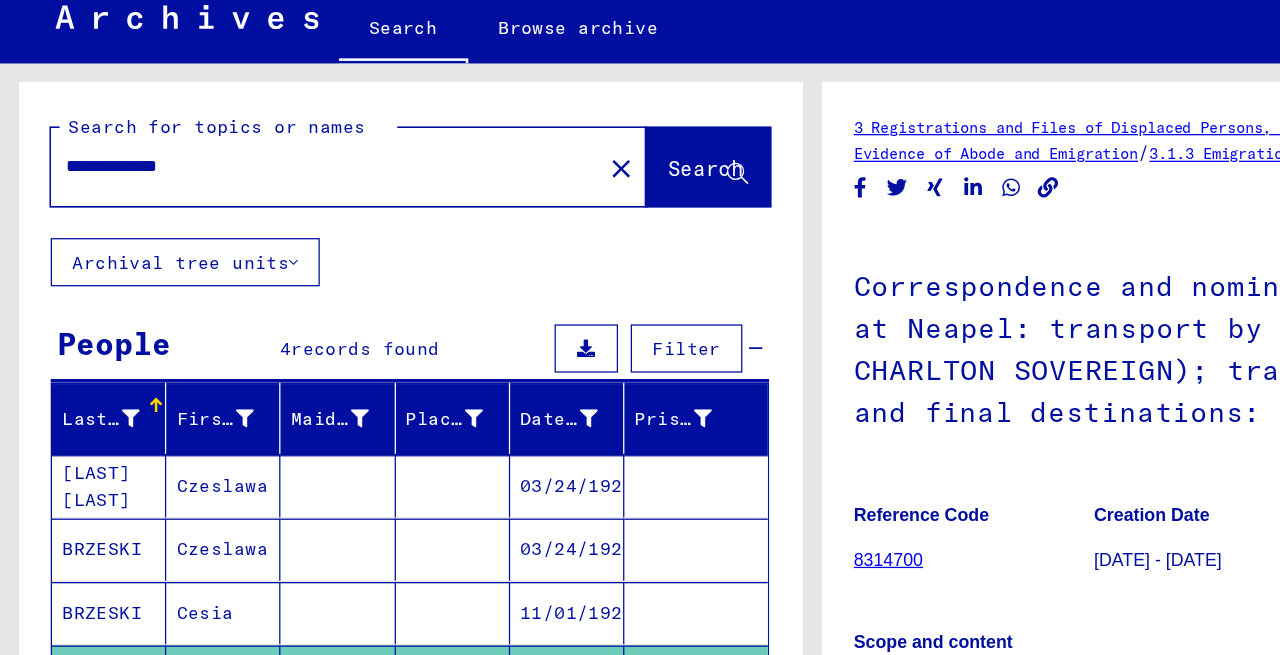 type on "**********" 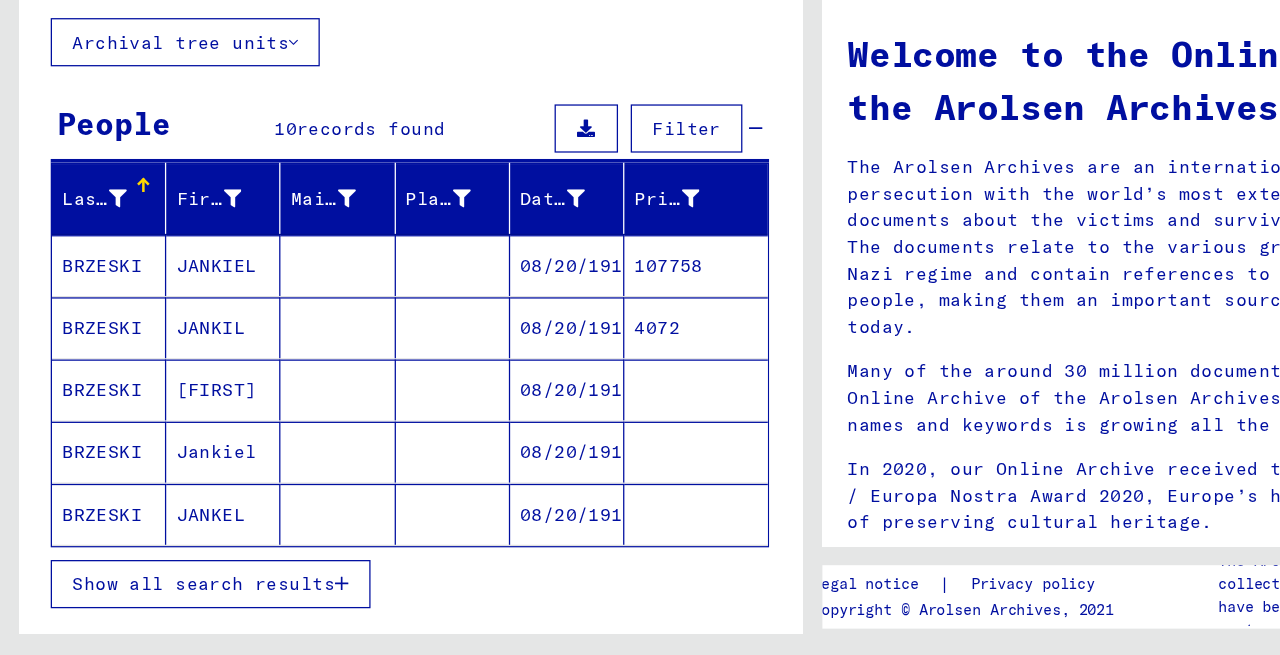 scroll, scrollTop: 86, scrollLeft: 0, axis: vertical 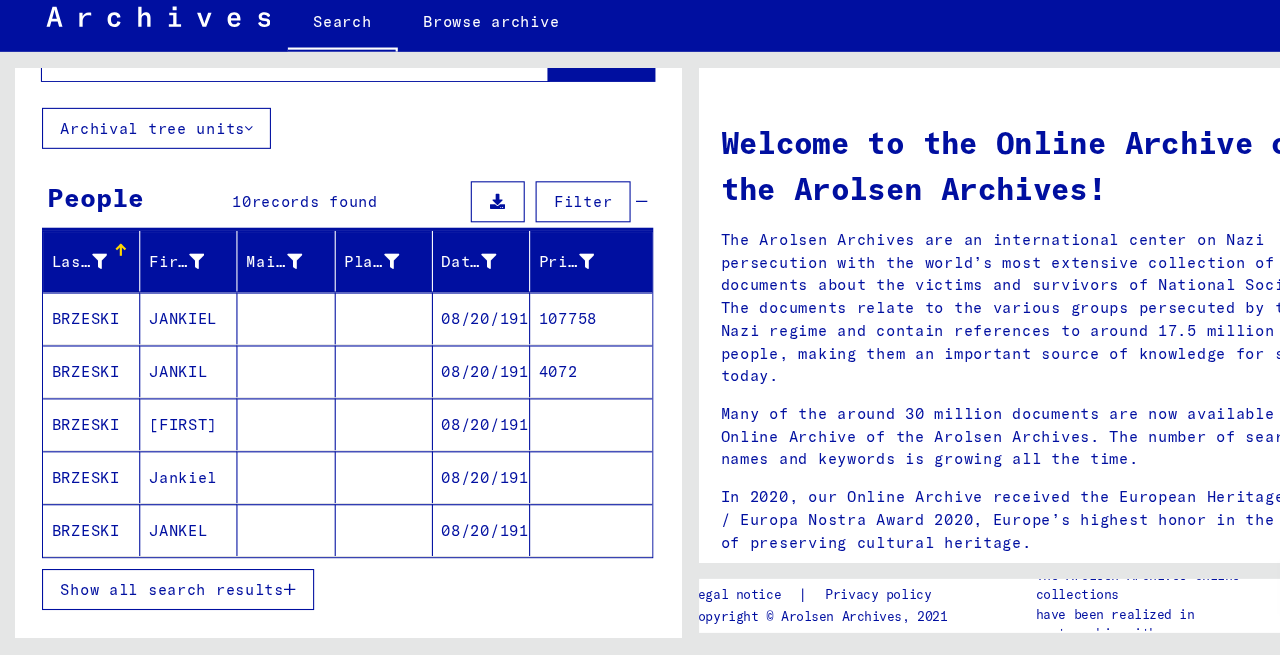 click on "BRZESKI" at bounding box center [86, 392] 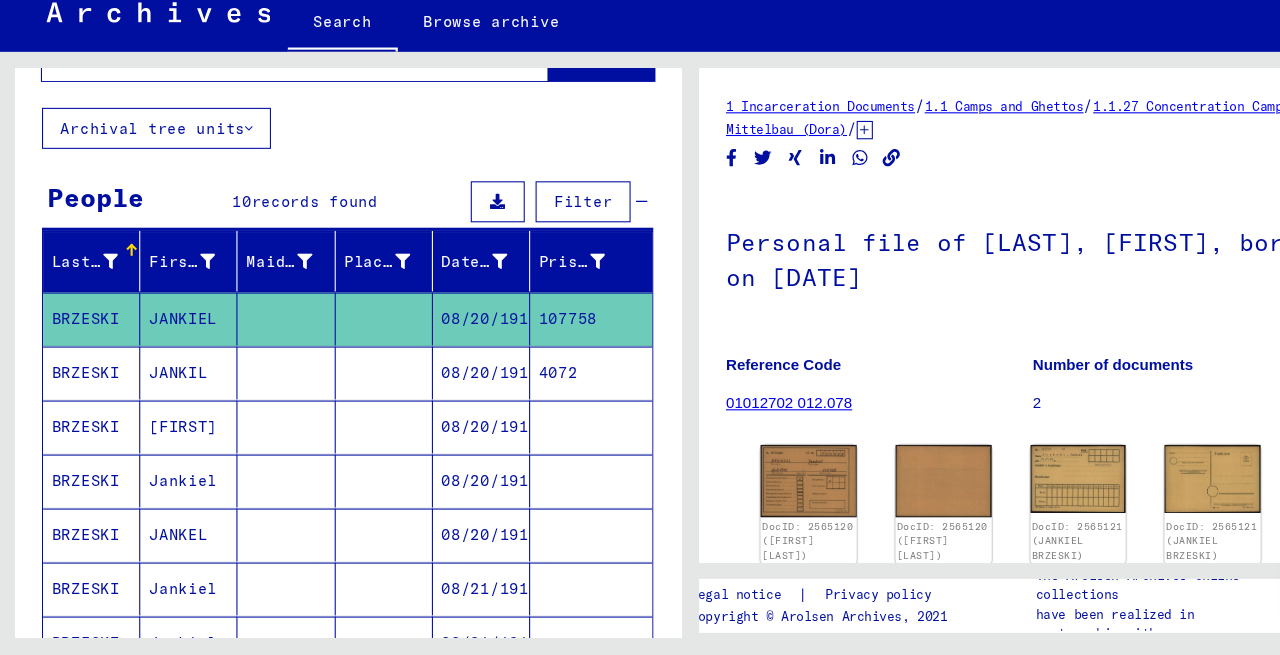 scroll, scrollTop: 0, scrollLeft: 0, axis: both 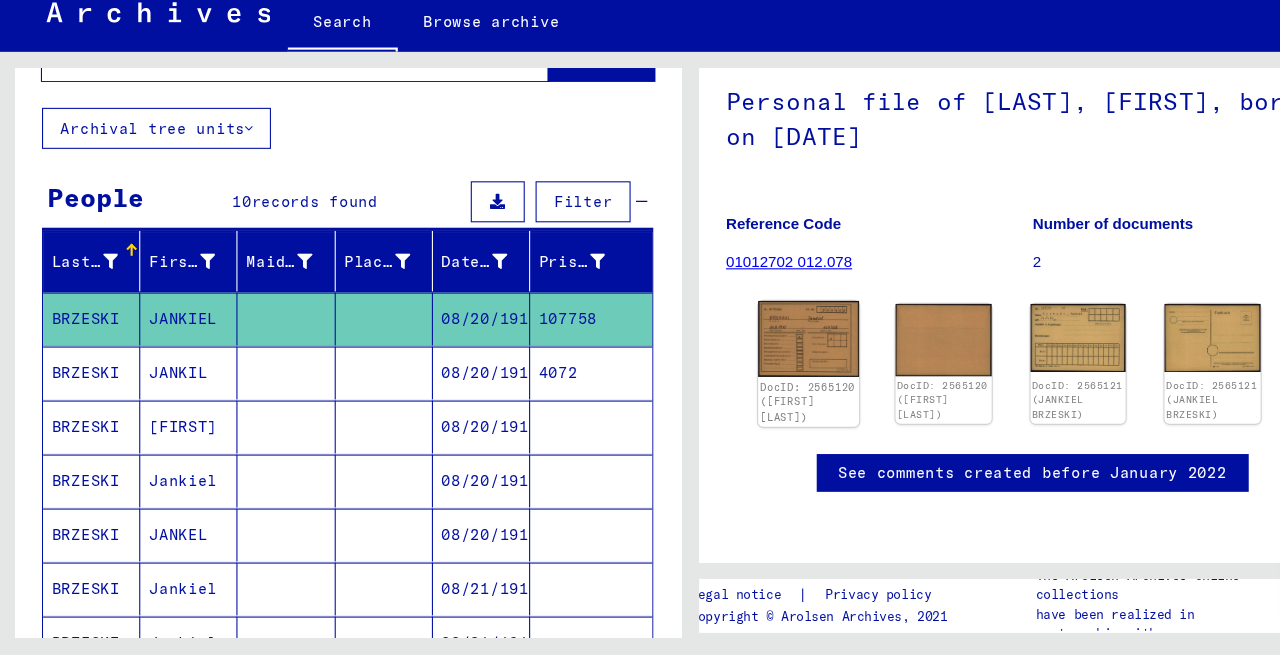 click 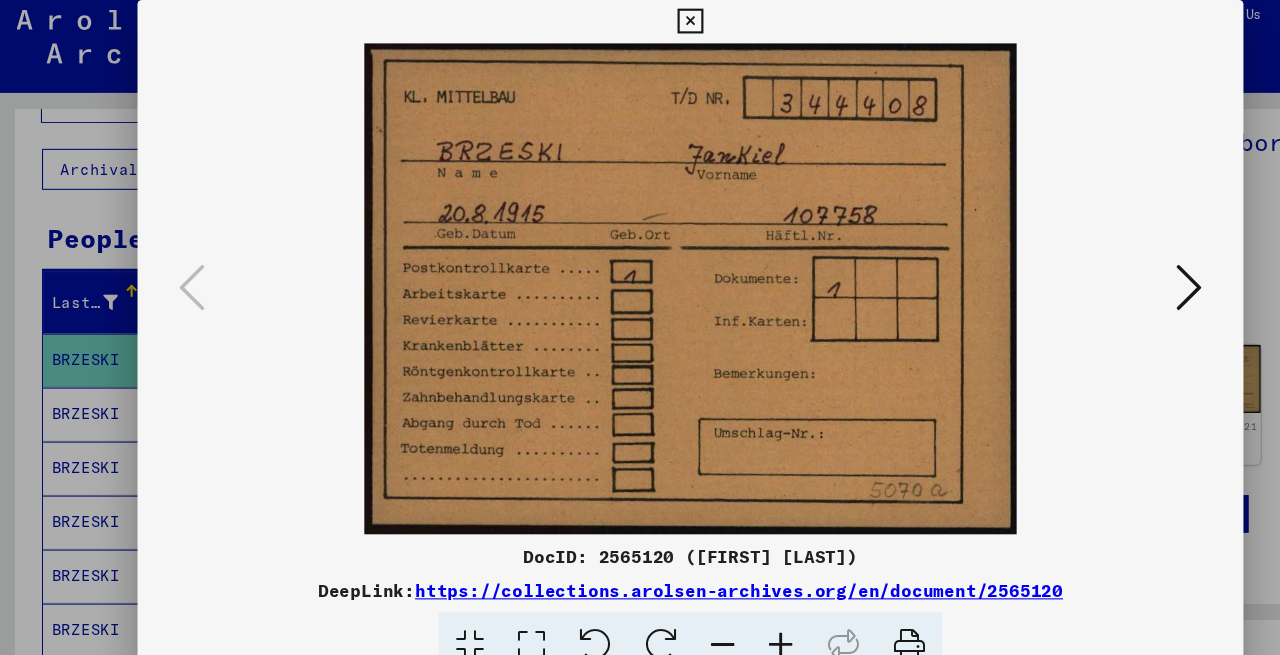 type 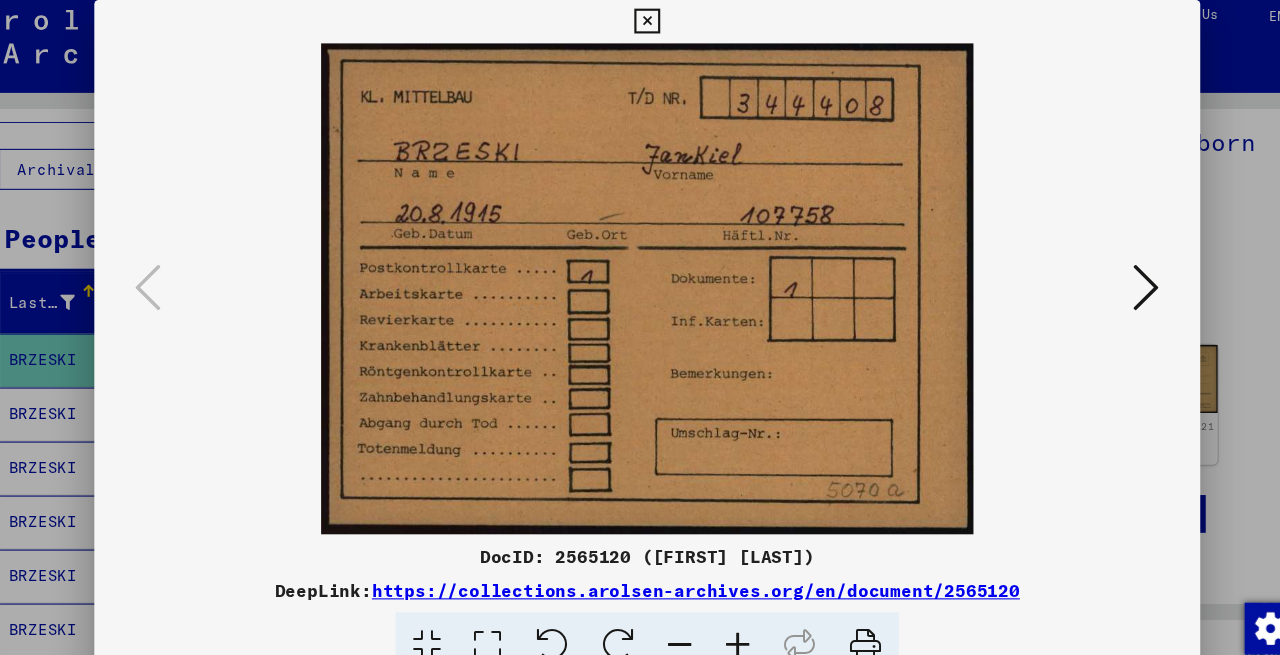 click at bounding box center (1102, 276) 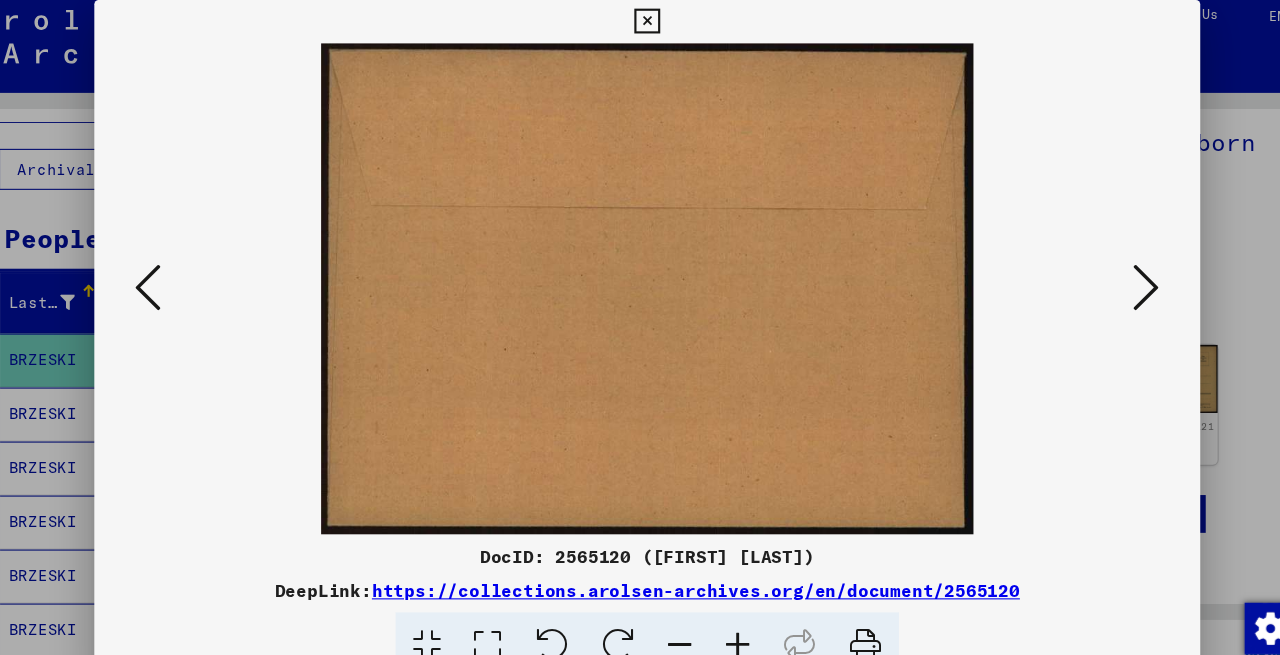 click at bounding box center (1102, 276) 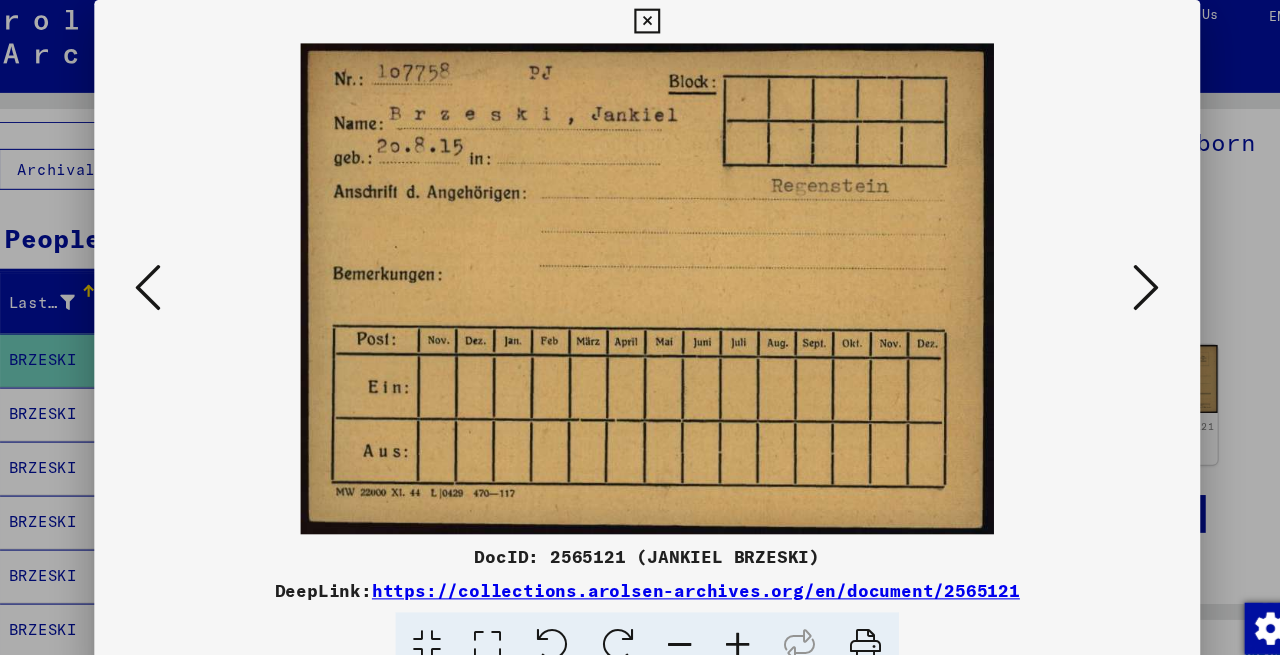 click at bounding box center [1102, 276] 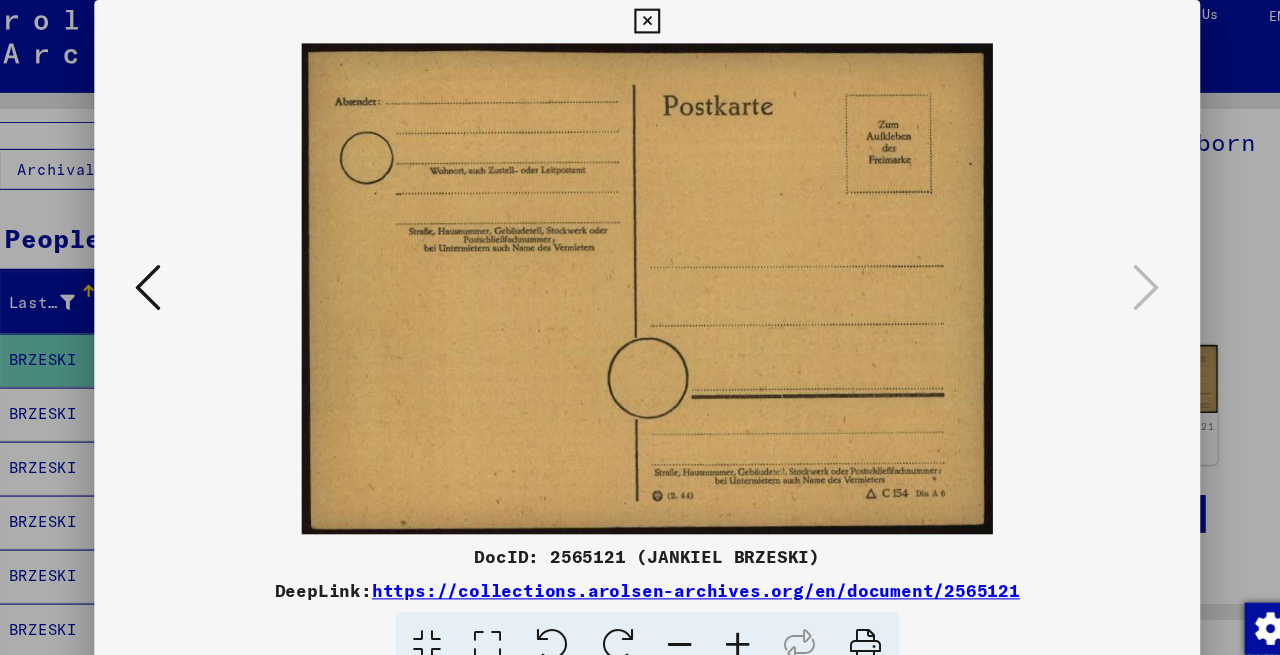 click at bounding box center (178, 276) 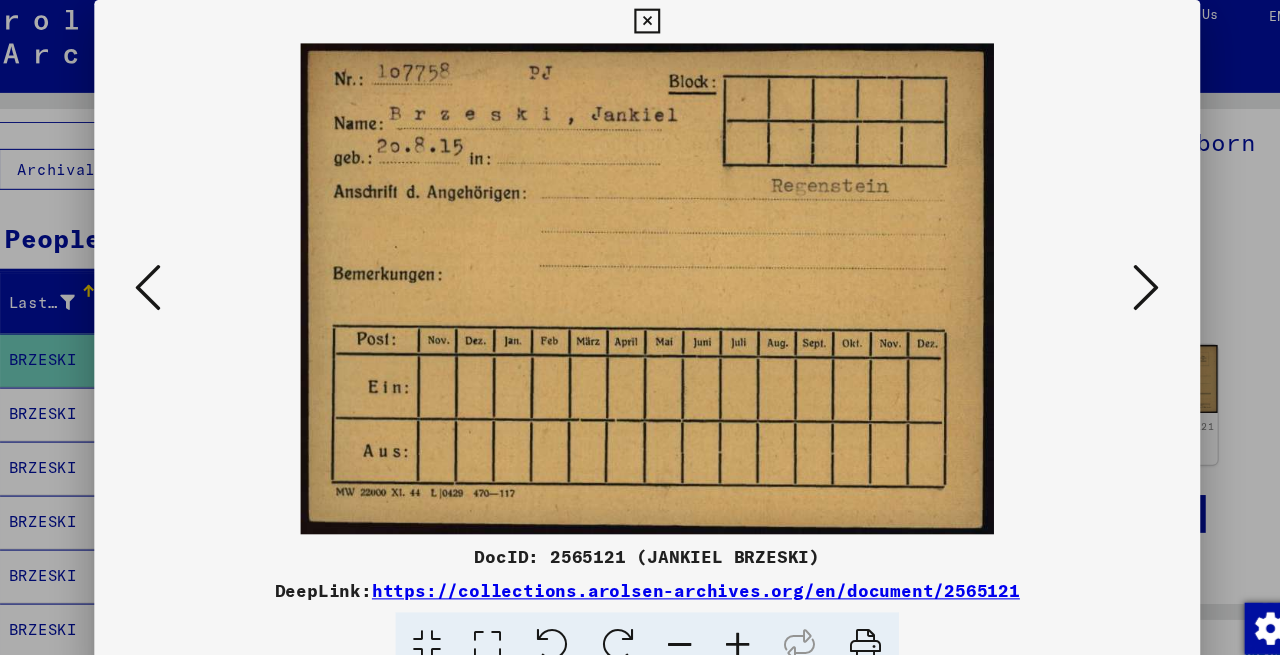 click at bounding box center [178, 276] 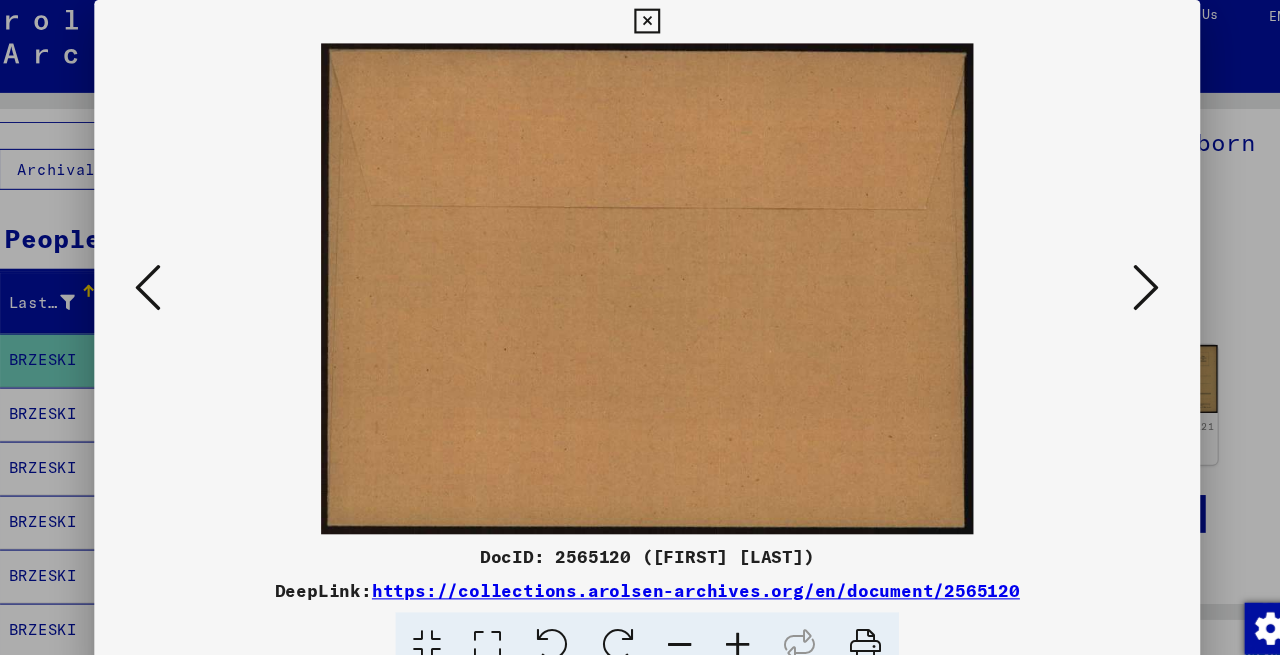 click at bounding box center (178, 276) 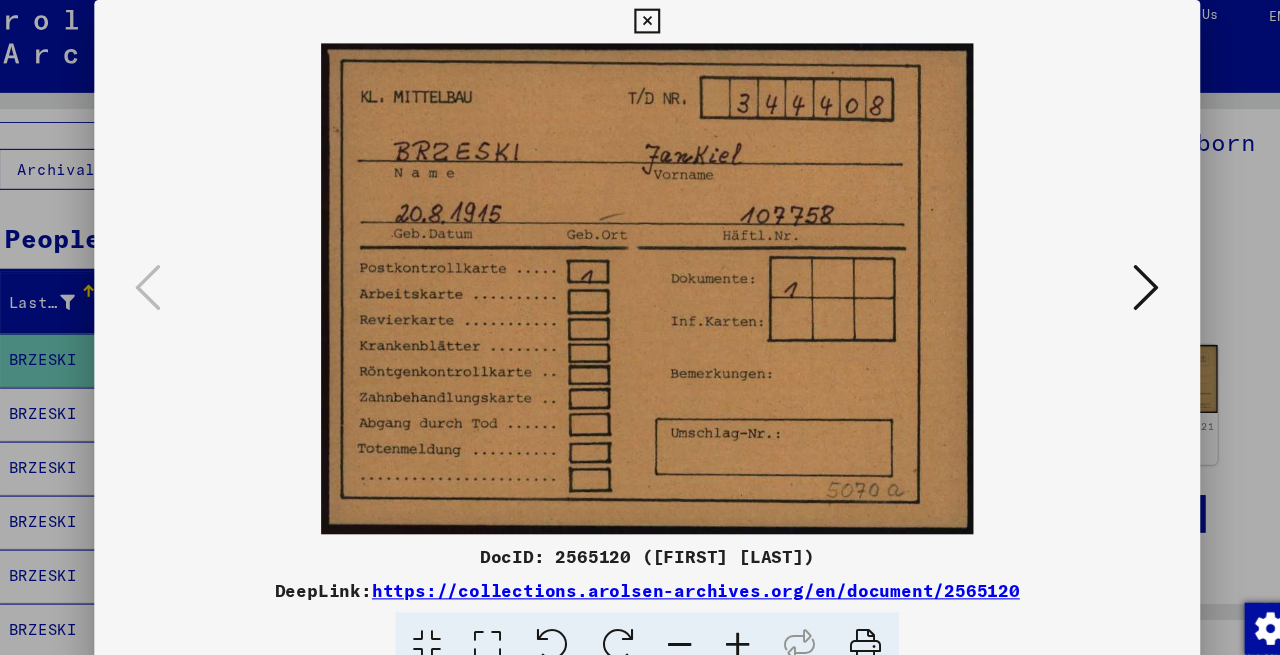click at bounding box center [1102, 276] 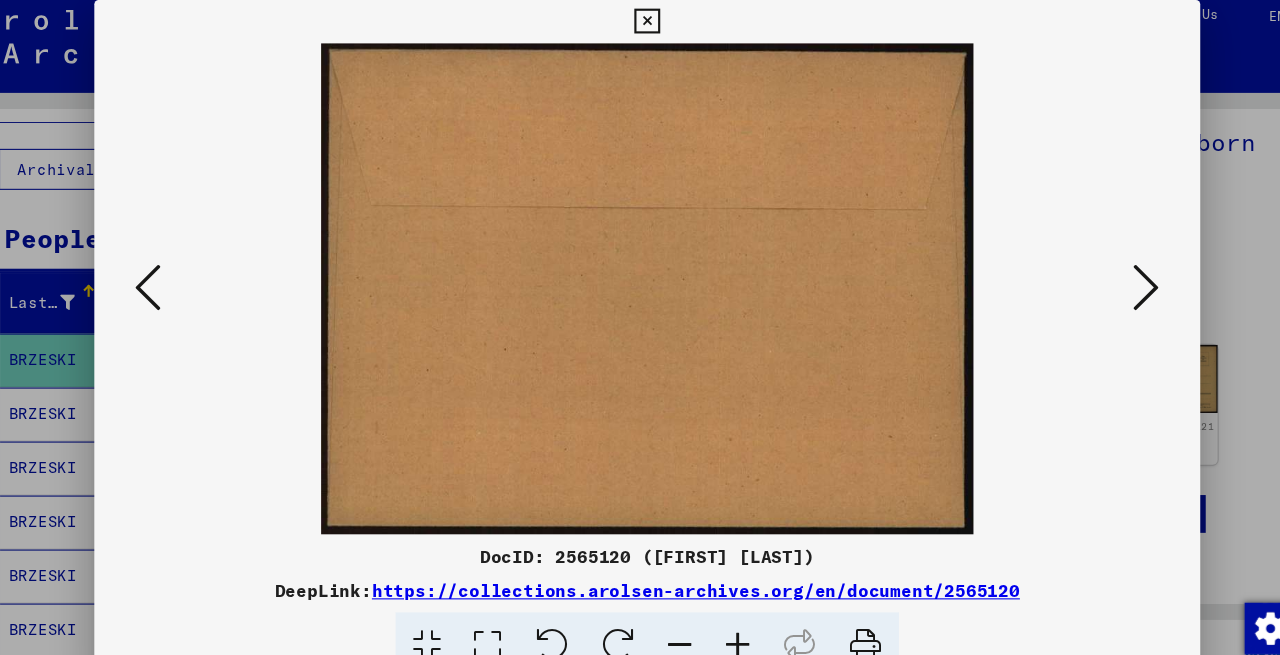 click at bounding box center [1102, 276] 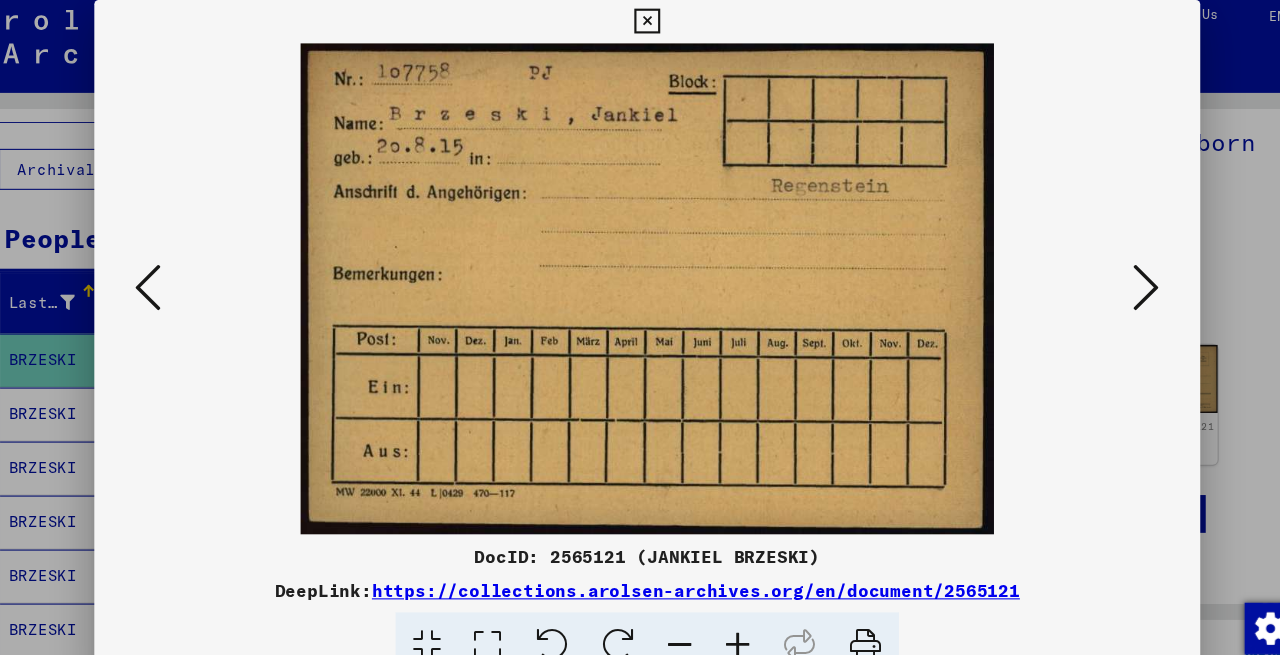 click at bounding box center [1102, 276] 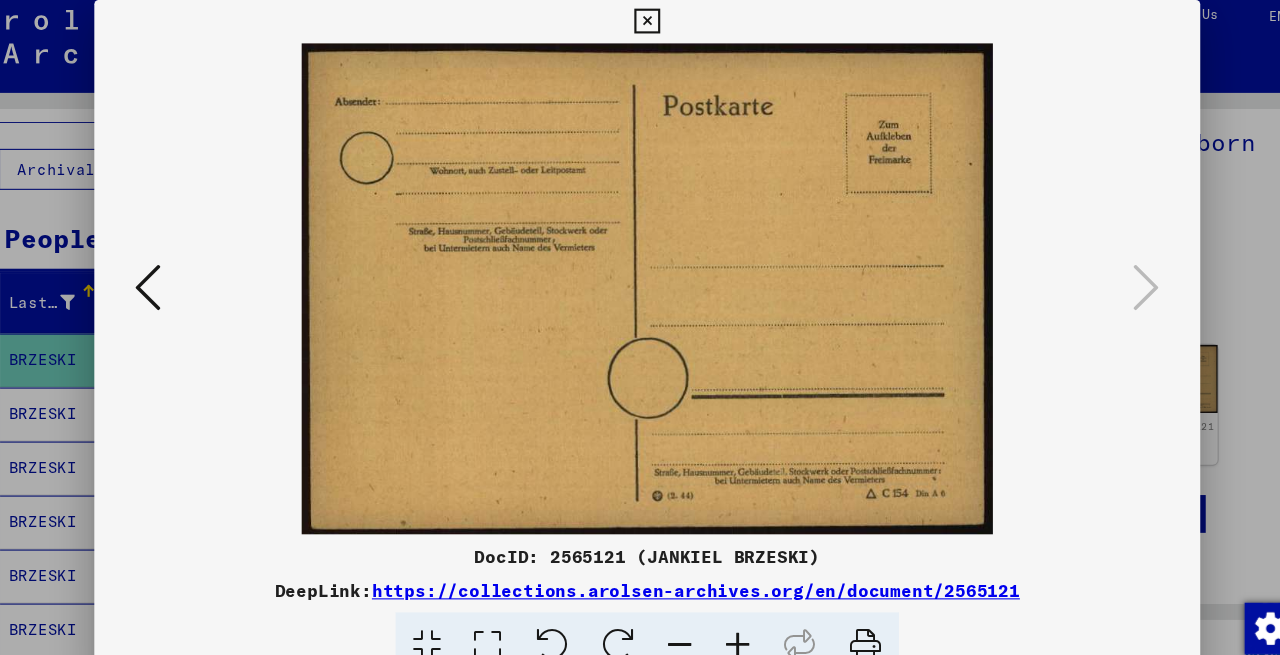 click at bounding box center (640, 327) 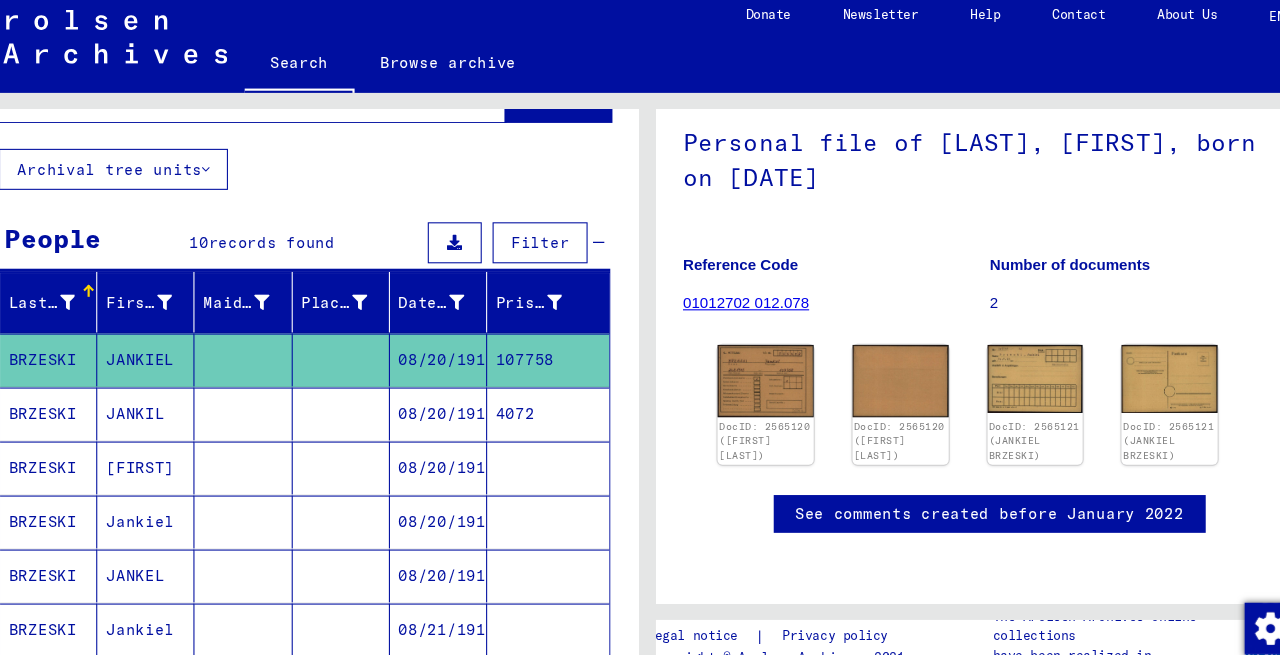 click on "BRZESKI" at bounding box center [86, 443] 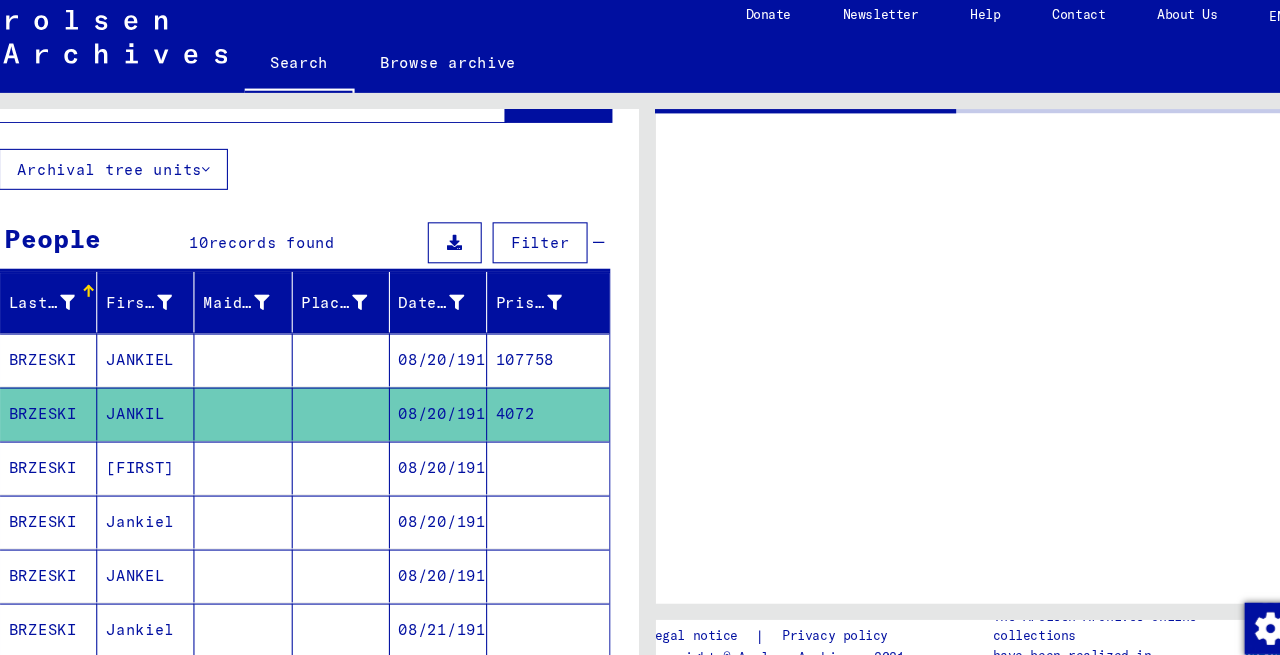 scroll, scrollTop: 0, scrollLeft: 0, axis: both 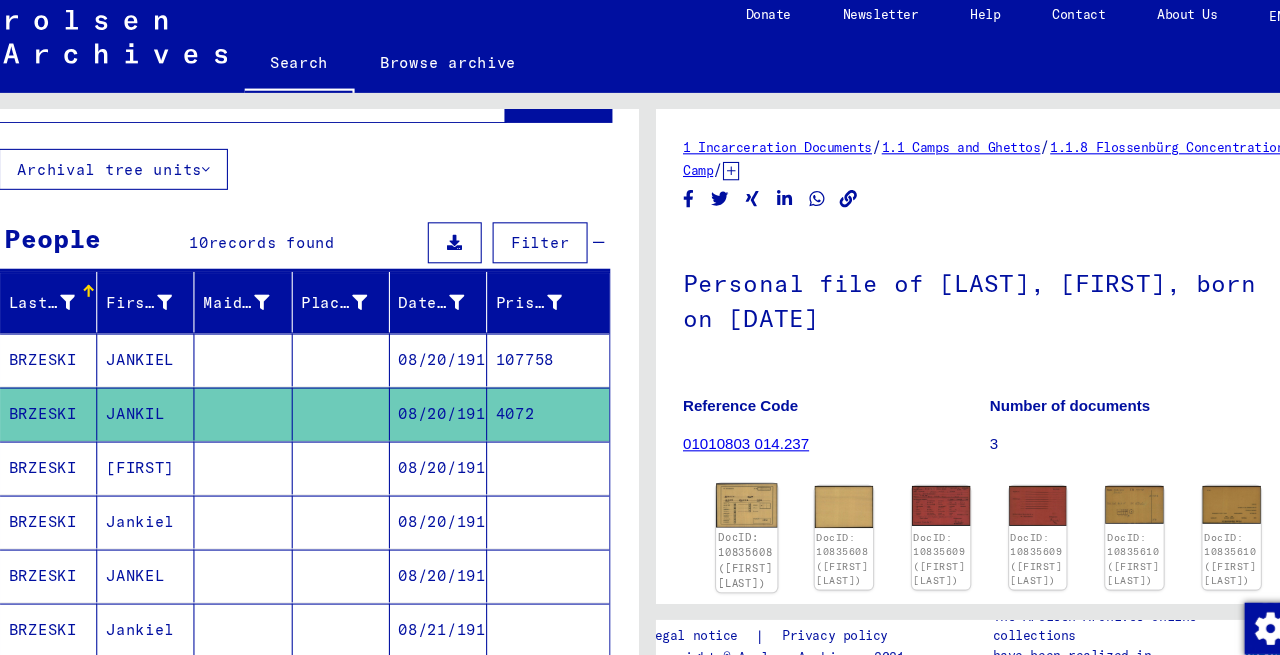 click 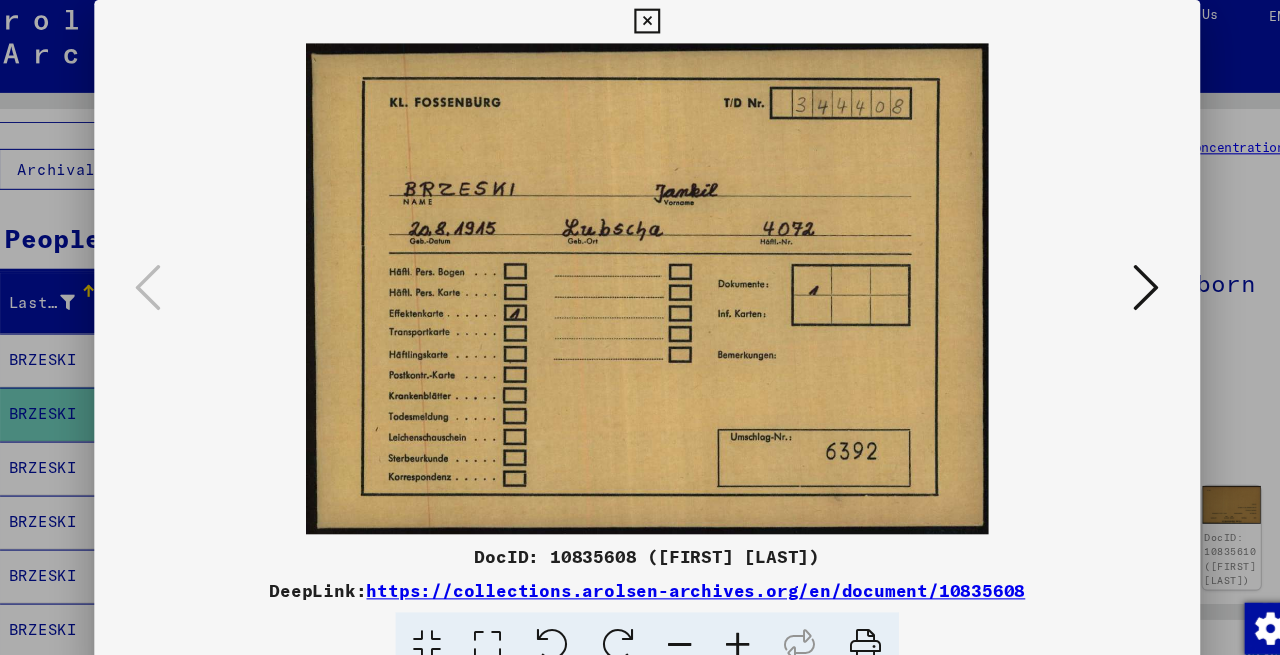 type 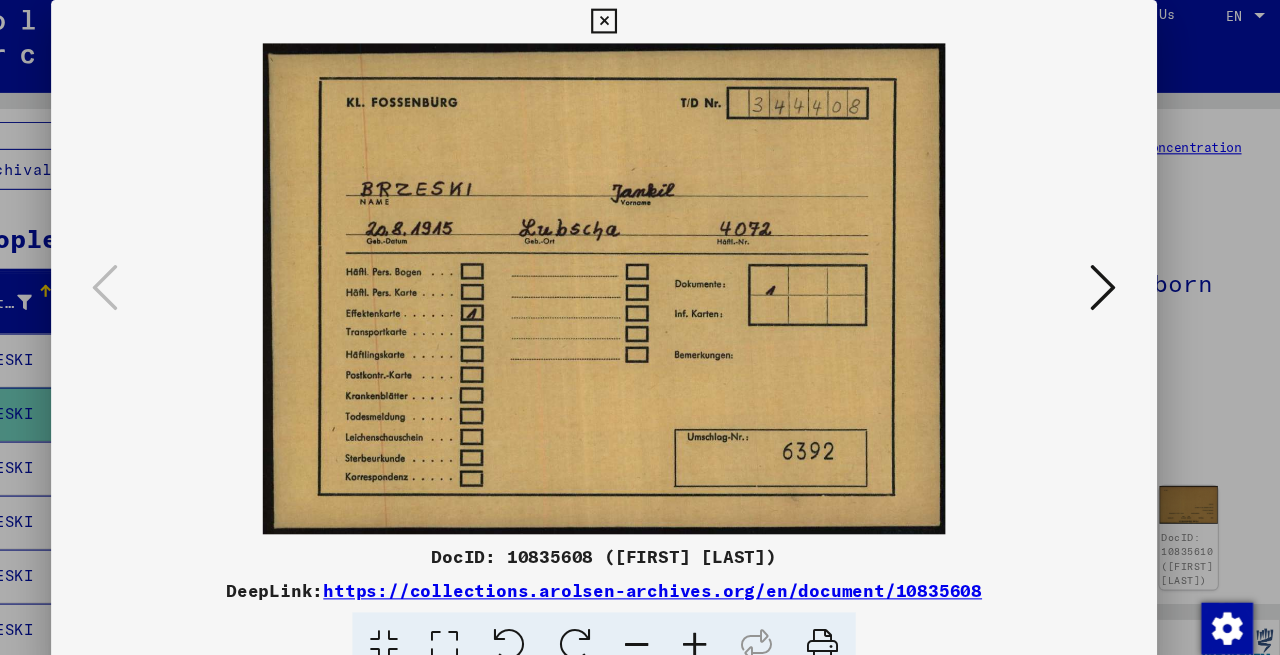 click at bounding box center (1102, 276) 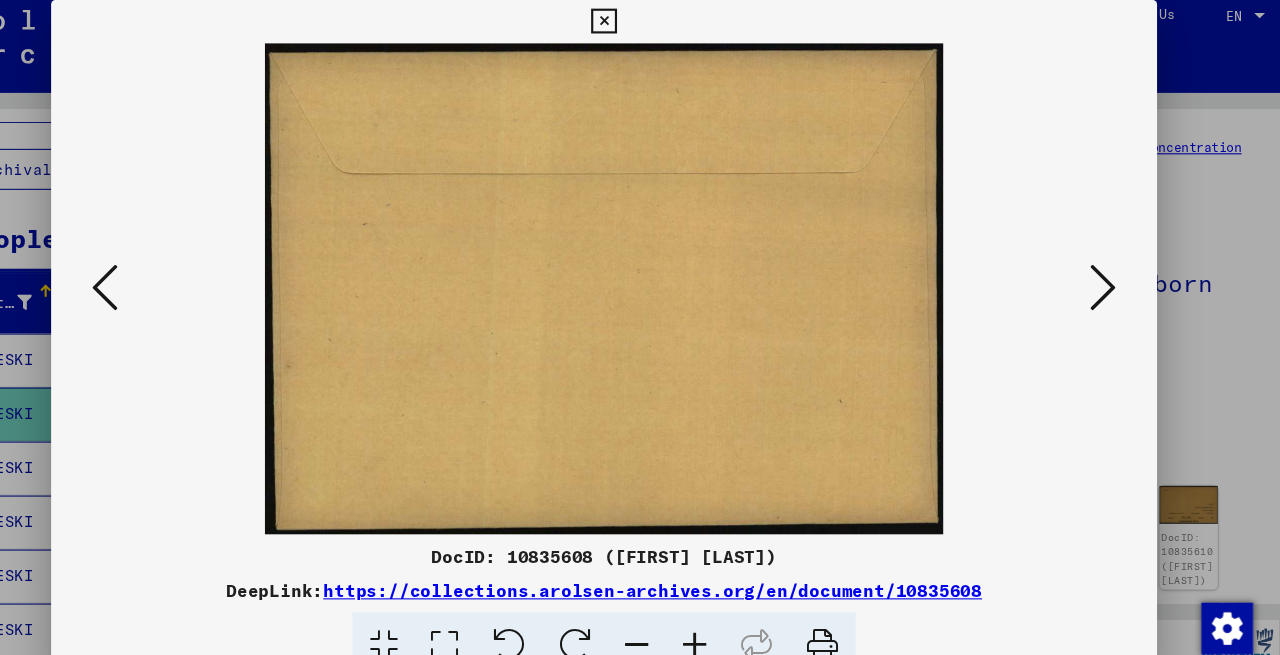 click at bounding box center [1102, 276] 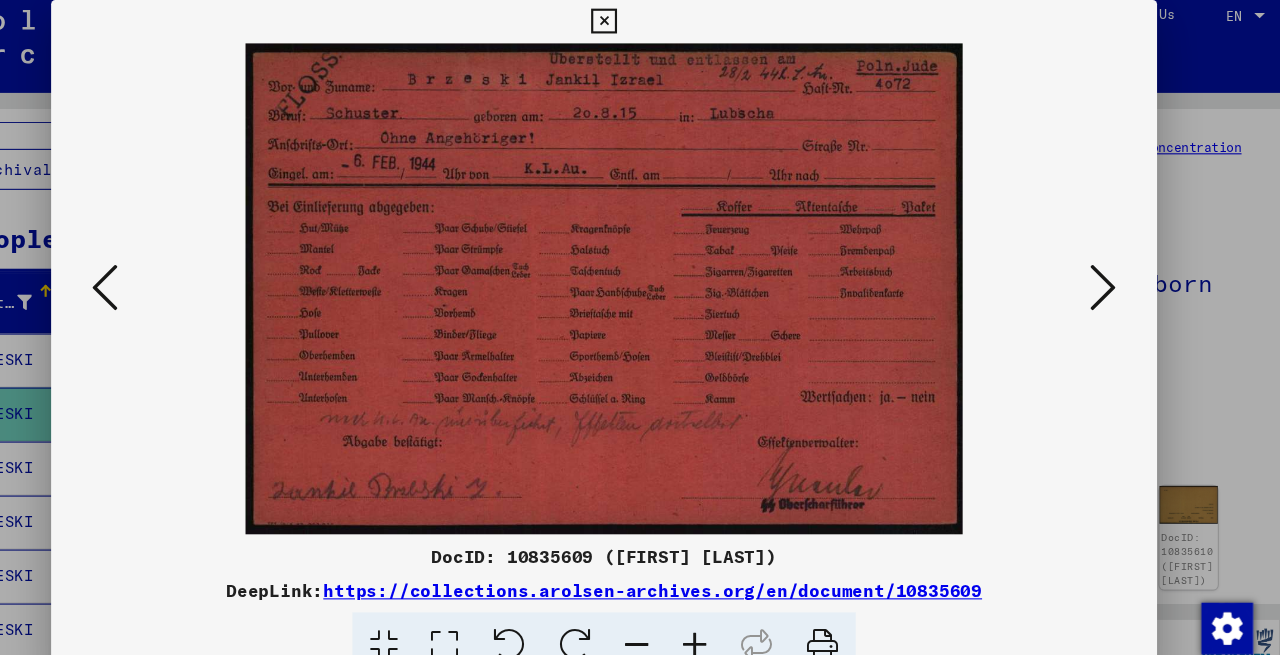 click at bounding box center (1102, 276) 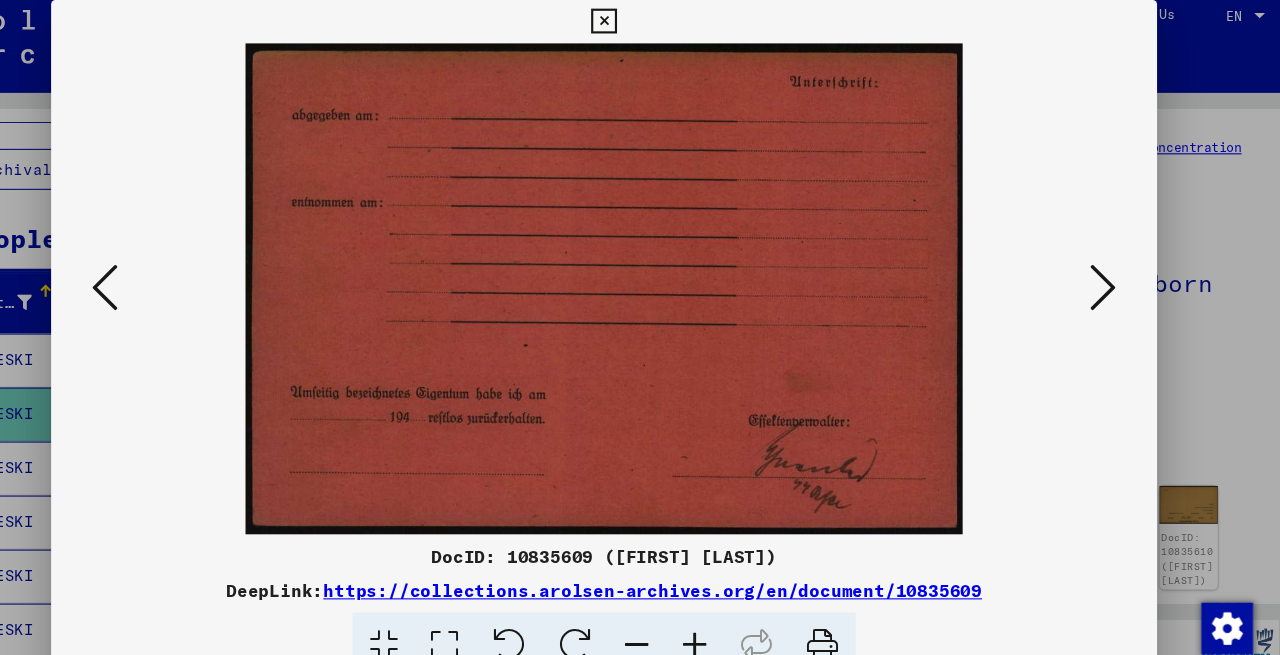 click at bounding box center [178, 276] 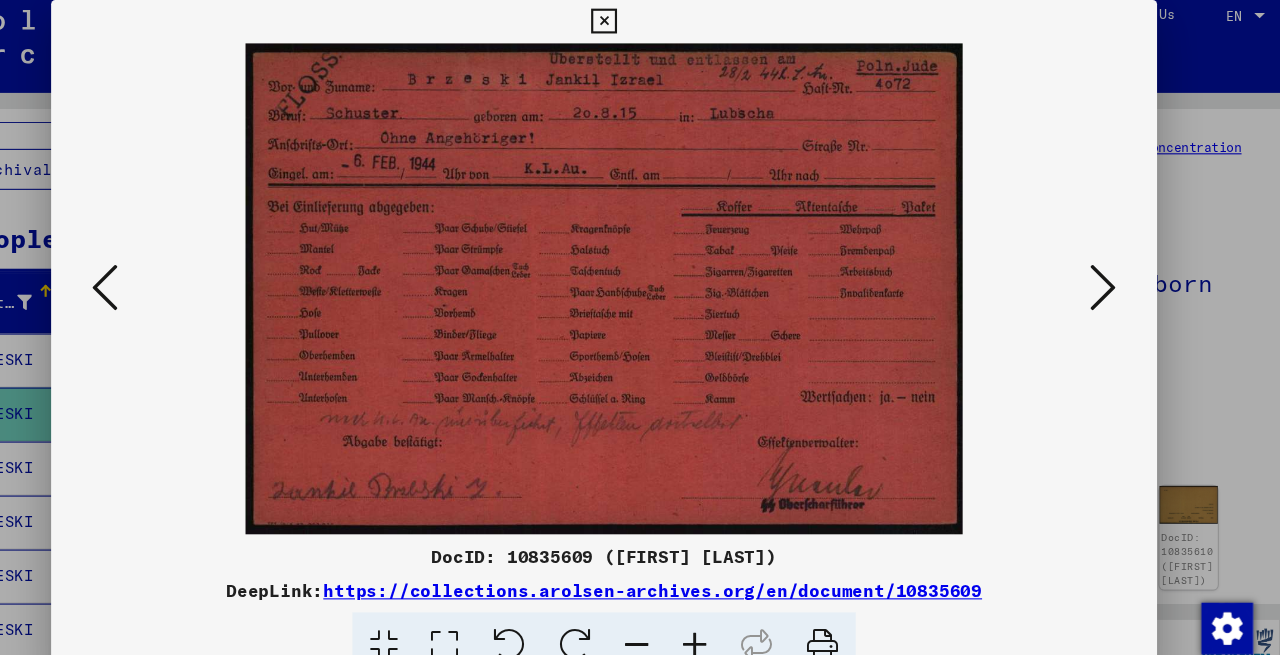 drag, startPoint x: 888, startPoint y: 321, endPoint x: 436, endPoint y: 458, distance: 472.30603 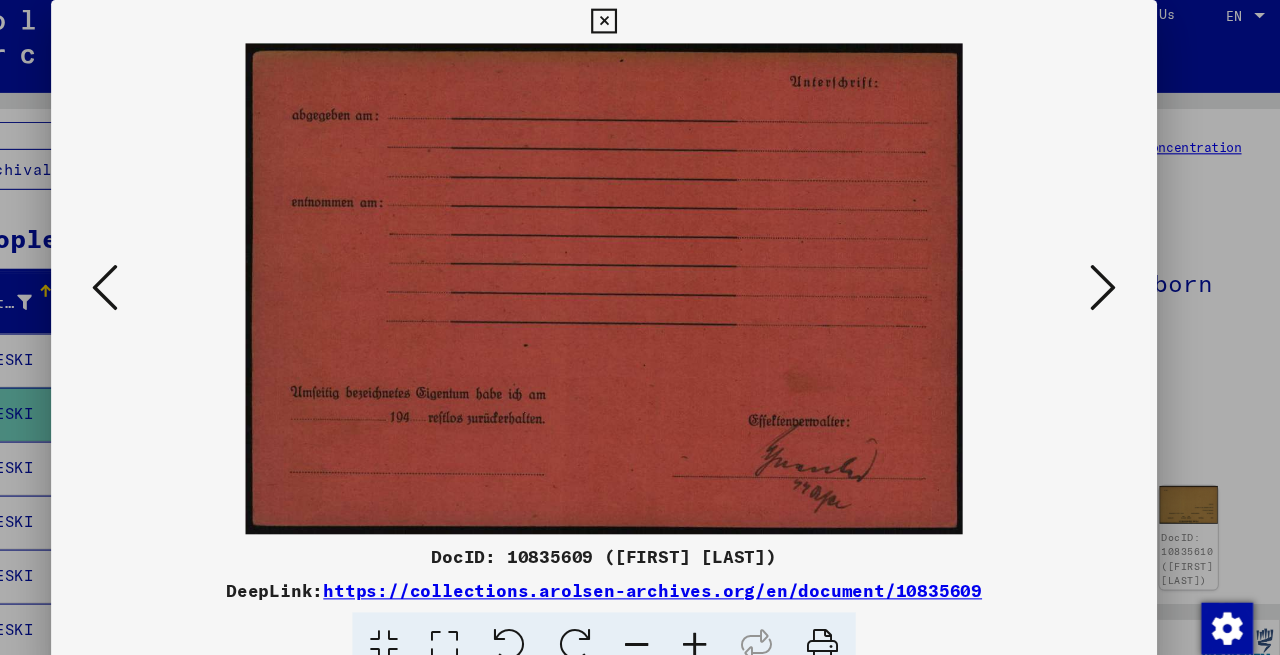 click at bounding box center (1102, 276) 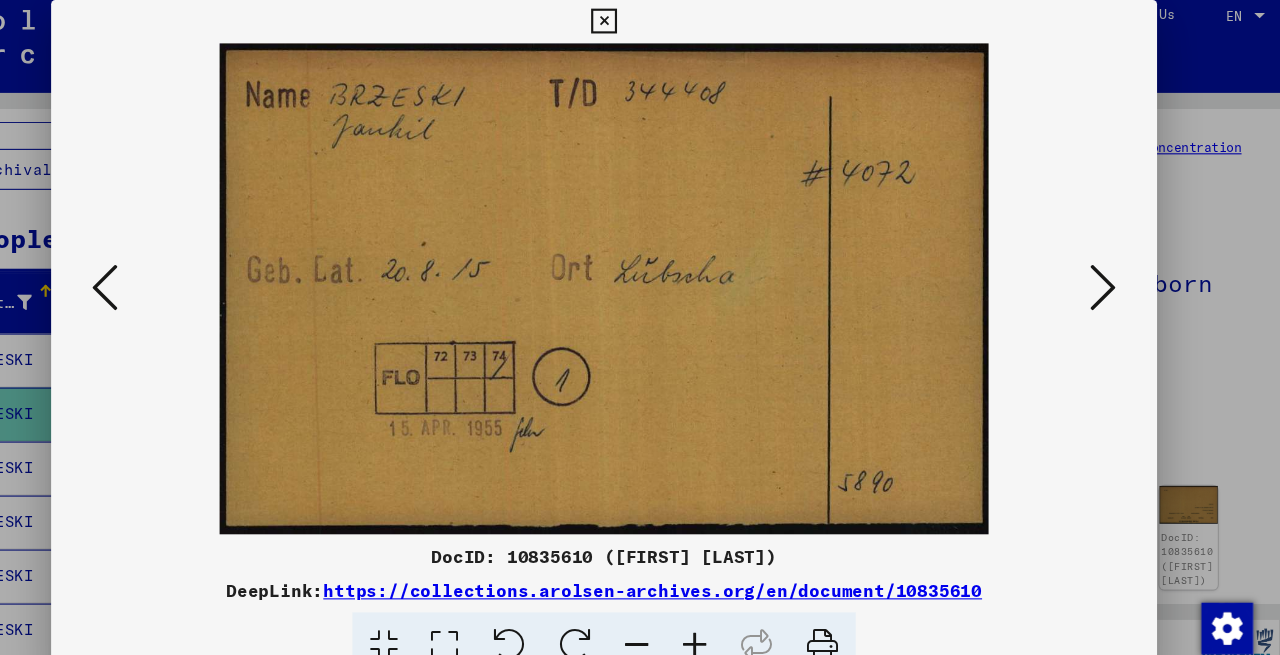 click at bounding box center [1102, 276] 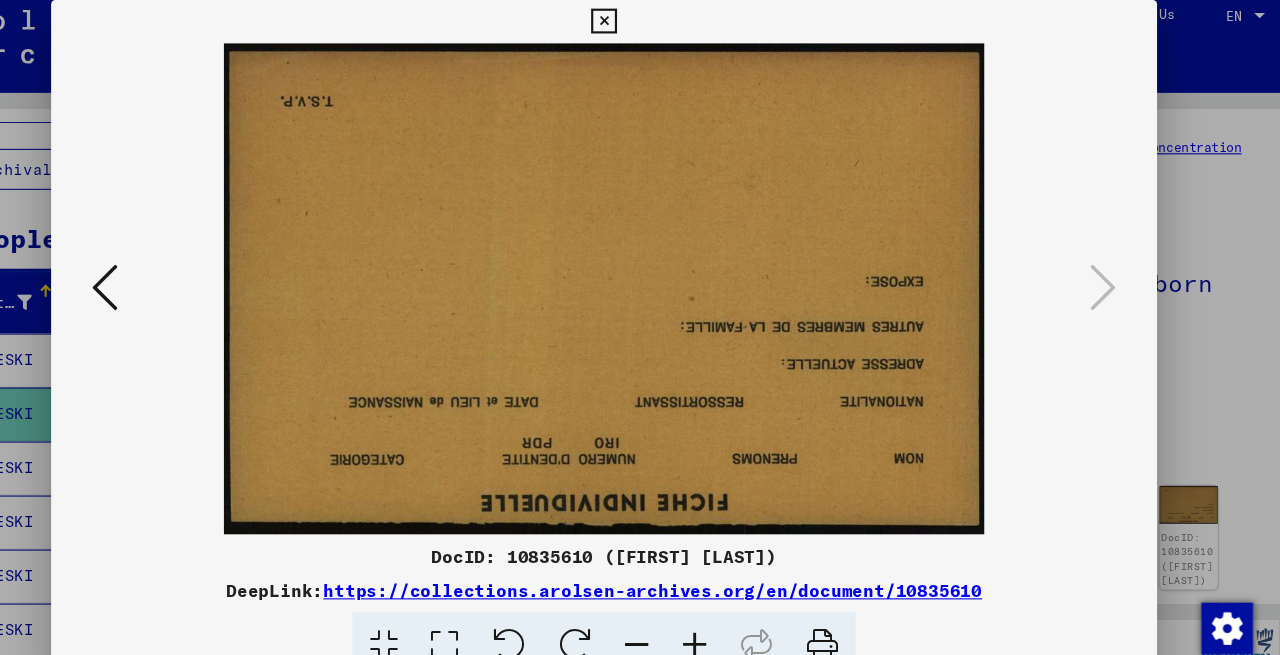 click at bounding box center (639, 30) 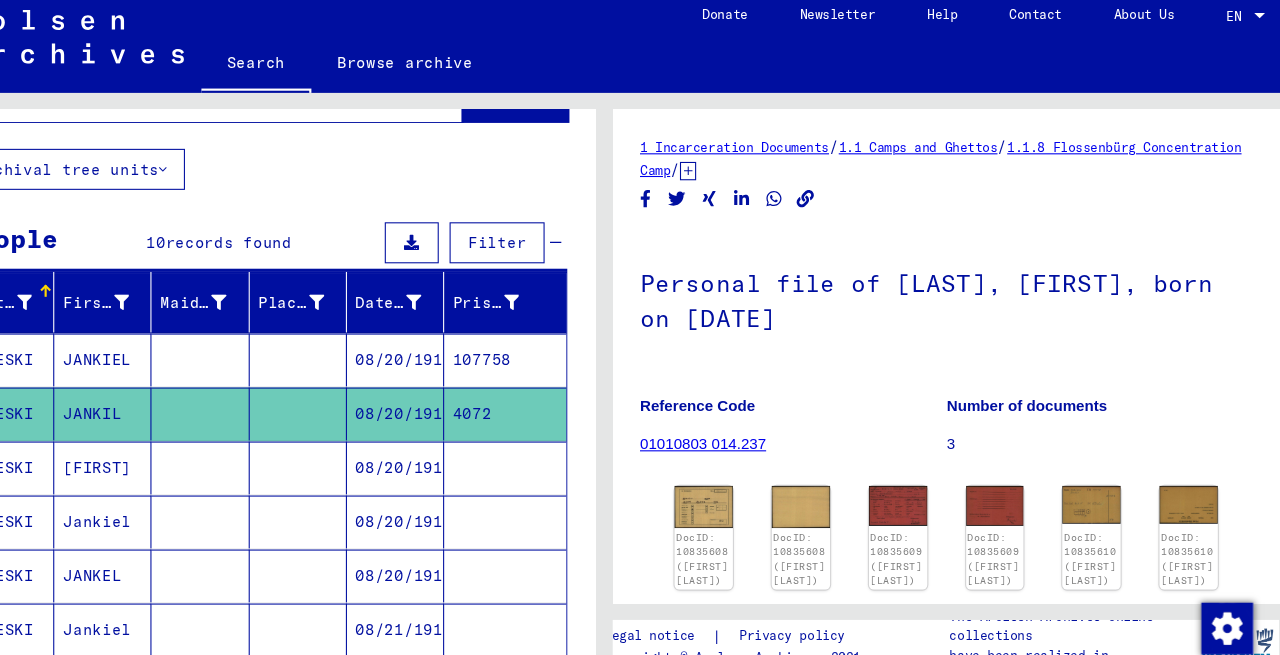 click on "Jankul" at bounding box center [176, 493] 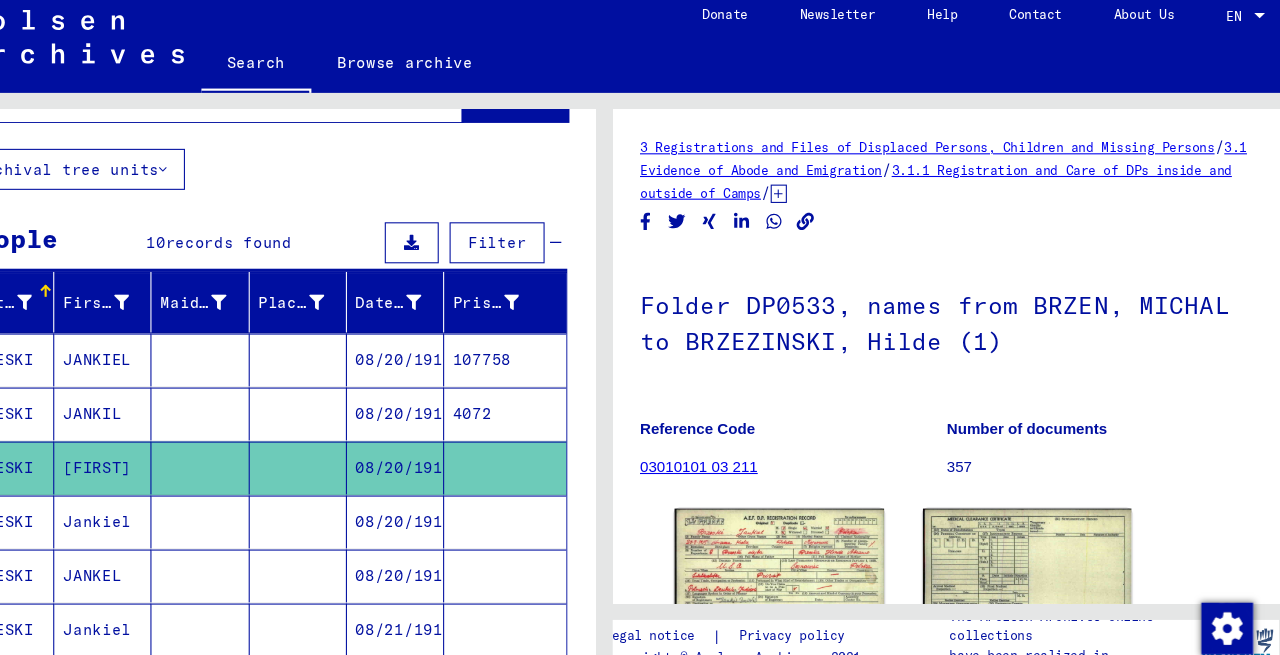 scroll, scrollTop: 0, scrollLeft: 0, axis: both 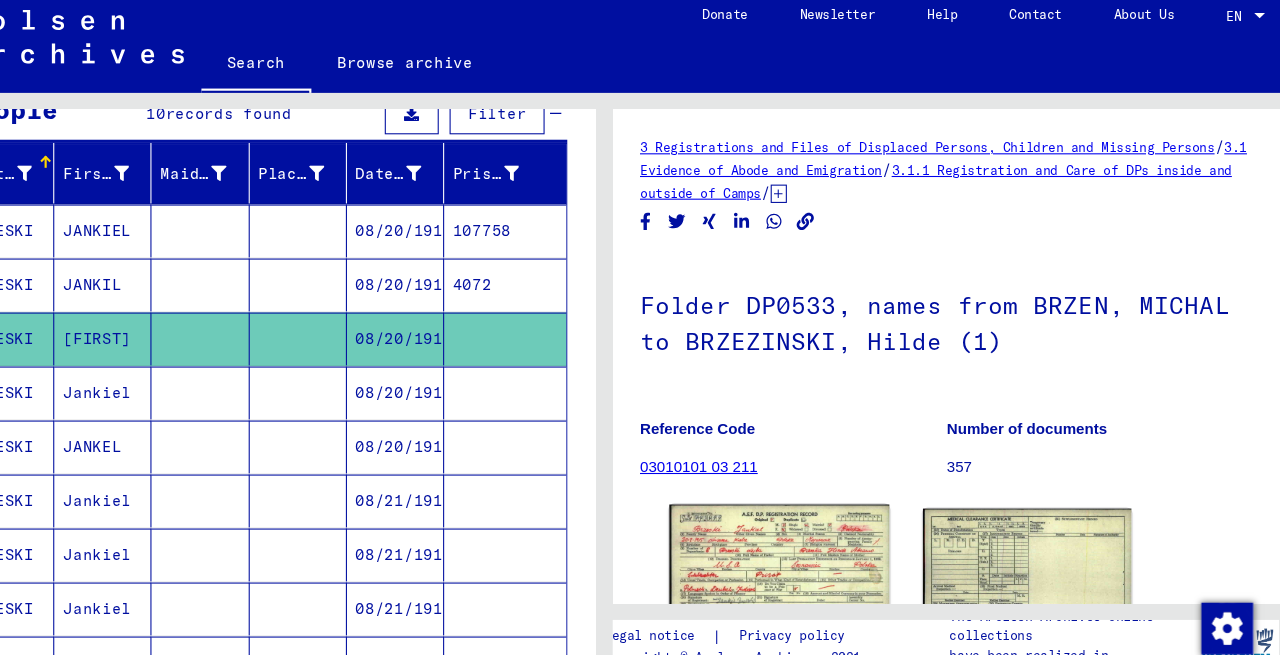 click 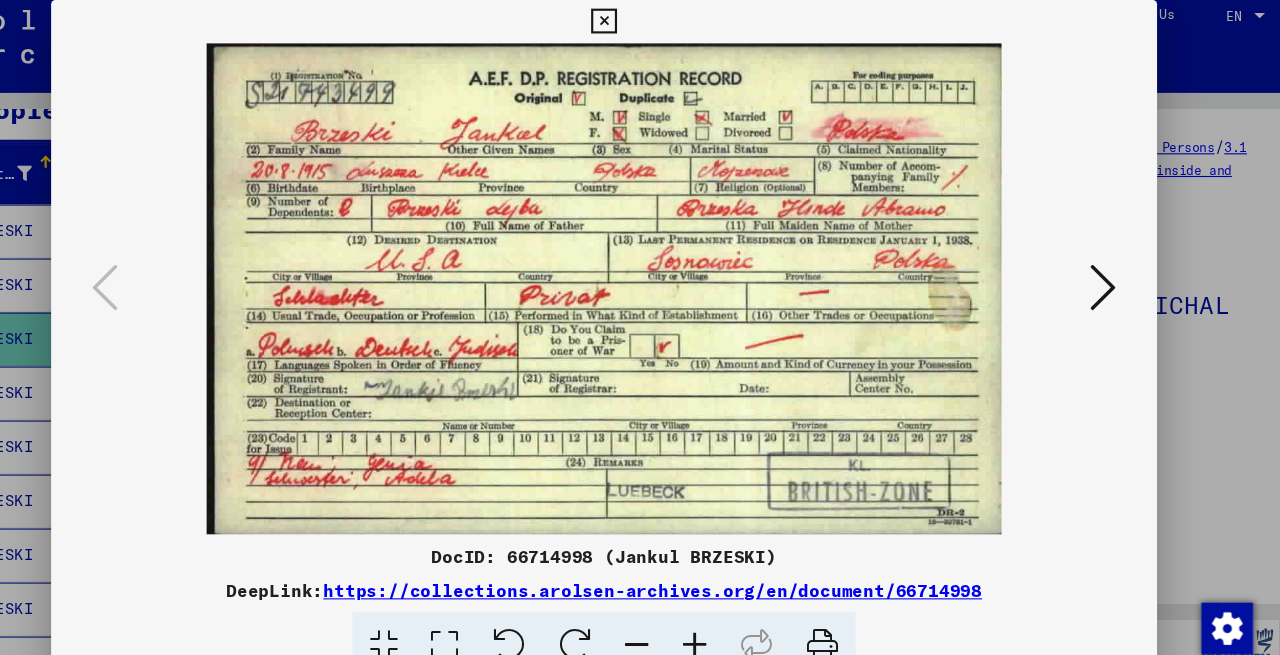 click at bounding box center [1102, 276] 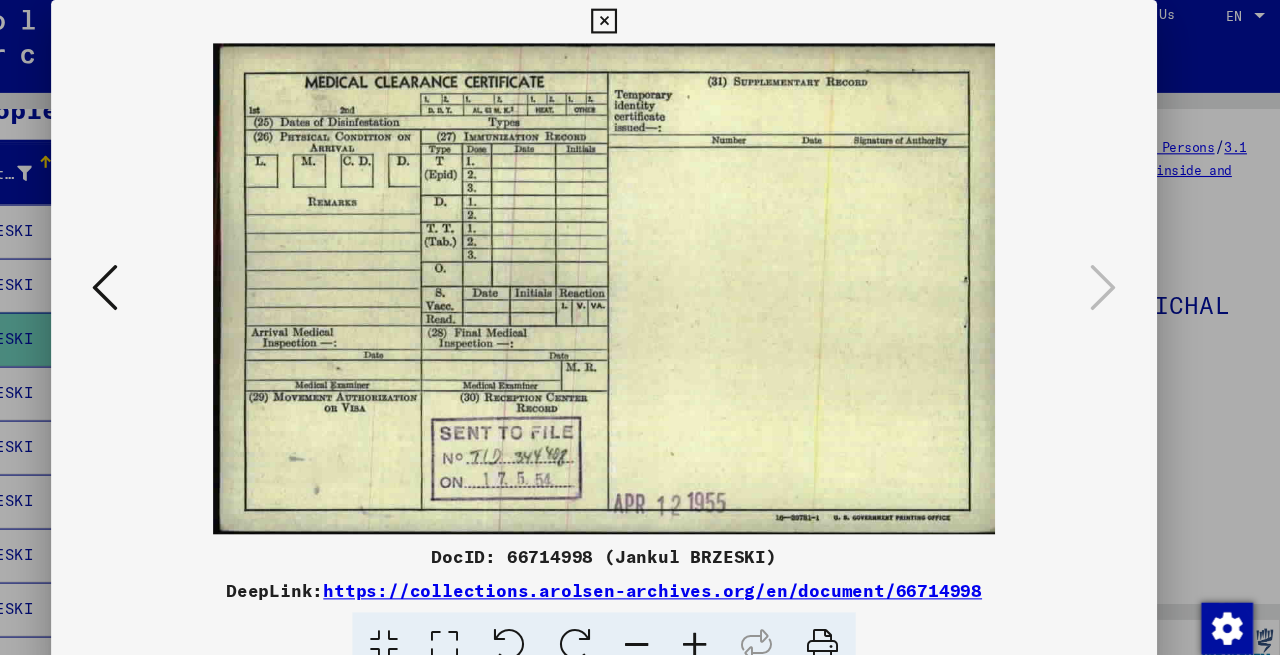 click at bounding box center [640, 327] 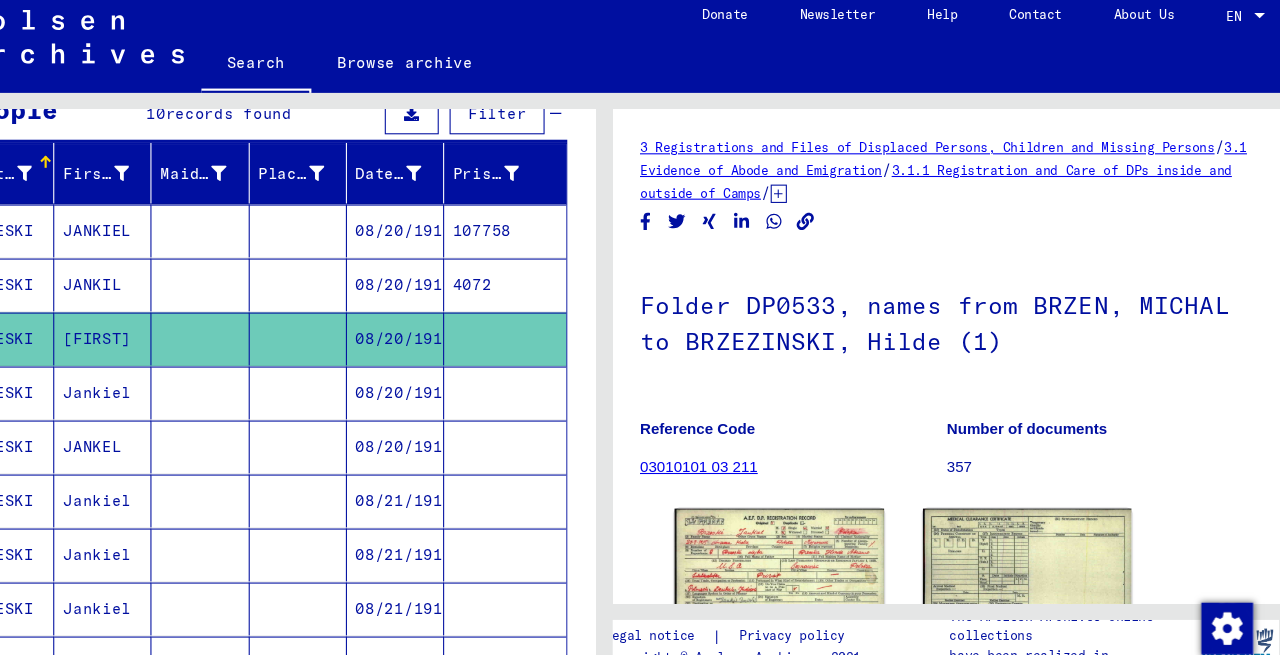 click on "Jankiel" at bounding box center [176, 423] 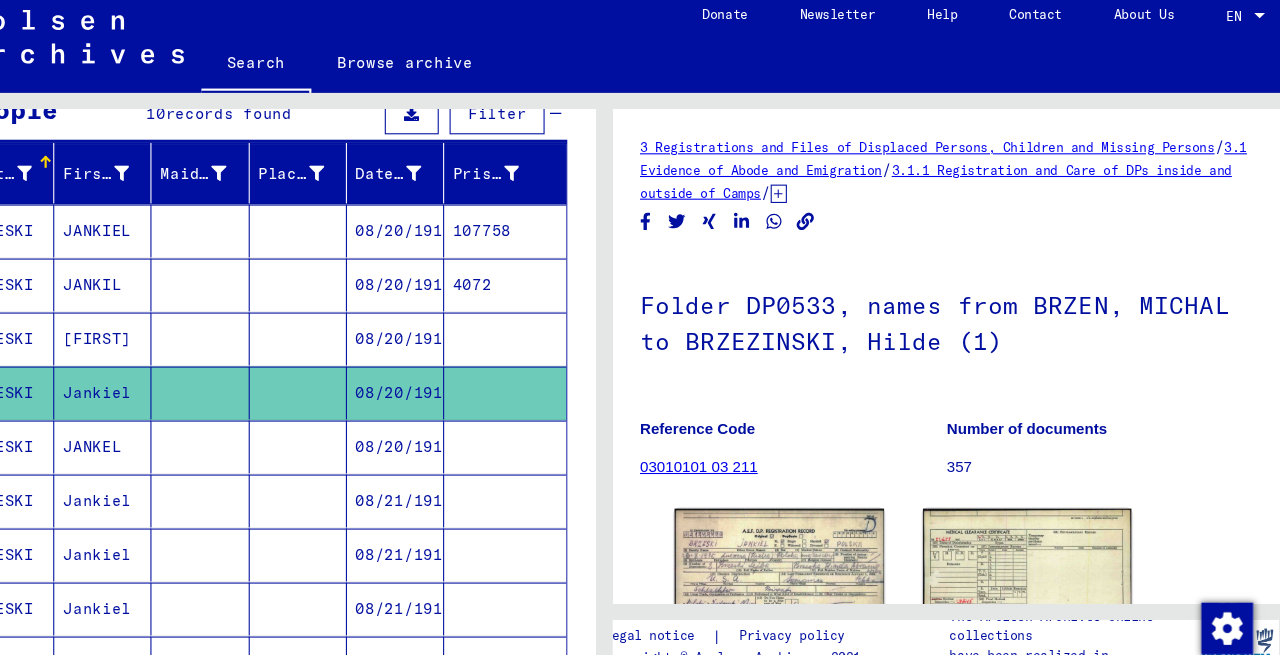 scroll, scrollTop: 0, scrollLeft: 0, axis: both 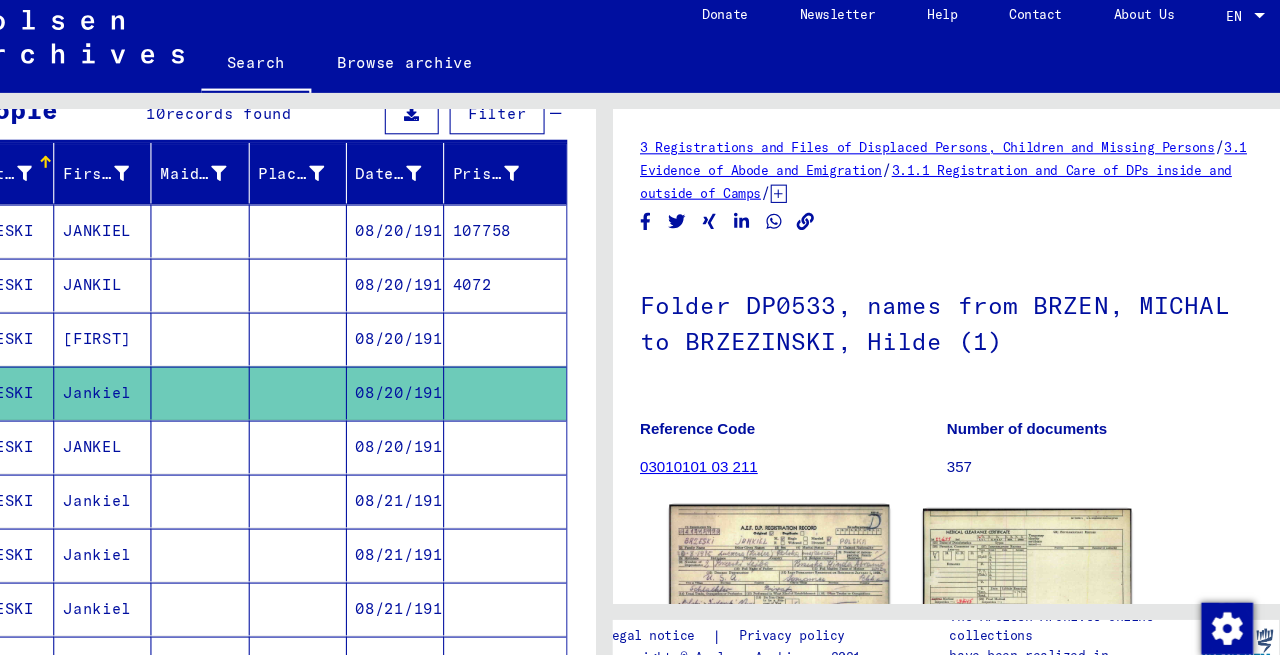 click 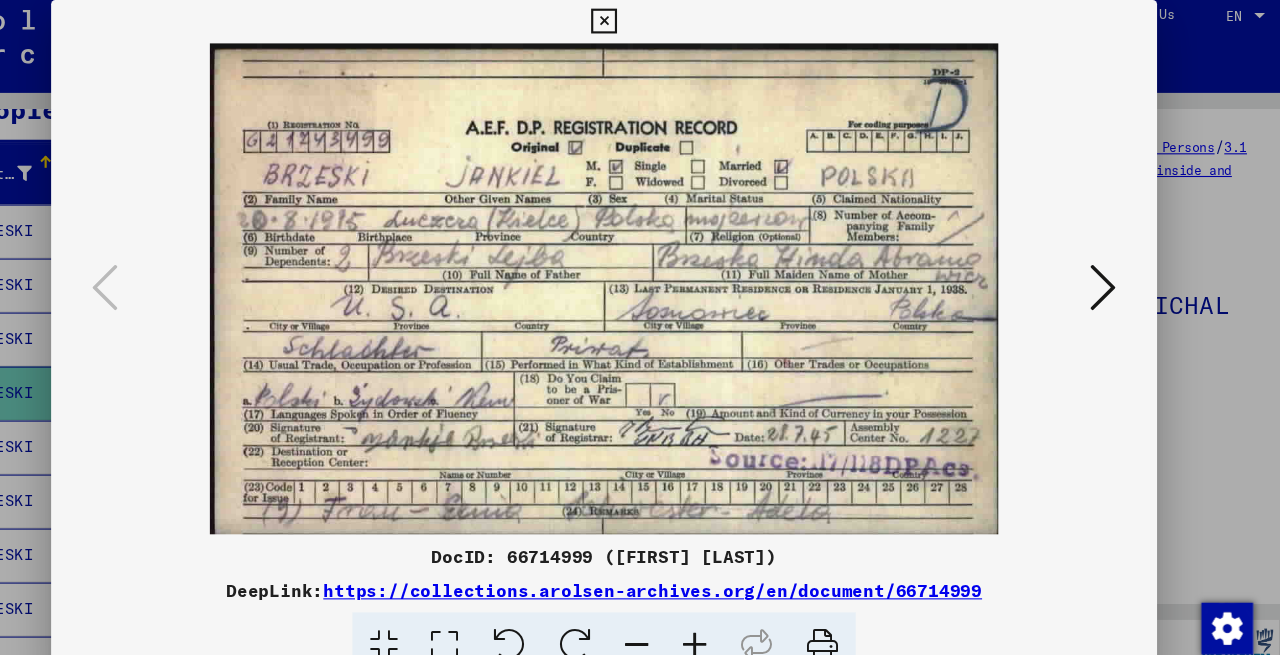 click at bounding box center [1102, 276] 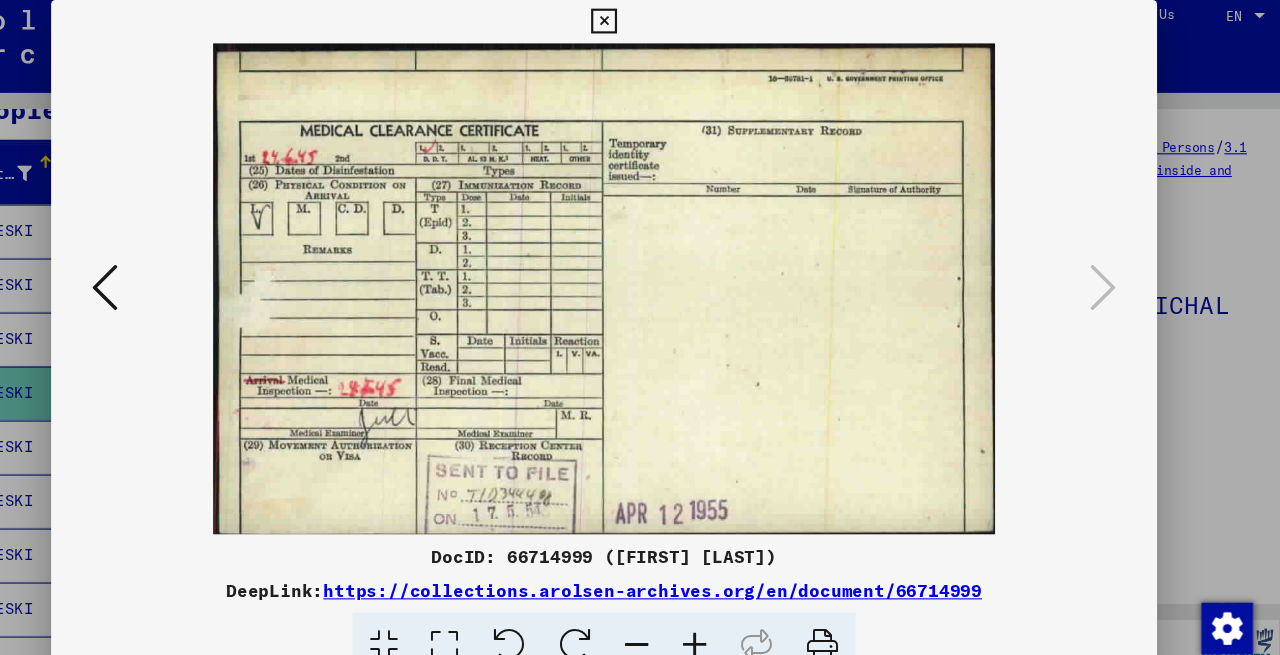 click at bounding box center (640, 327) 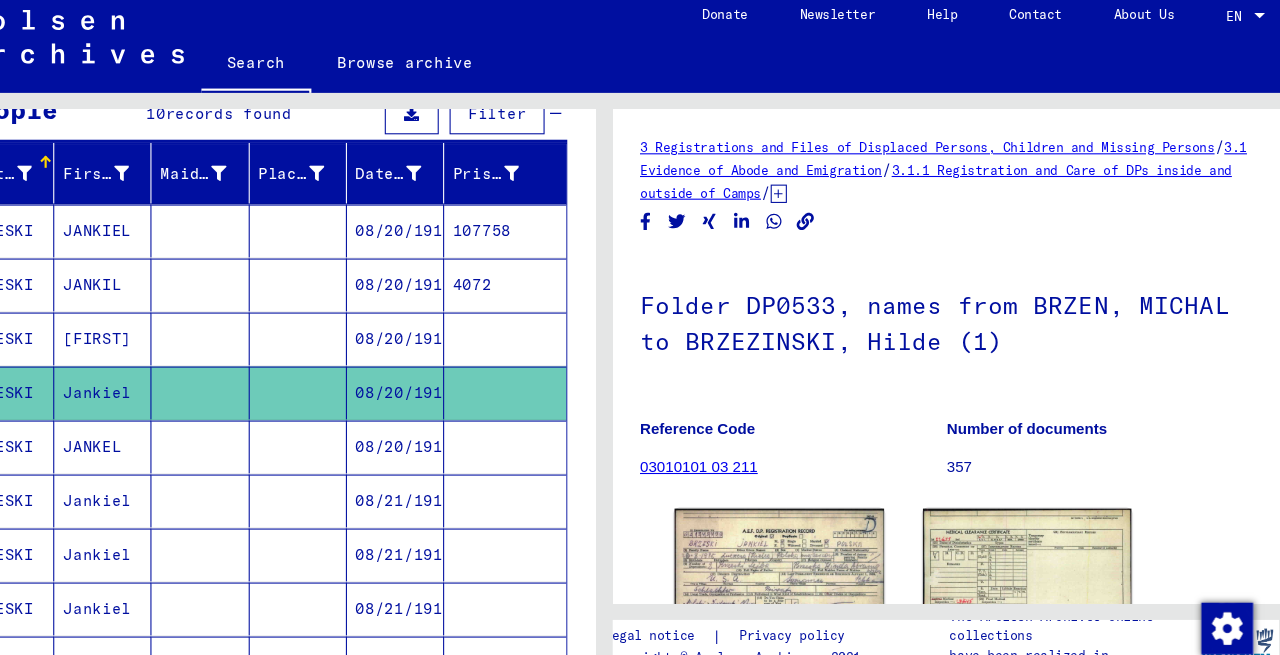 click on "BRZESKI" at bounding box center (86, 473) 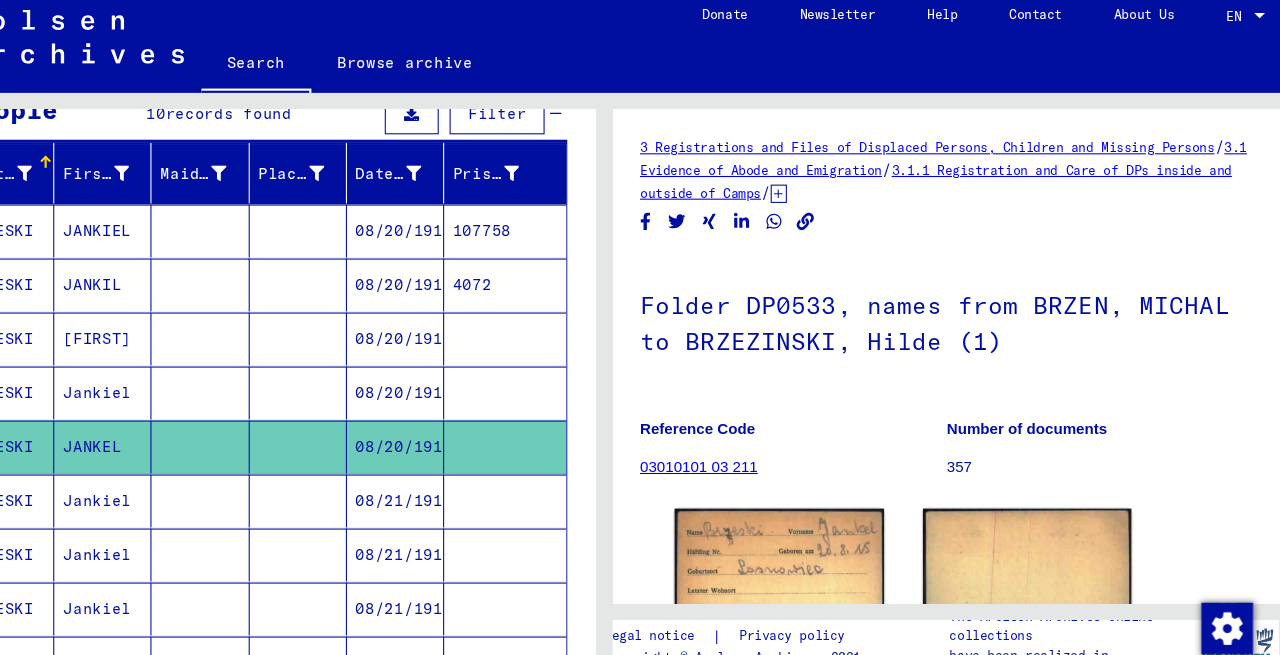 scroll, scrollTop: 0, scrollLeft: 0, axis: both 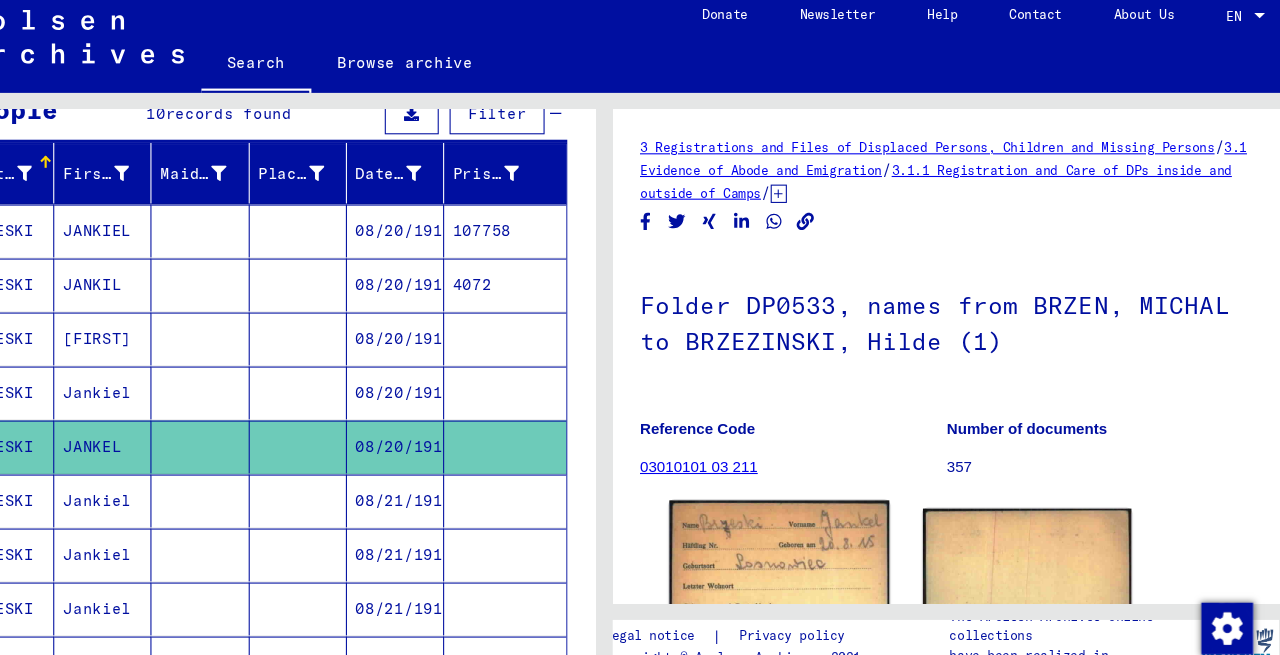 click 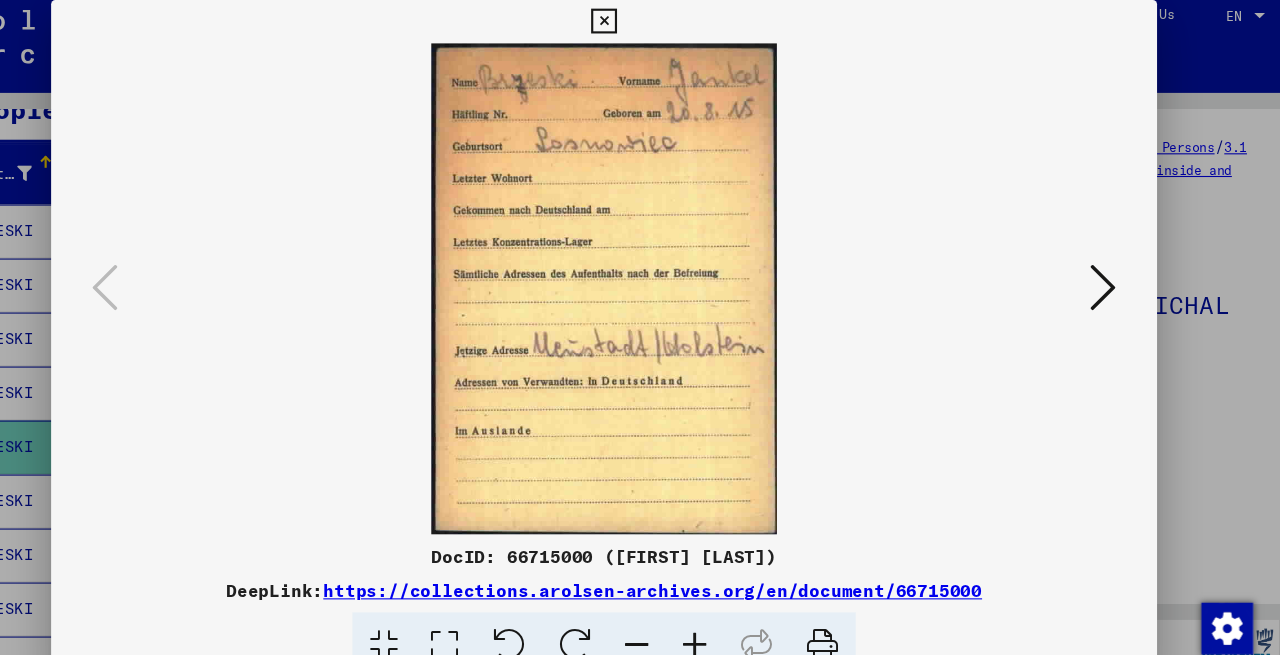 type 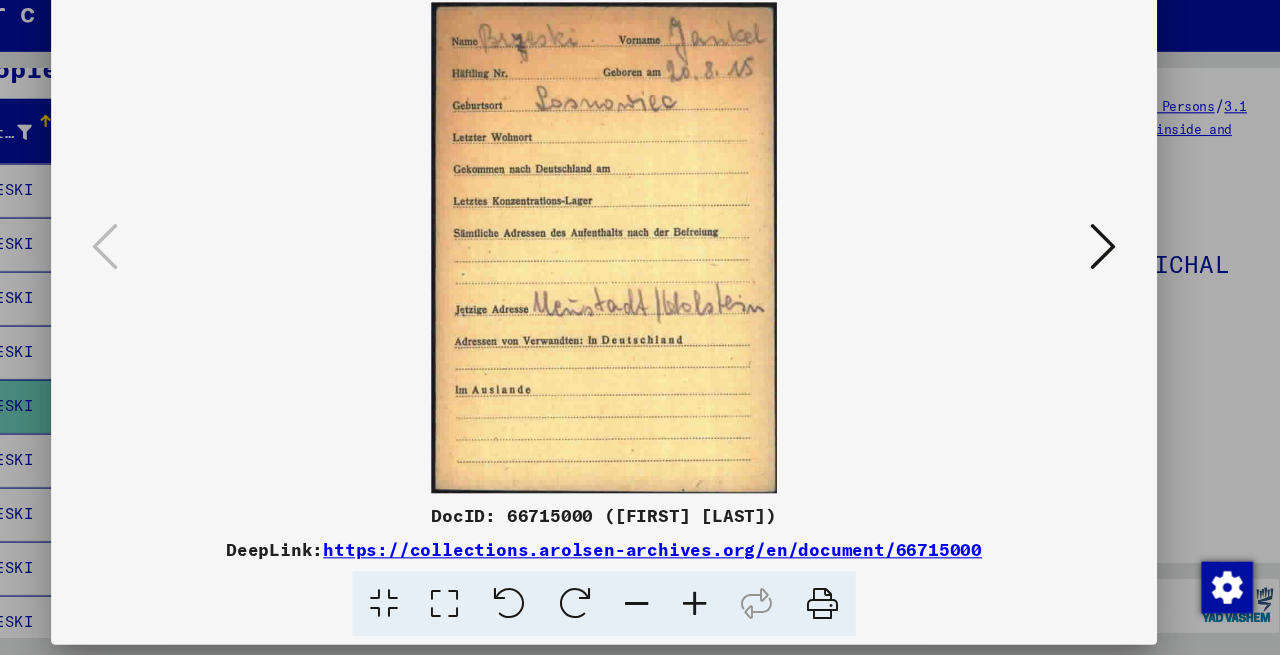 click at bounding box center [1102, 276] 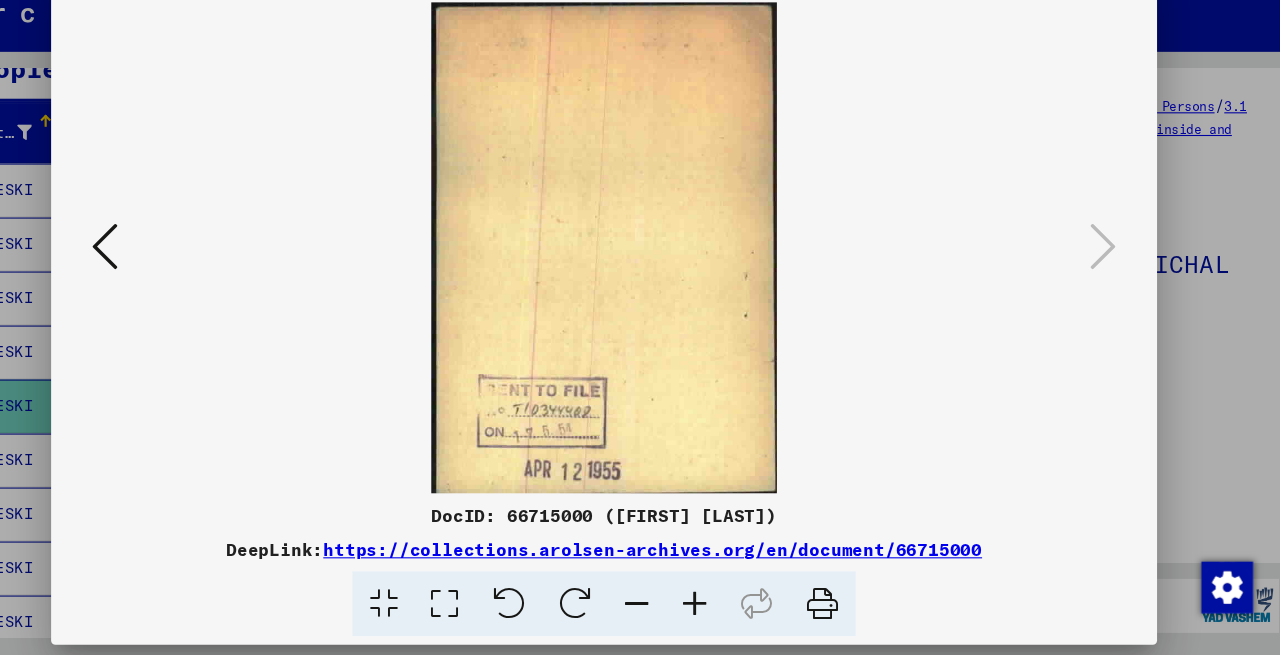 click at bounding box center [640, 327] 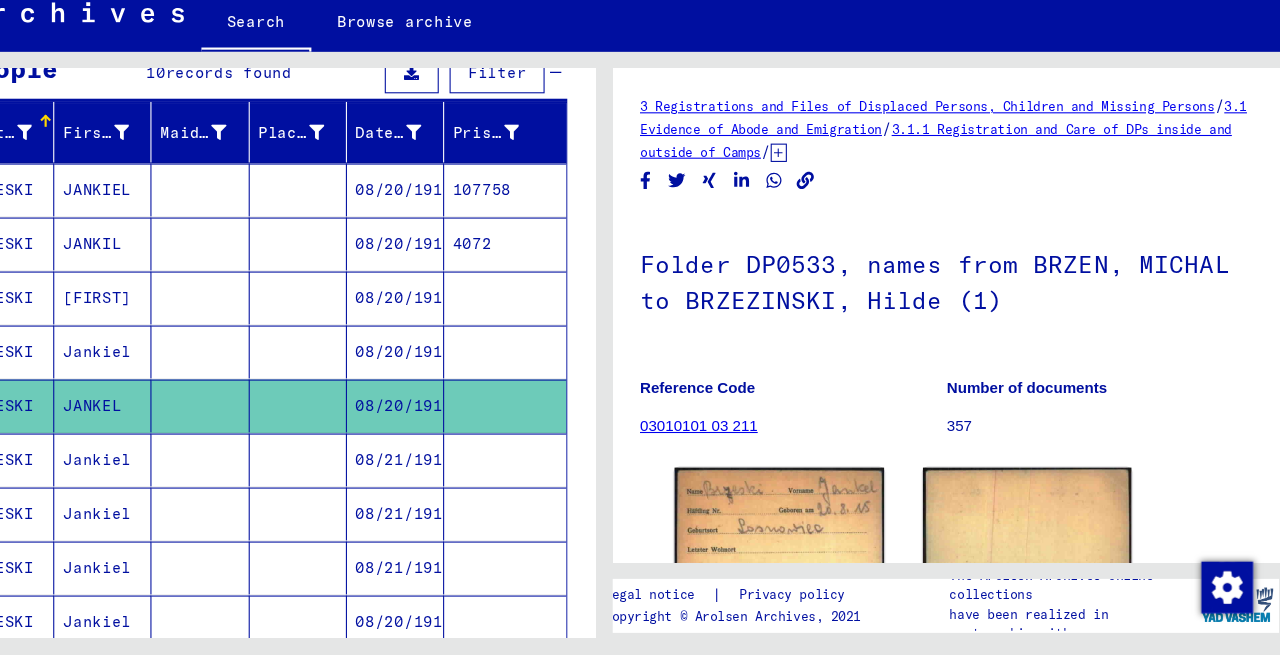 click on "BRZESKI" at bounding box center (86, 523) 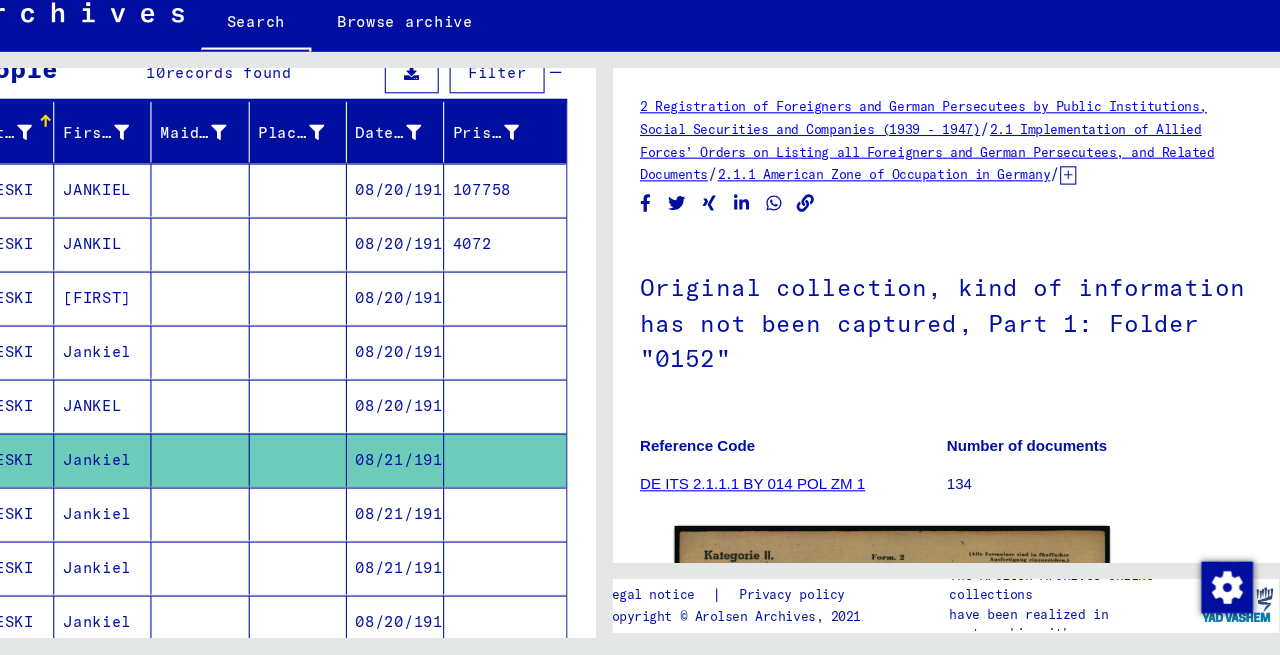 scroll, scrollTop: 0, scrollLeft: 0, axis: both 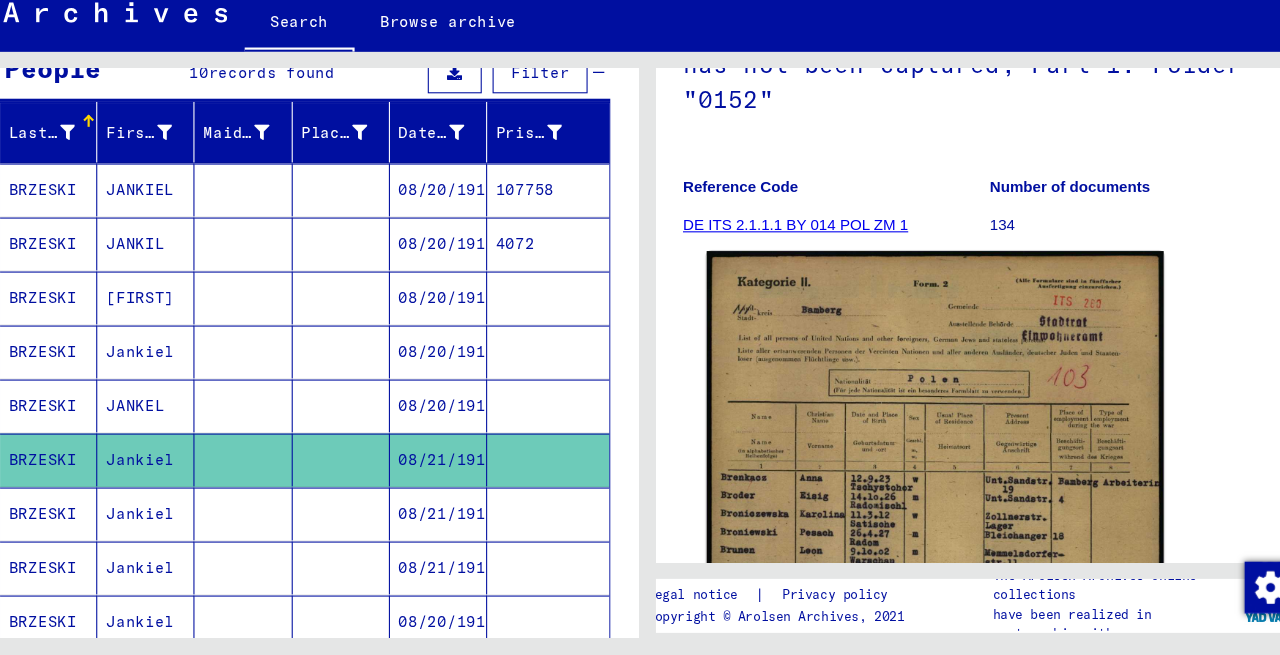 click 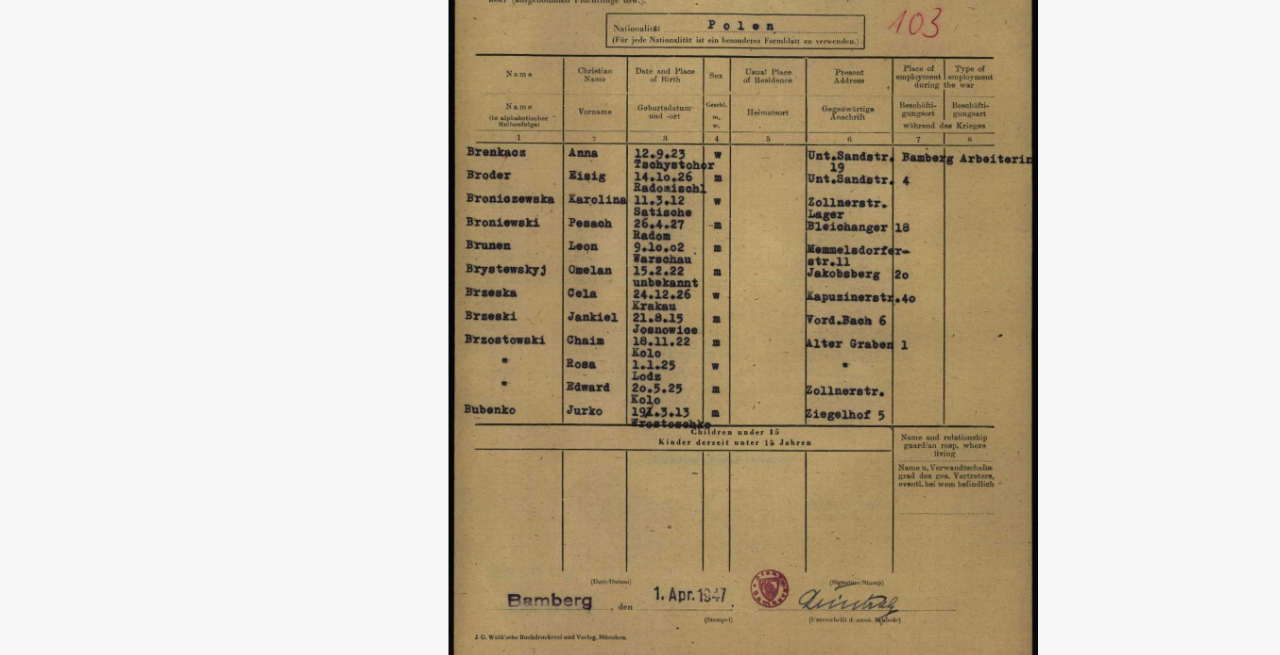 type 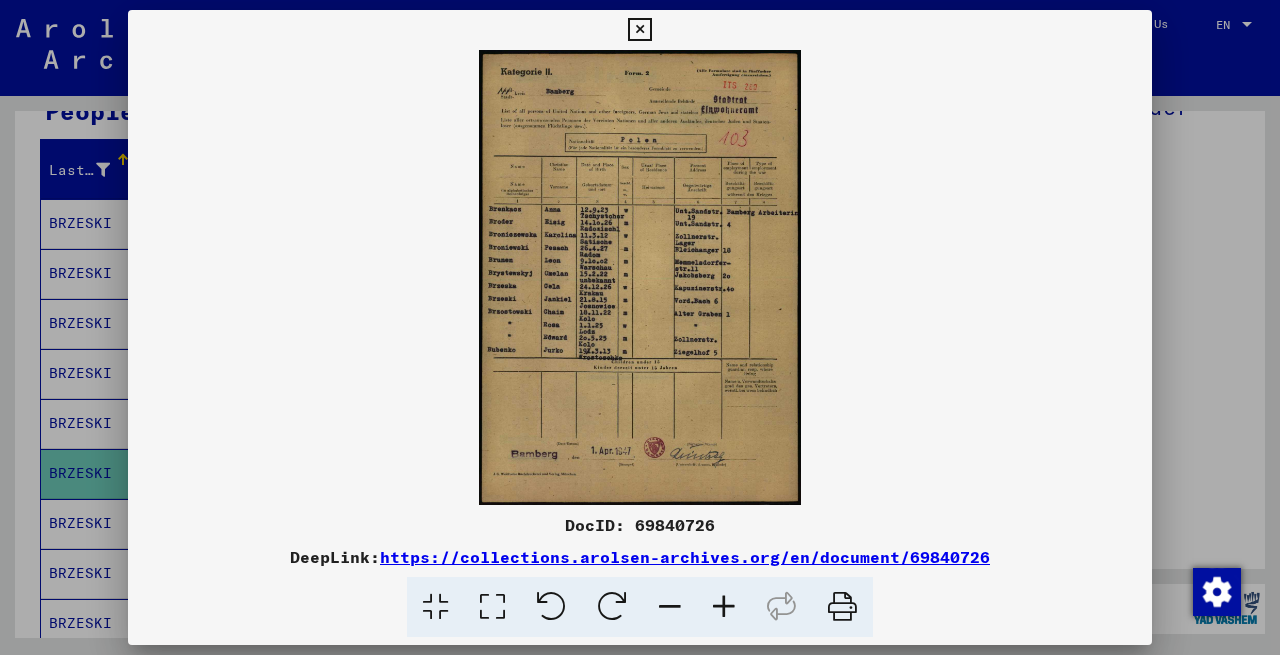 click at bounding box center [640, 327] 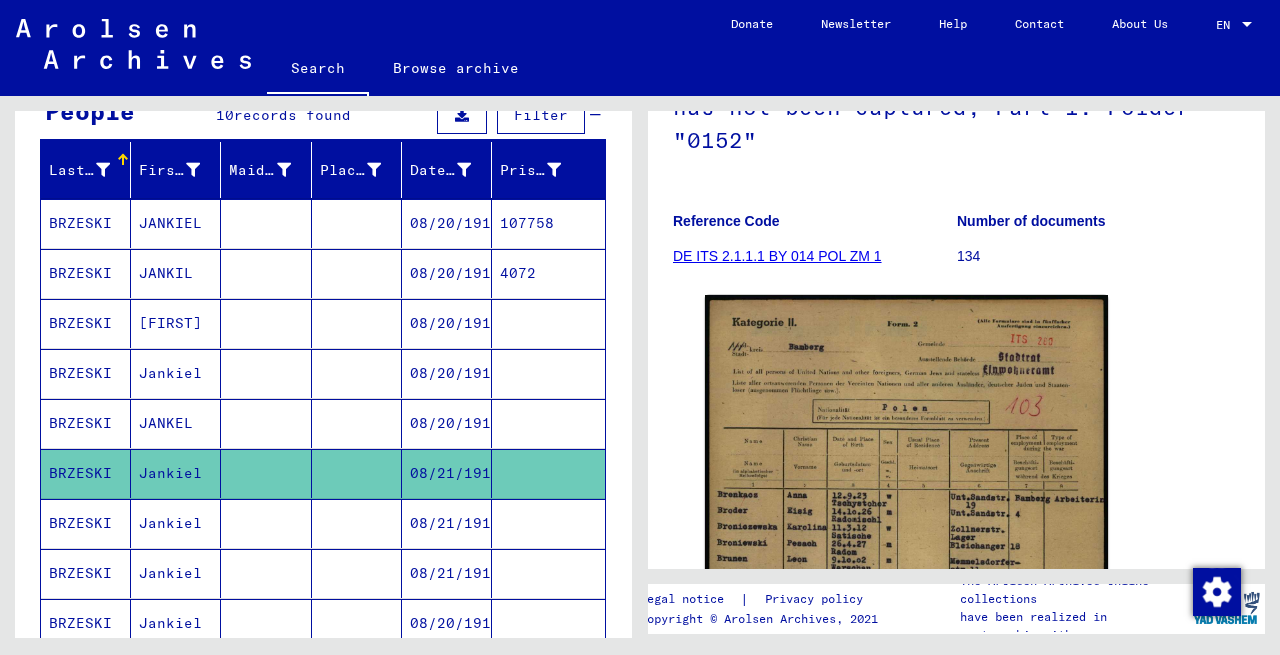 click on "BRZESKI" at bounding box center (86, 573) 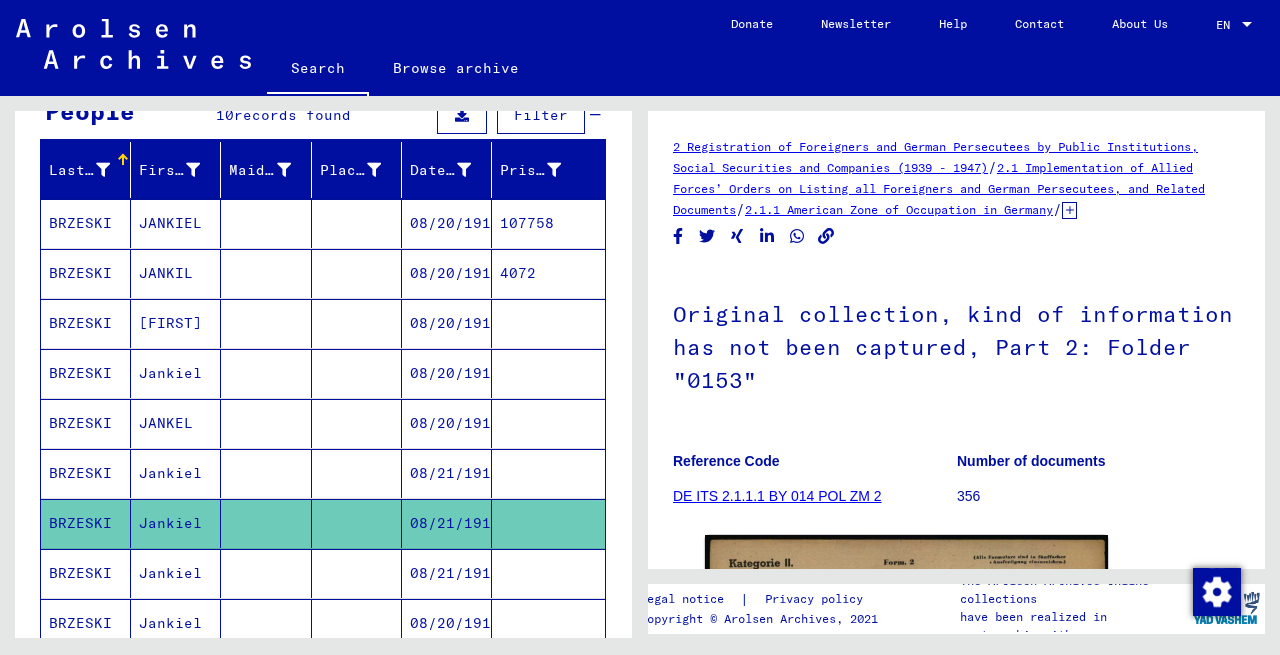 scroll, scrollTop: 0, scrollLeft: 0, axis: both 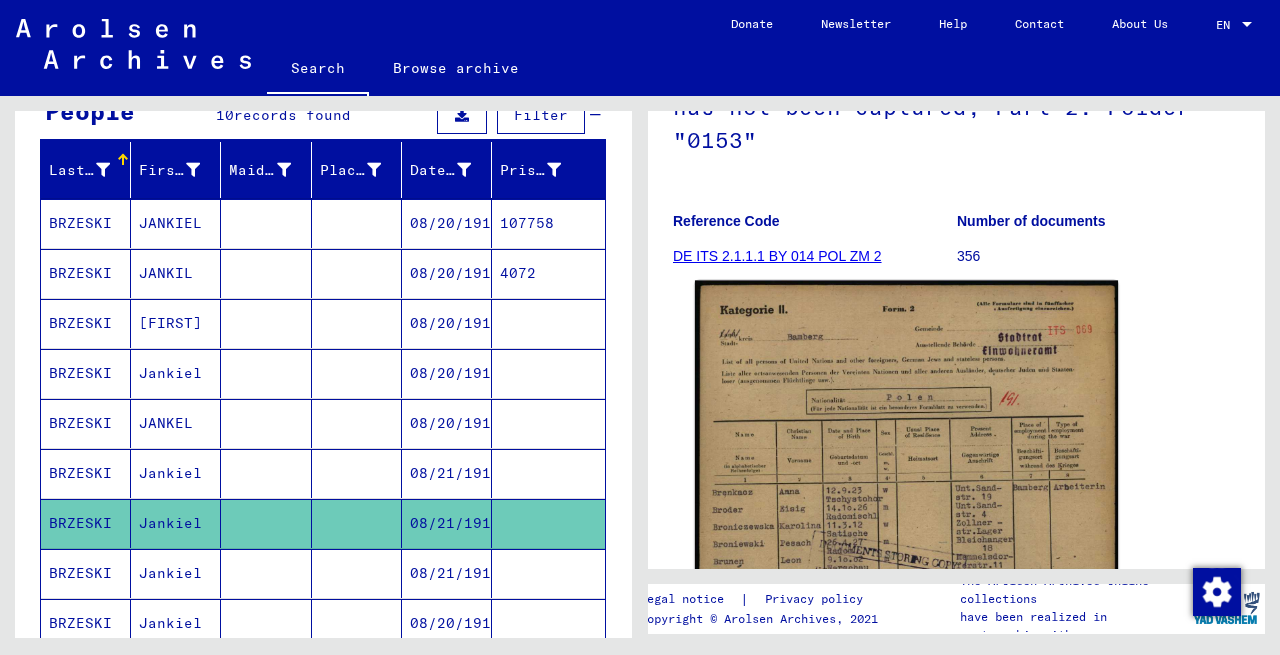 click 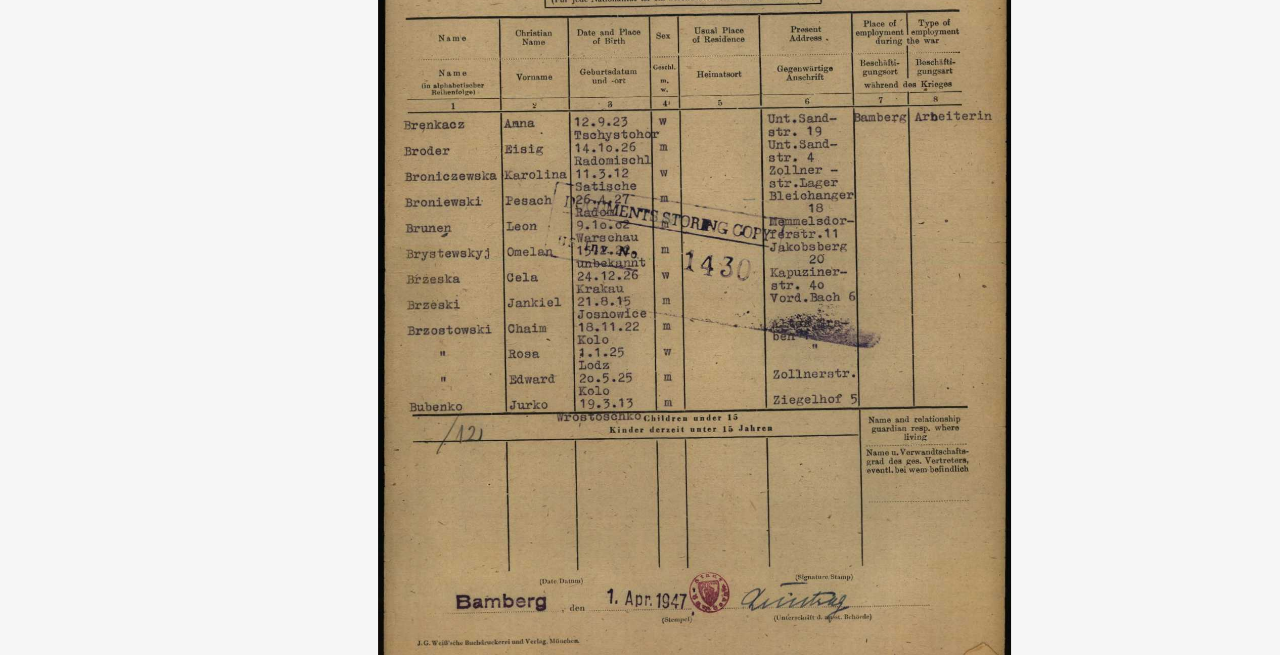 click at bounding box center [640, 277] 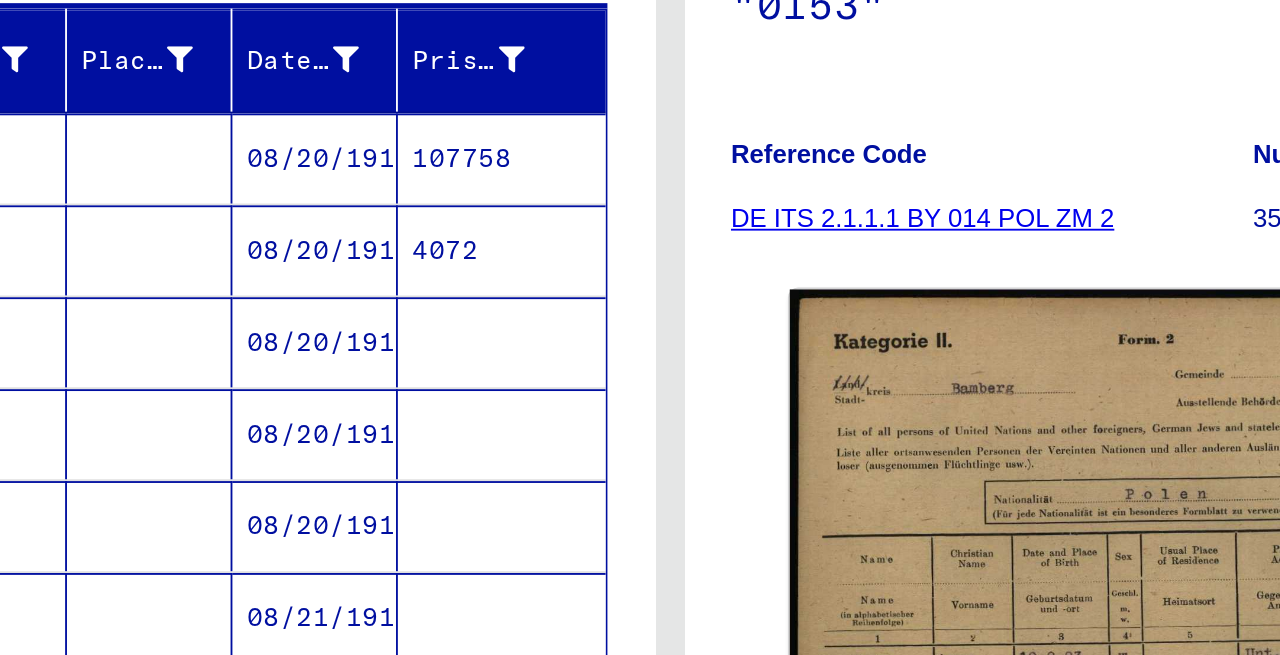 scroll, scrollTop: 208, scrollLeft: 0, axis: vertical 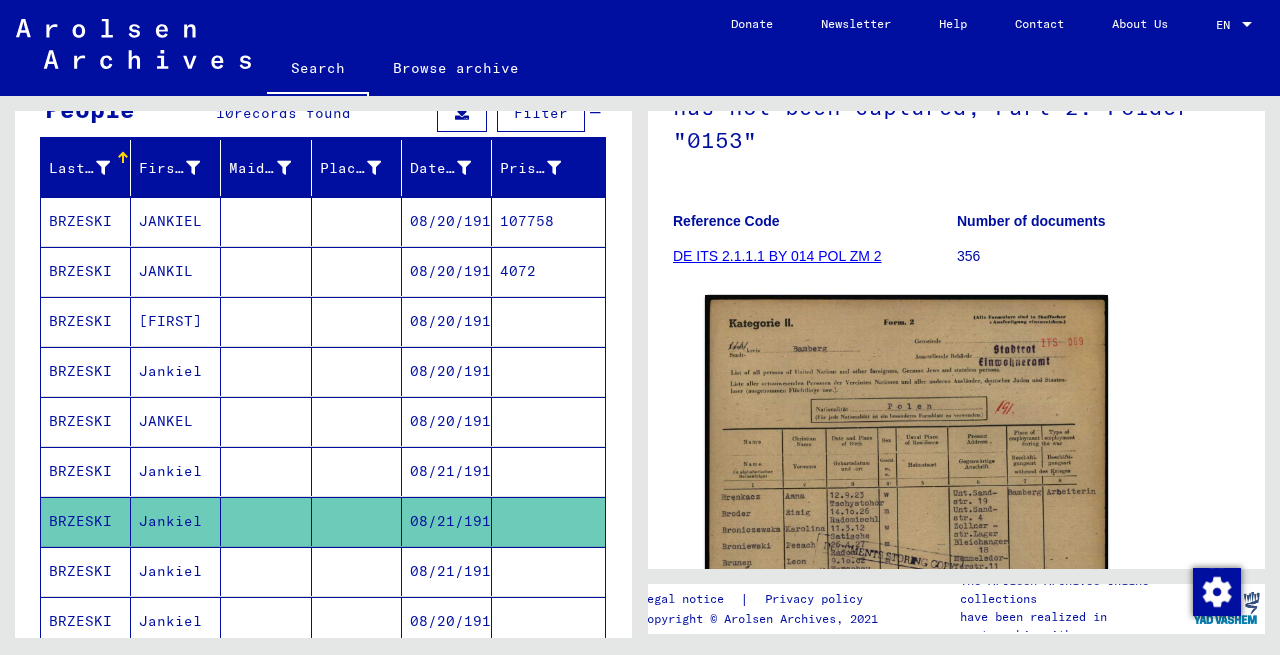 click at bounding box center [266, 621] 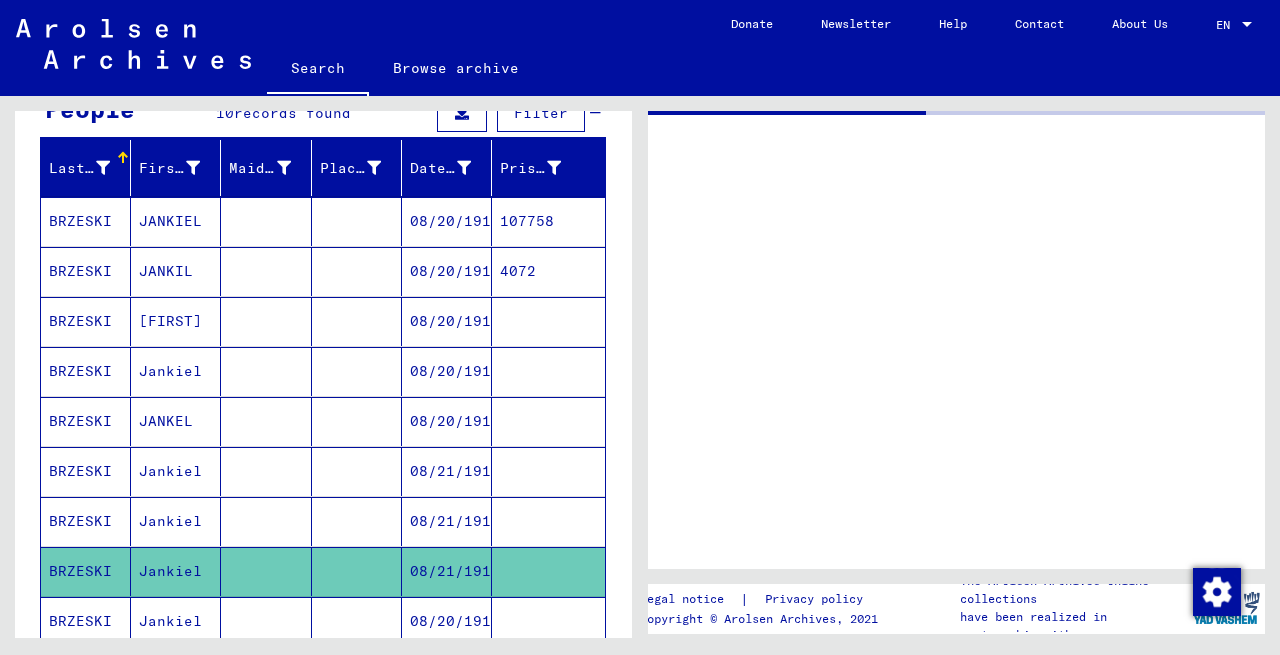 click 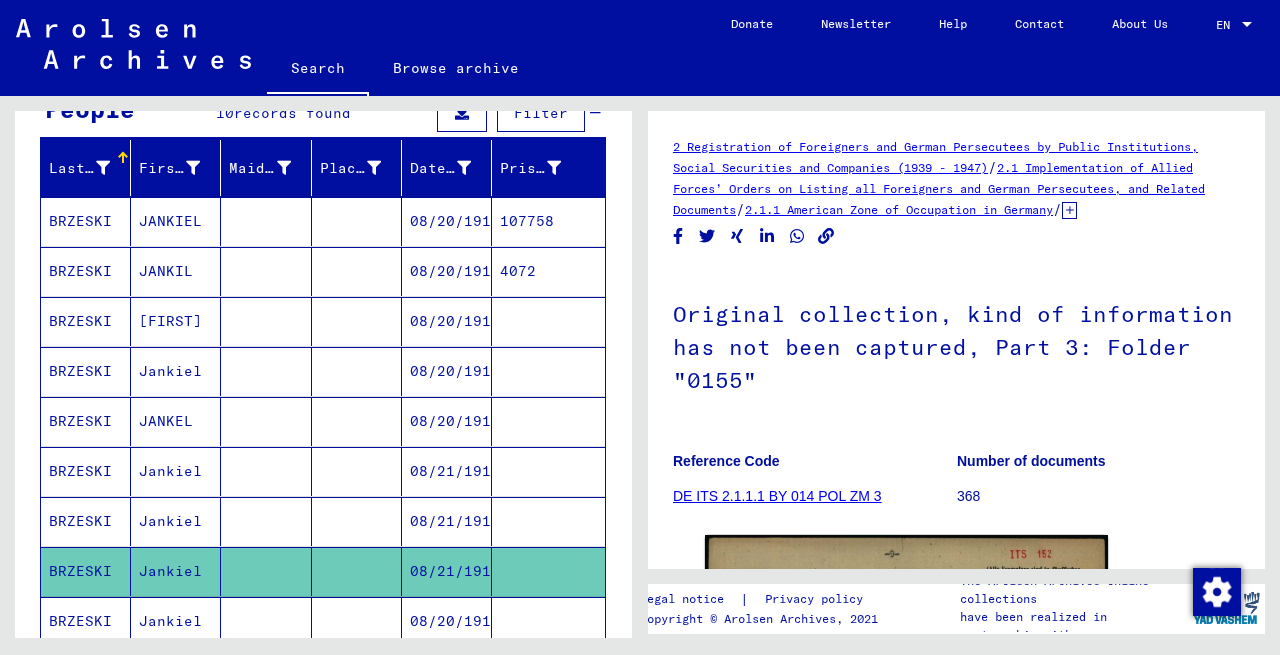 scroll, scrollTop: 0, scrollLeft: 0, axis: both 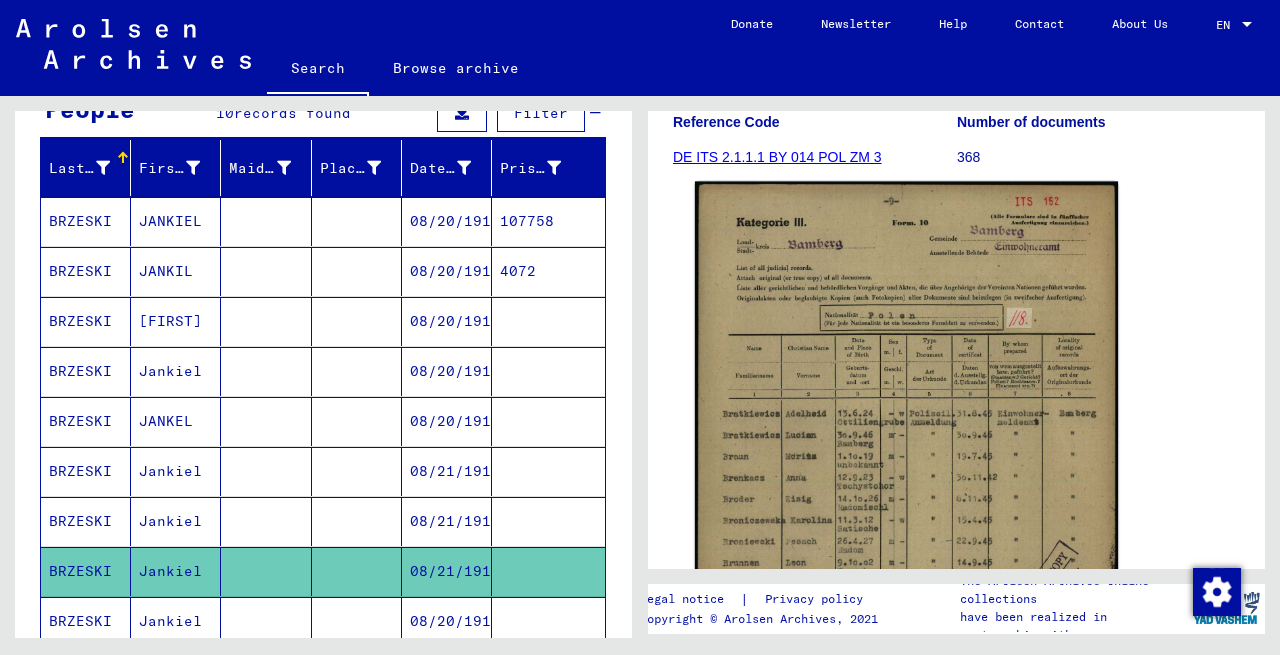 click 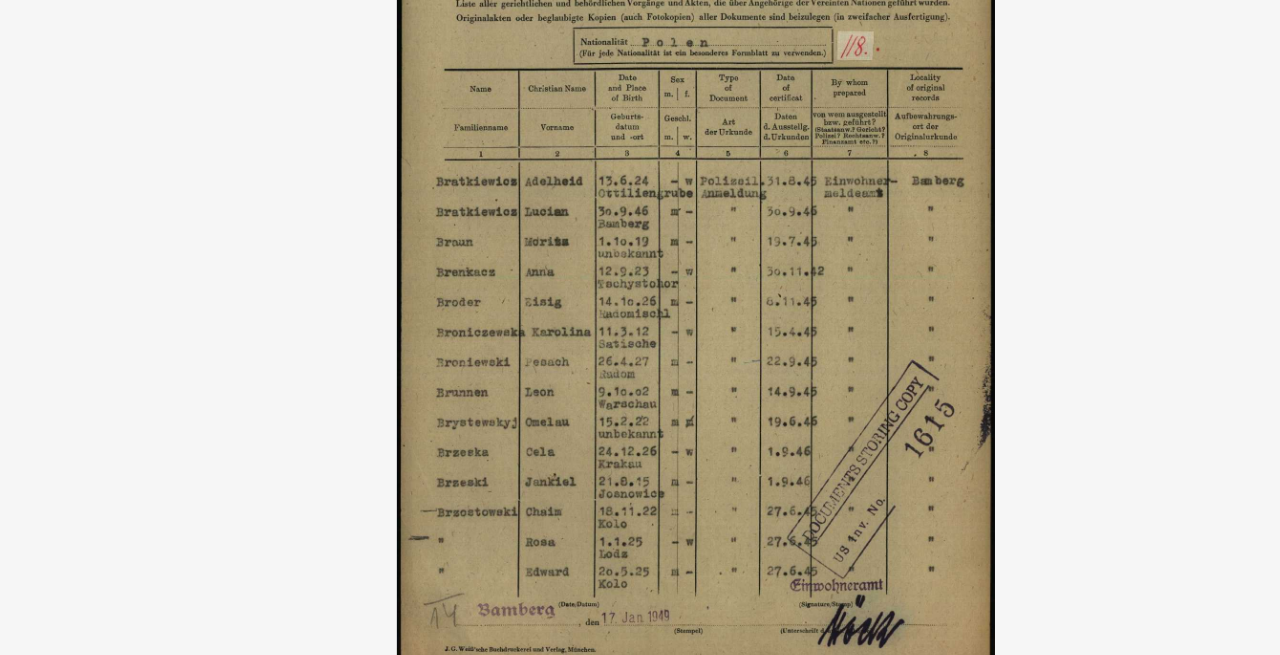type 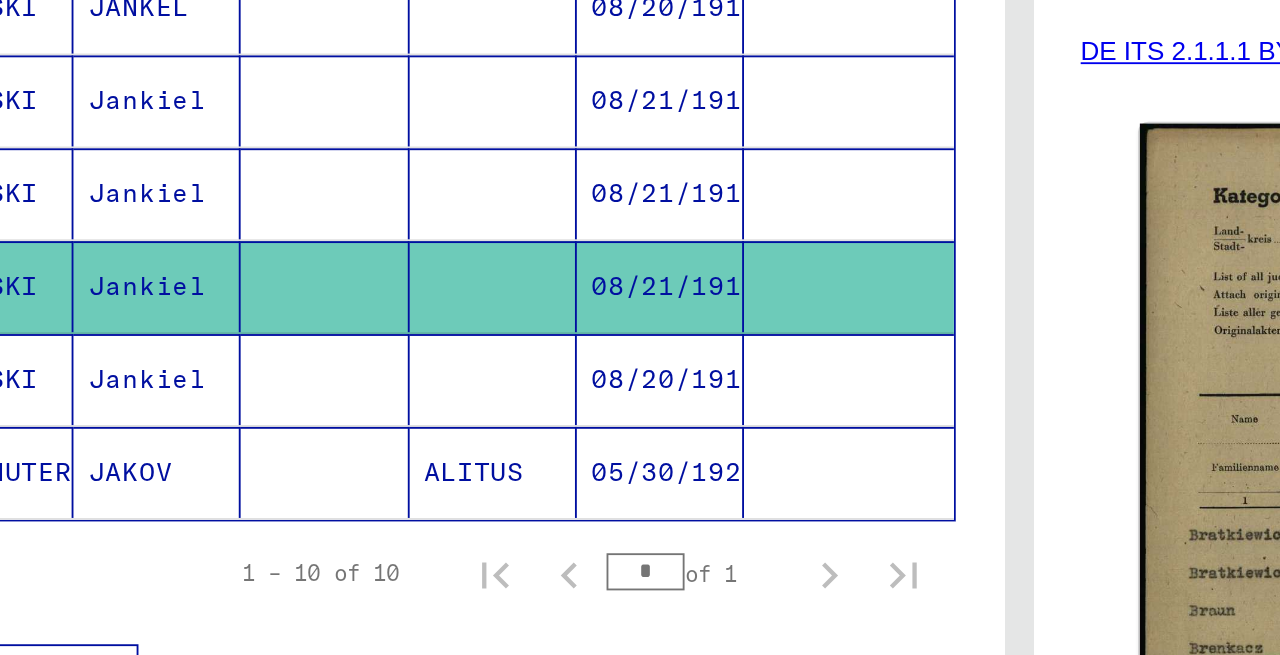 scroll, scrollTop: 496, scrollLeft: 0, axis: vertical 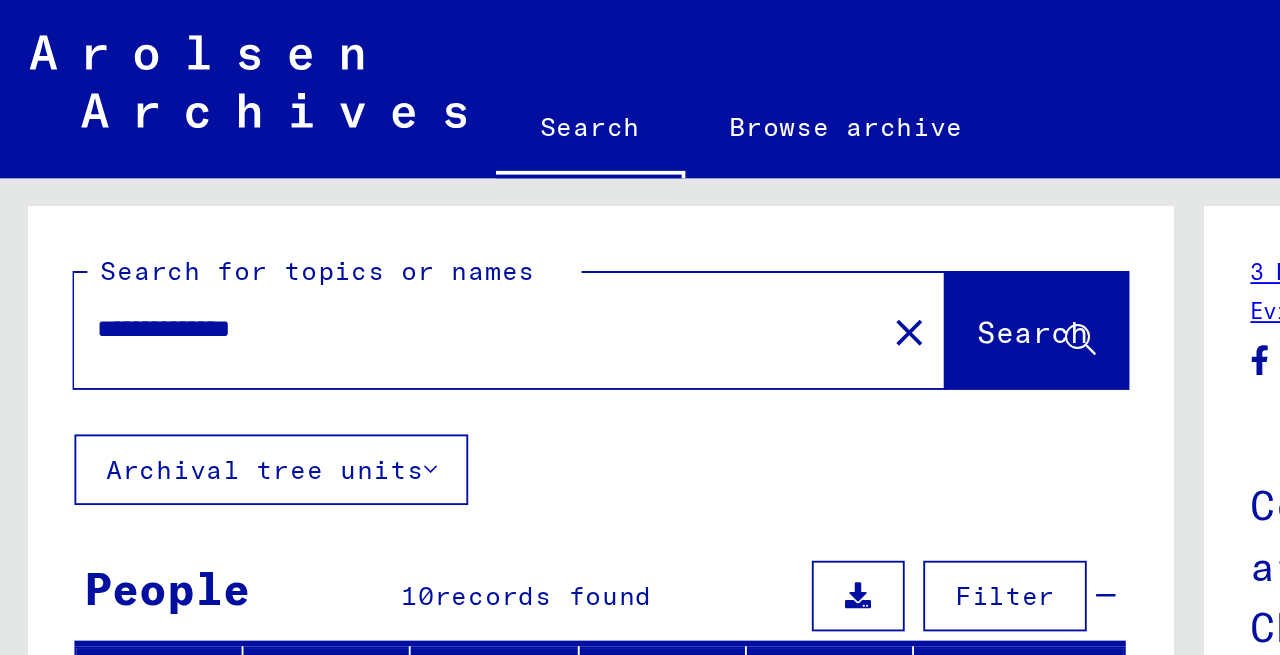 click on "**********" 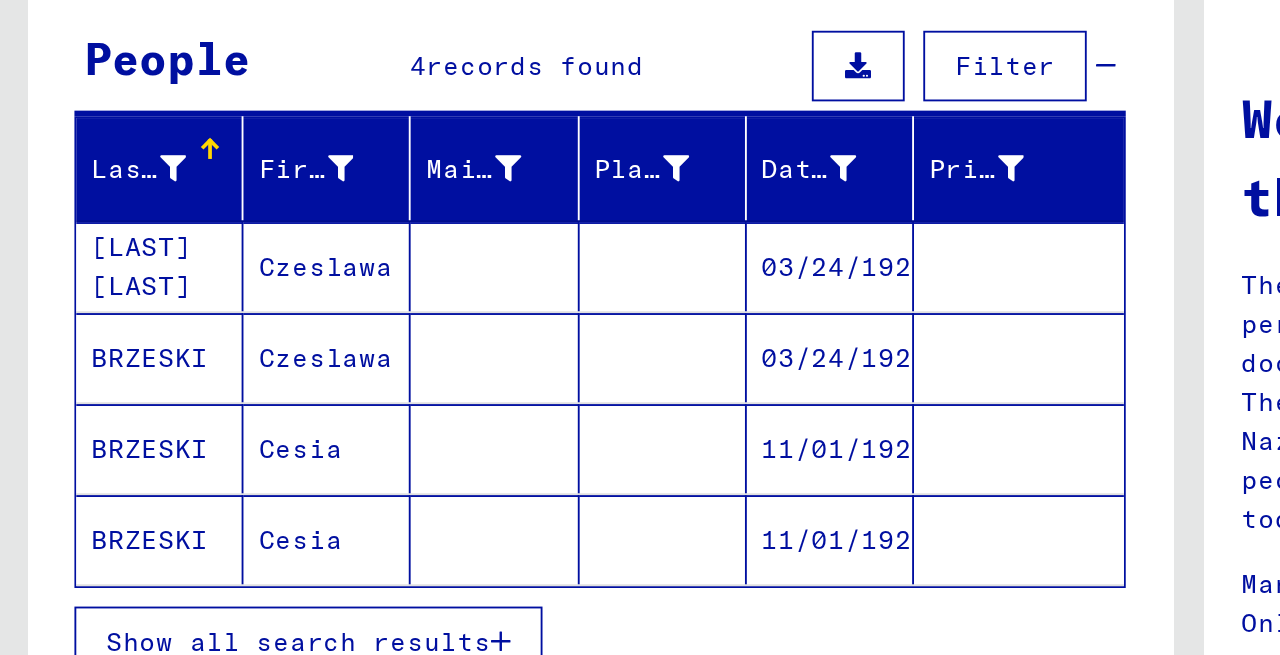 scroll, scrollTop: 172, scrollLeft: 0, axis: vertical 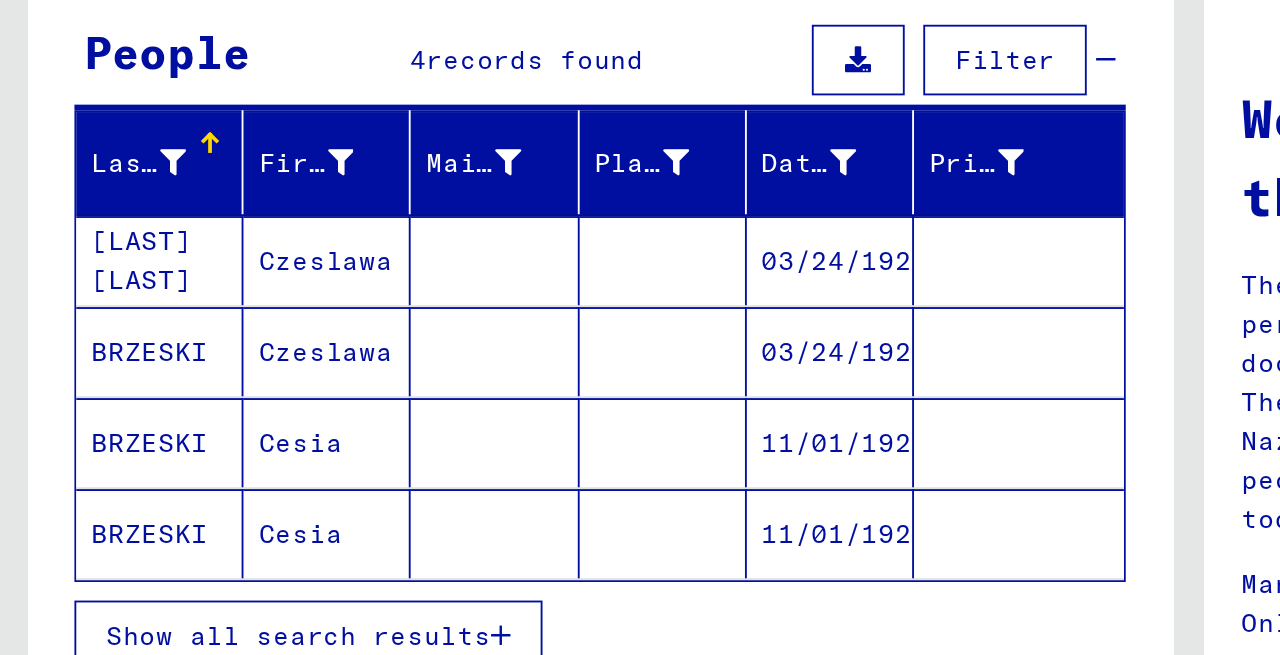 click on "Cesia" at bounding box center [176, 404] 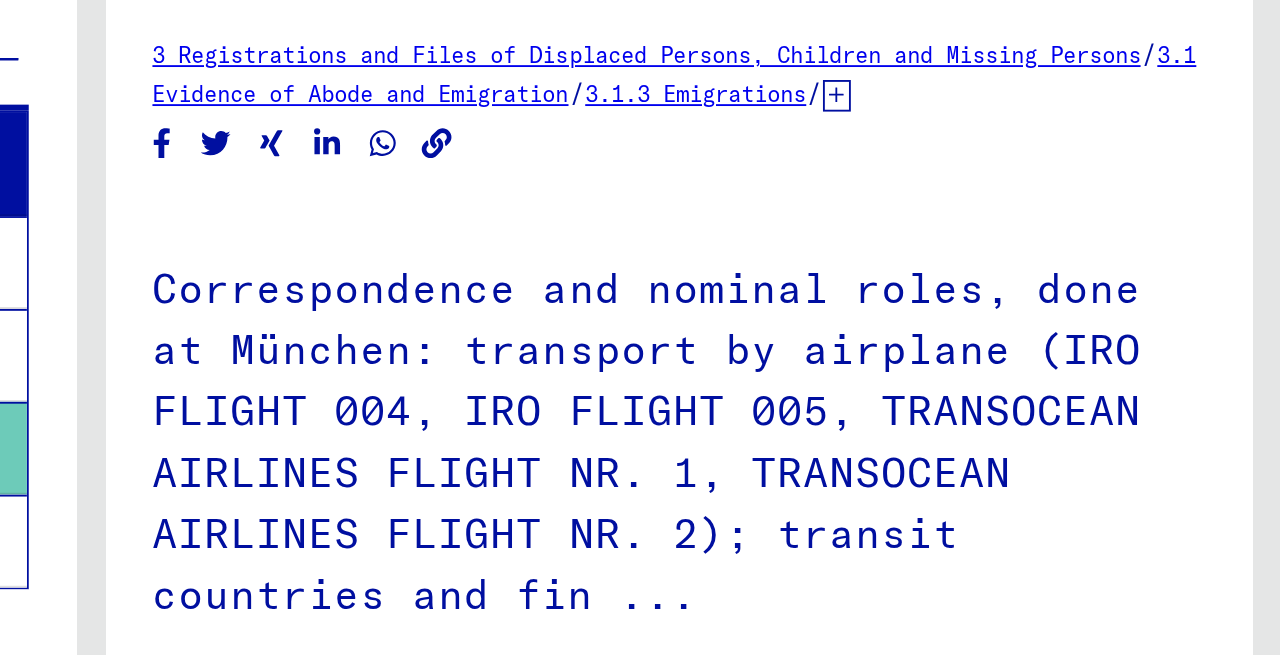 scroll, scrollTop: 0, scrollLeft: 0, axis: both 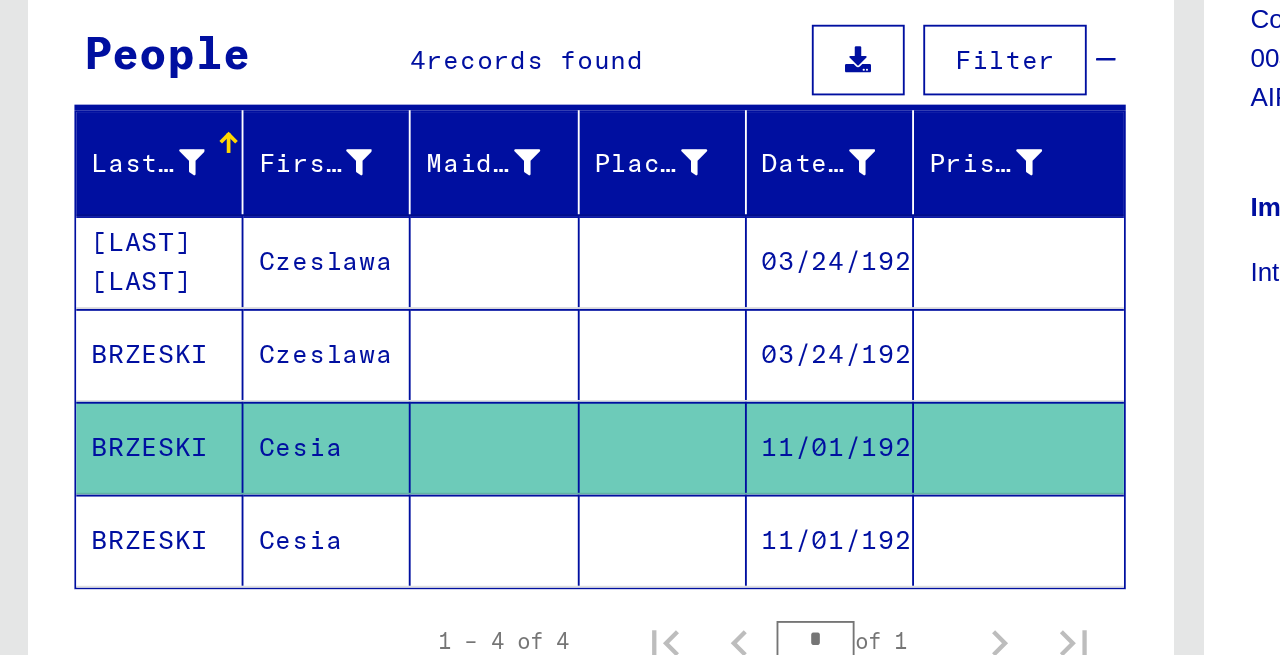 click on "Cesia" 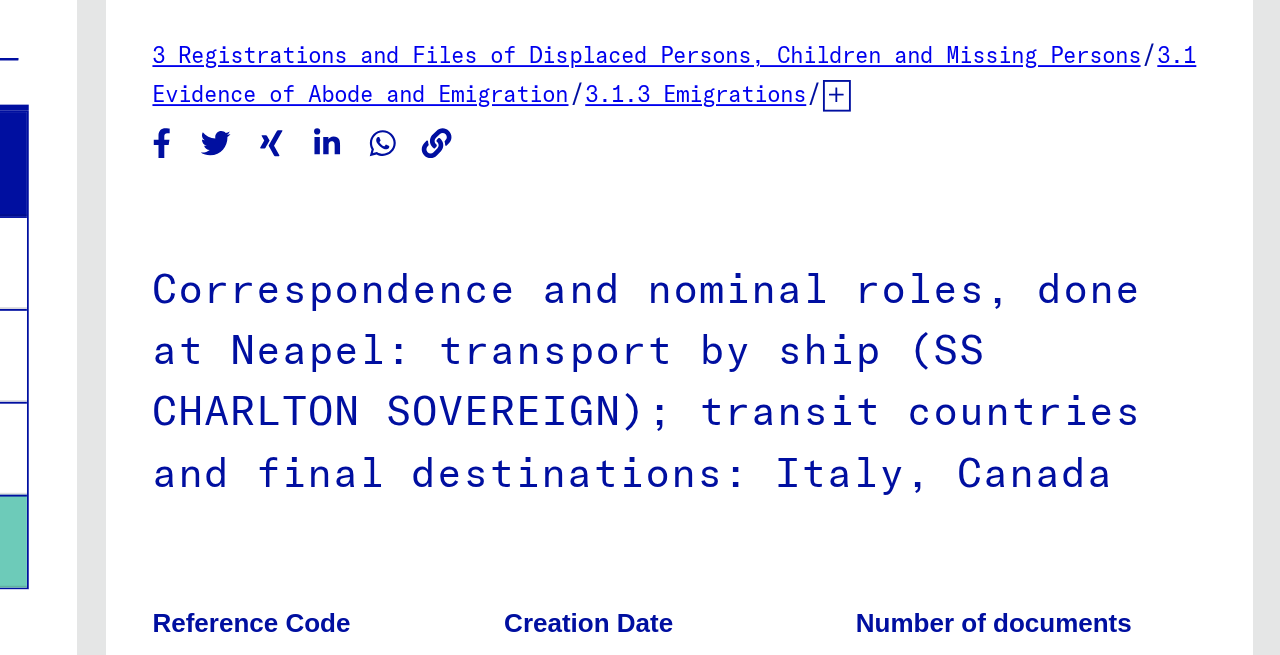 scroll, scrollTop: 122, scrollLeft: 0, axis: vertical 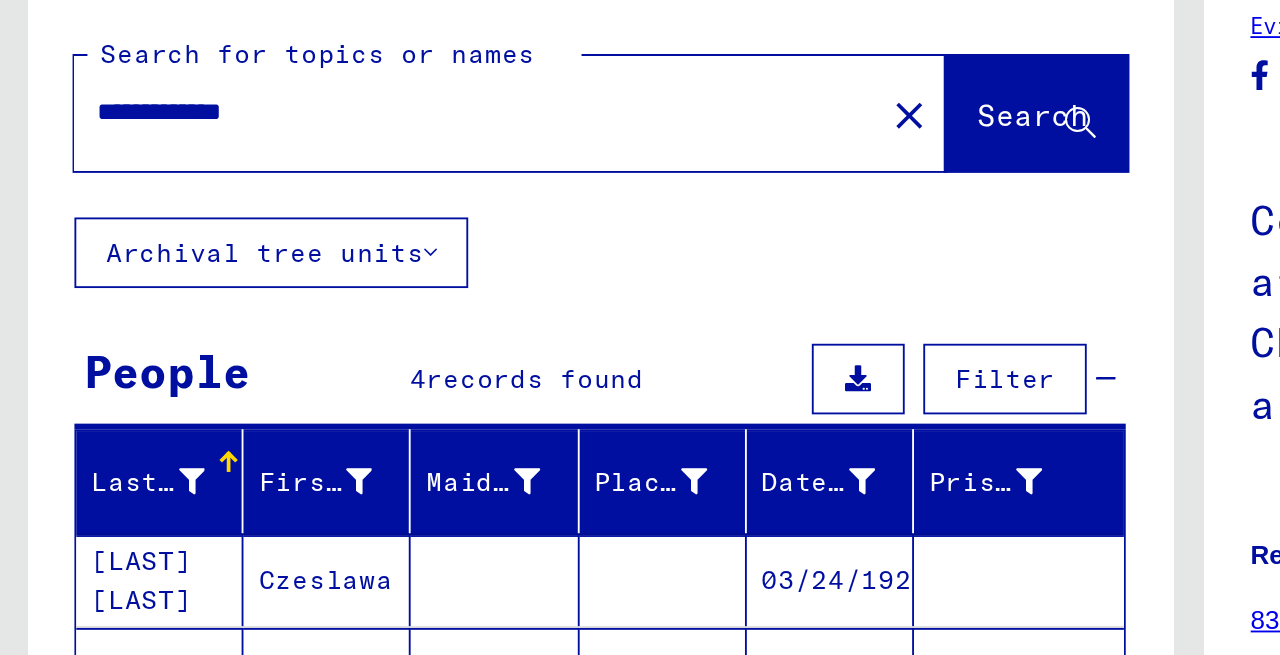 click on "**********" at bounding box center (256, 177) 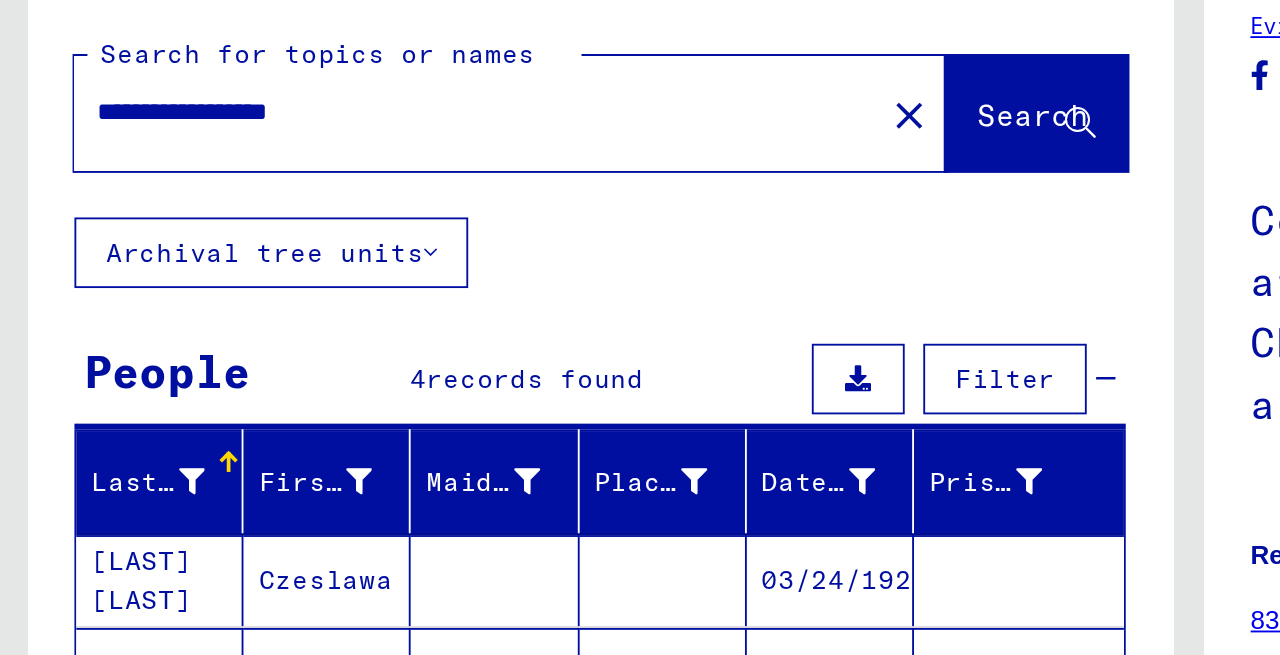 scroll, scrollTop: 0, scrollLeft: 0, axis: both 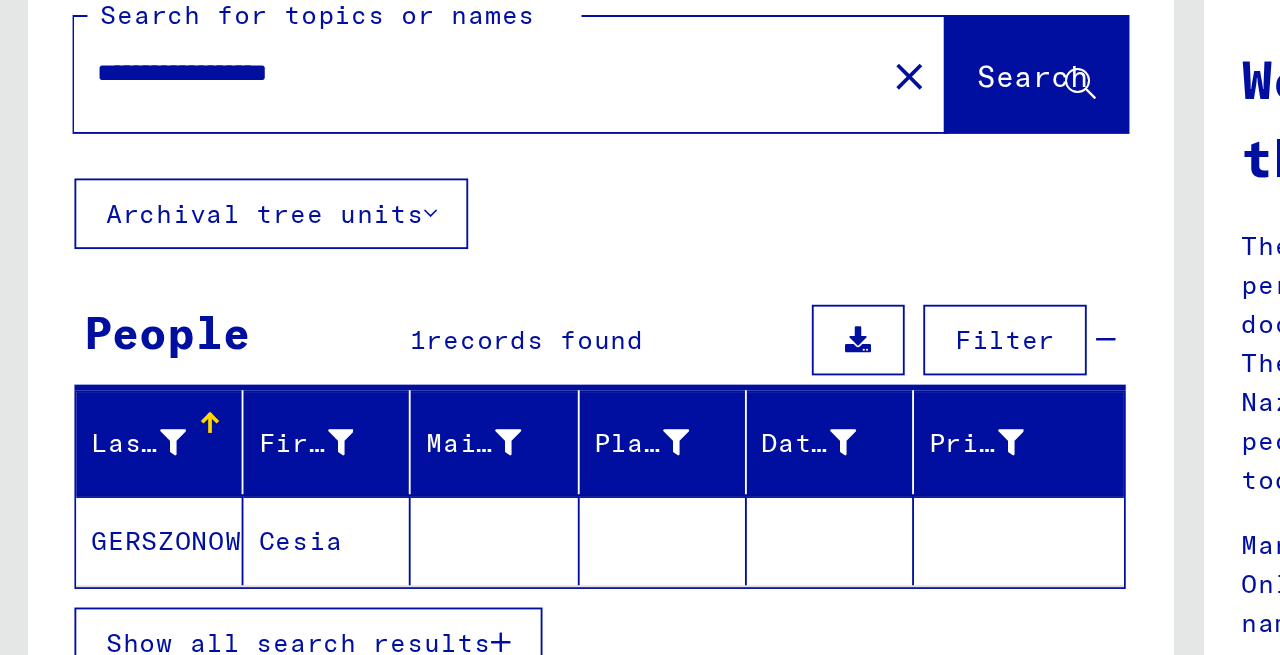click on "GERSZONOWICZ" 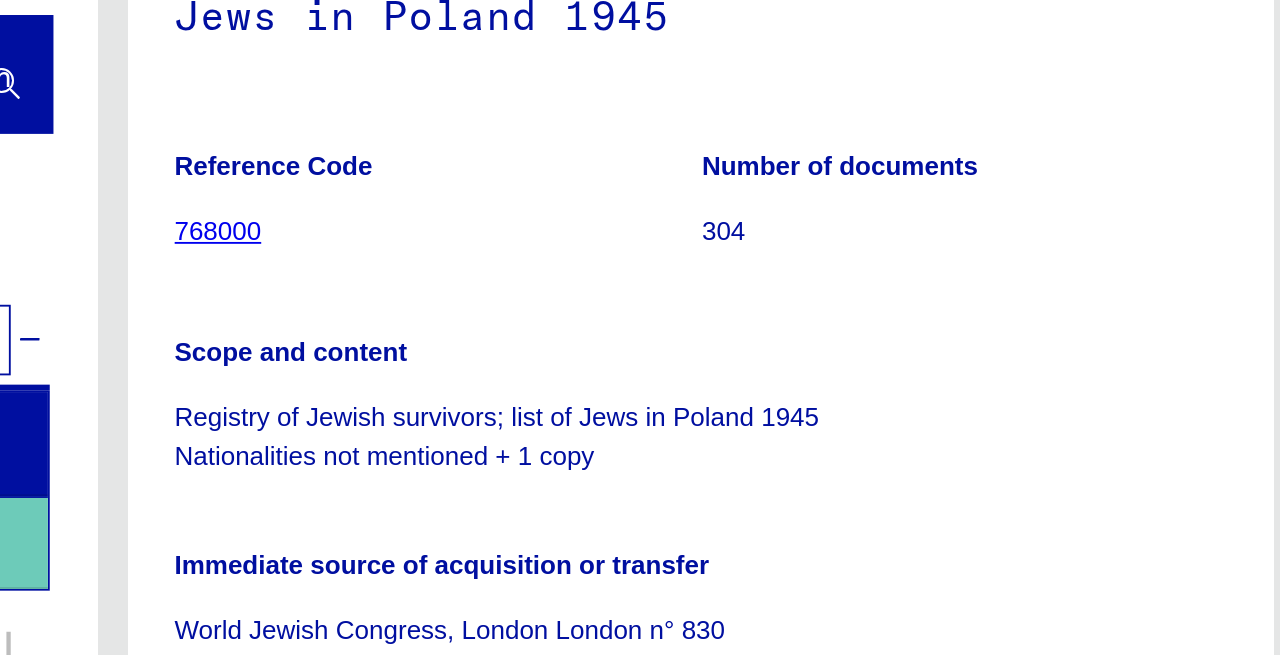 scroll, scrollTop: 150, scrollLeft: 0, axis: vertical 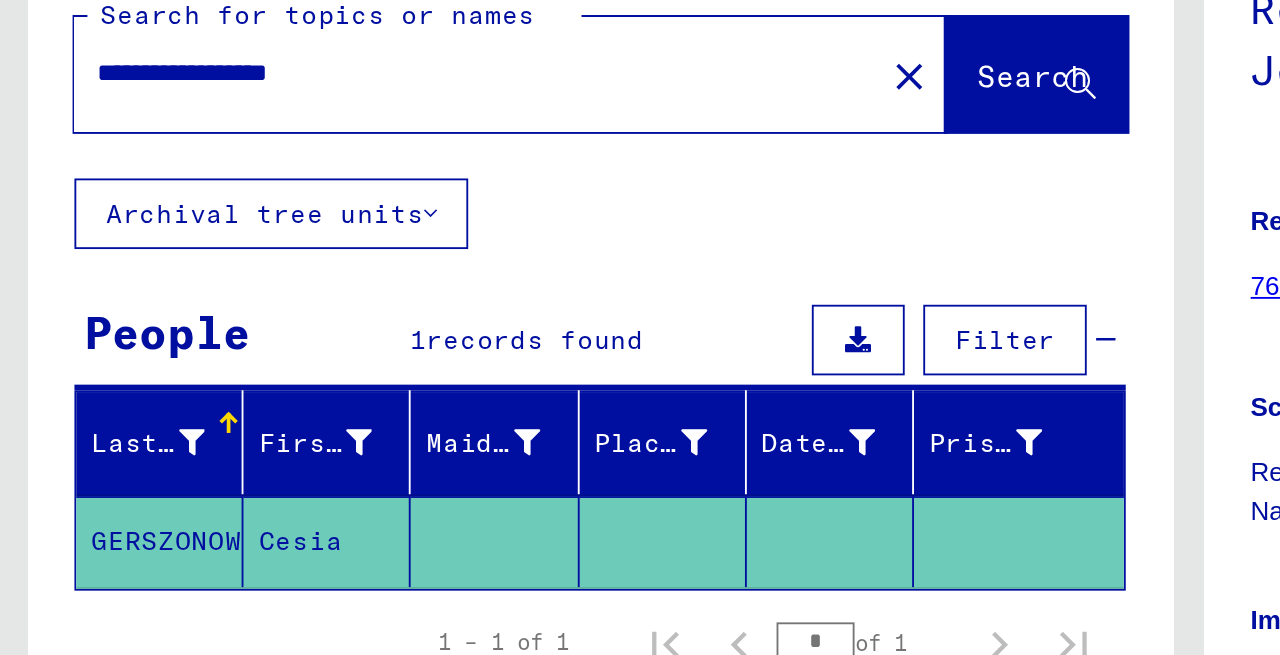 click on "**********" at bounding box center (256, 177) 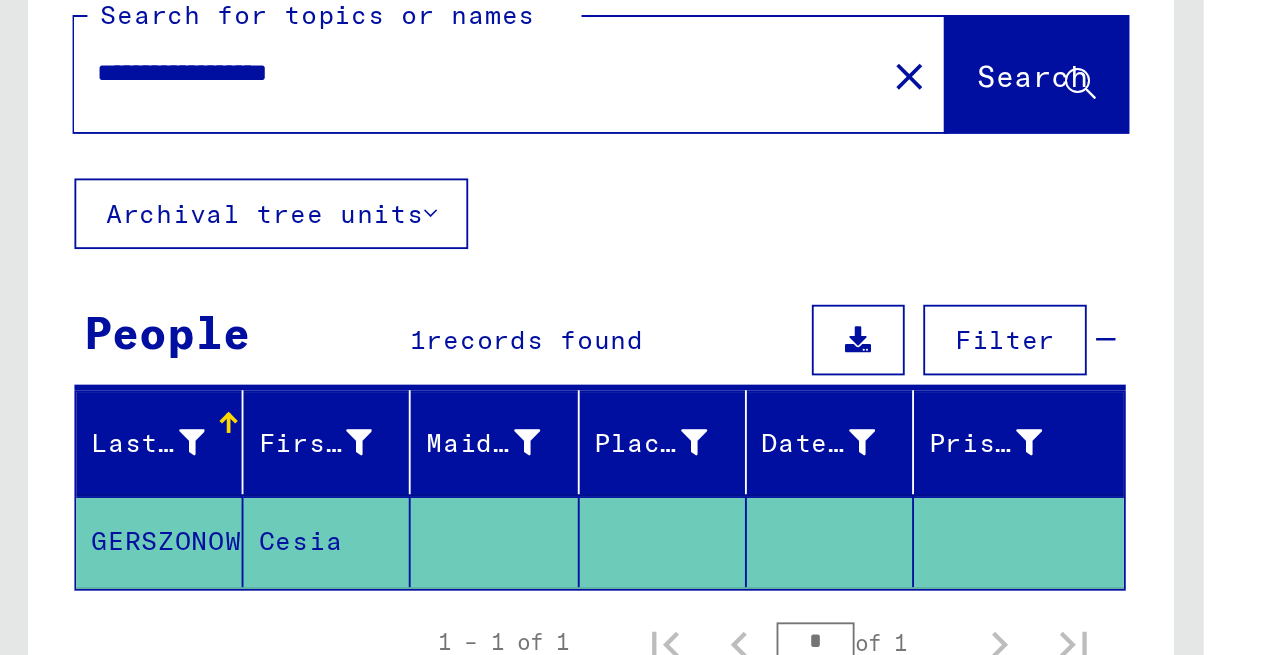scroll, scrollTop: 0, scrollLeft: 0, axis: both 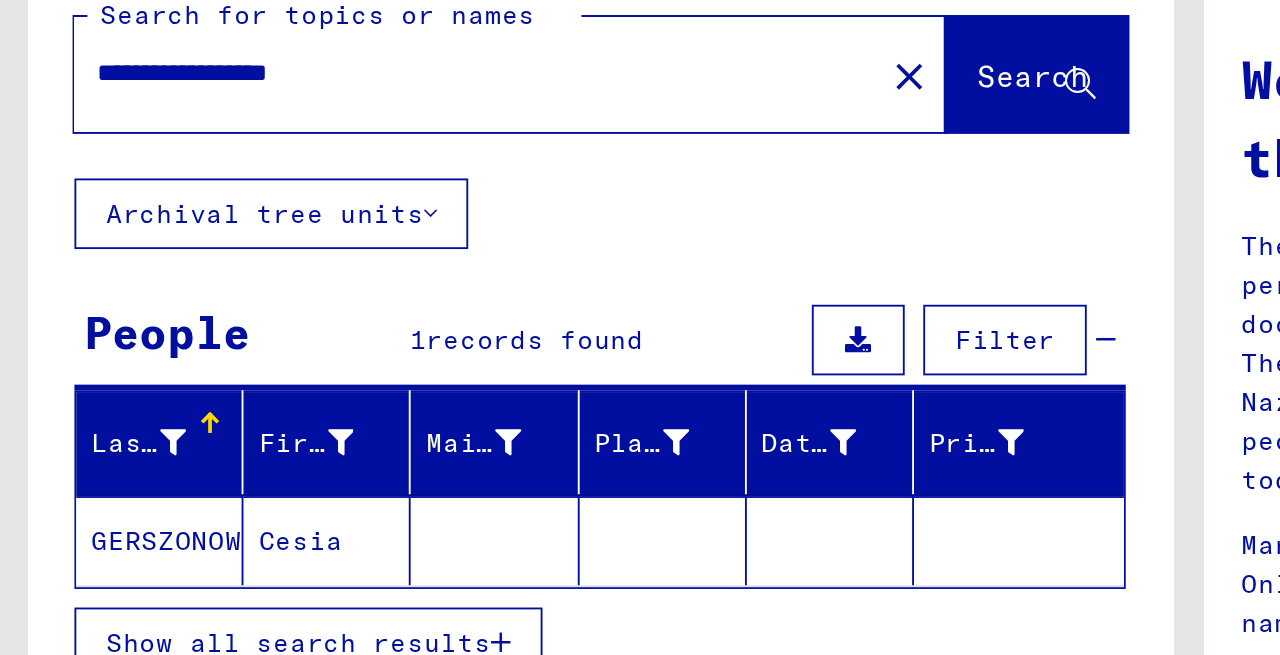 click on "GERSZONOWICZ" 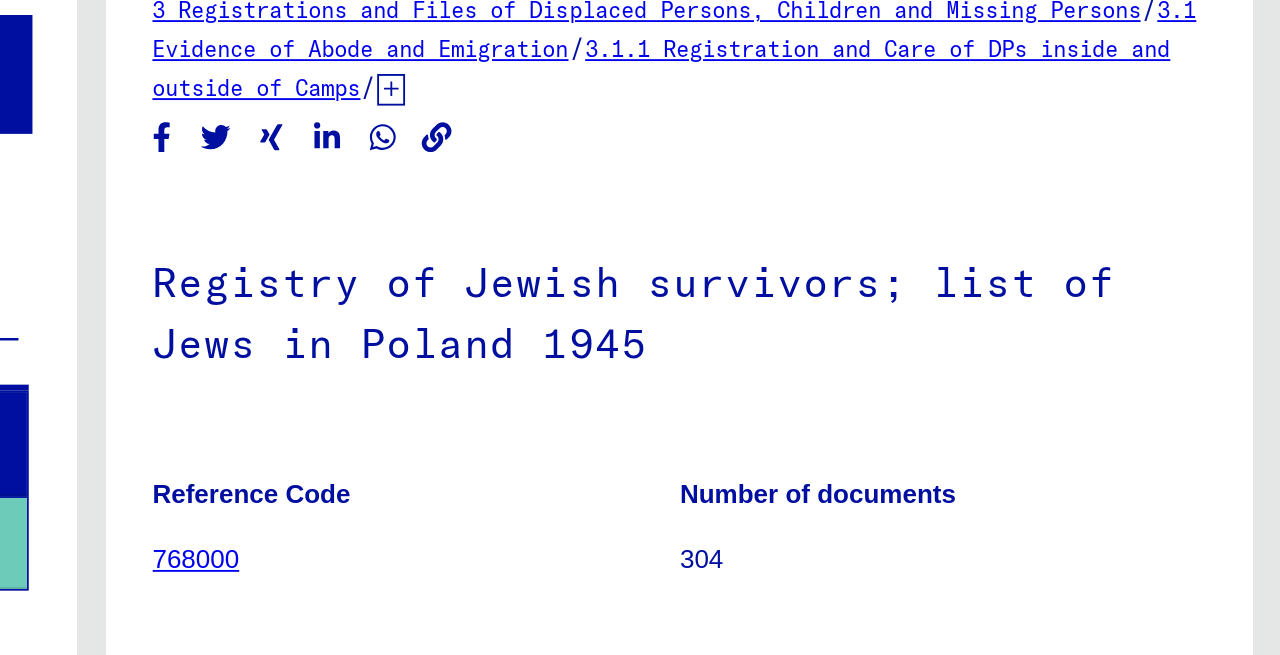 scroll, scrollTop: 0, scrollLeft: 0, axis: both 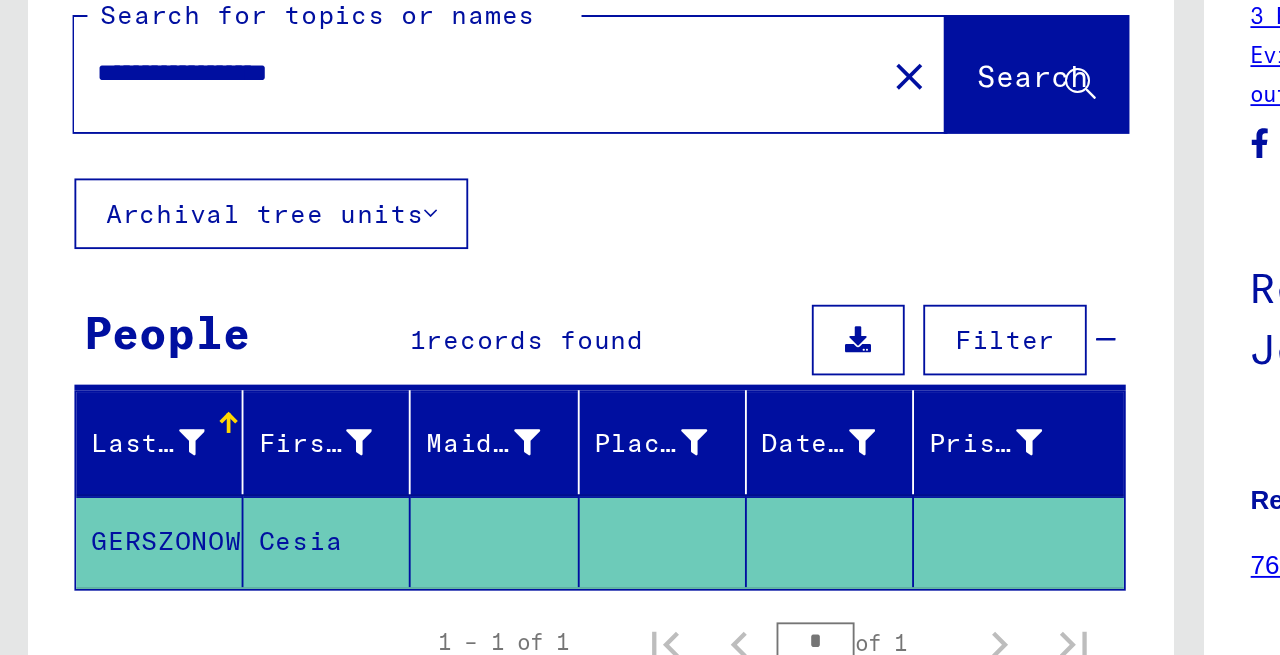 click on "**********" at bounding box center (256, 177) 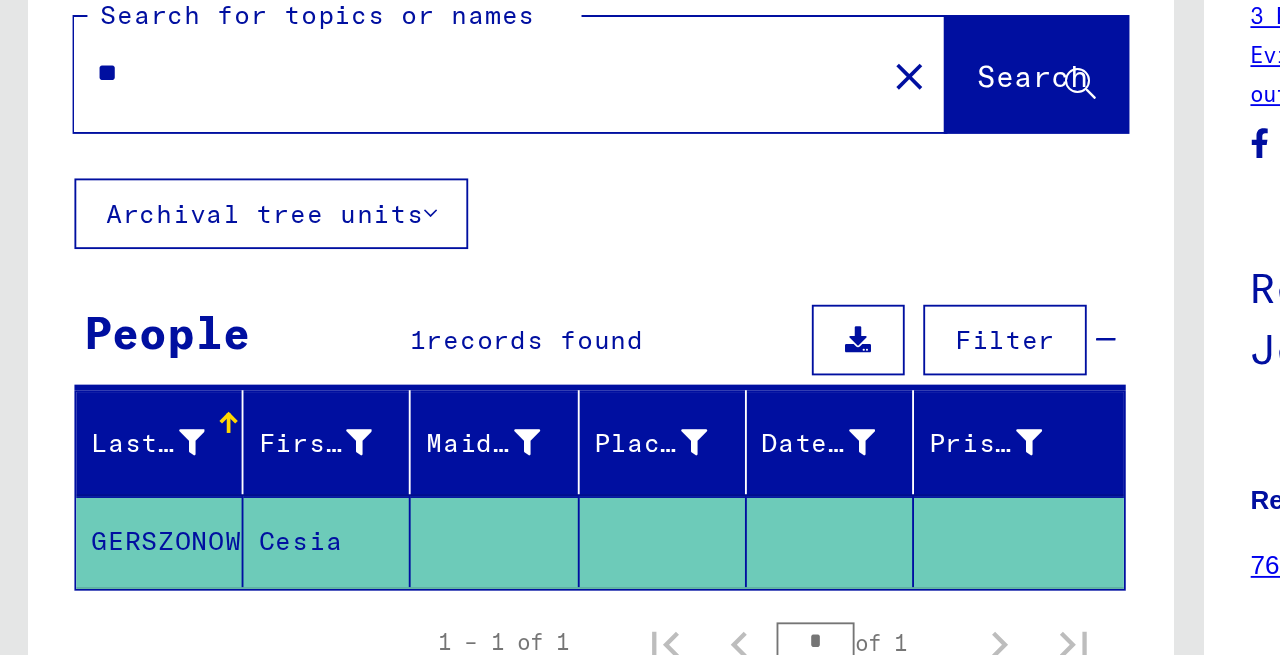 type on "*" 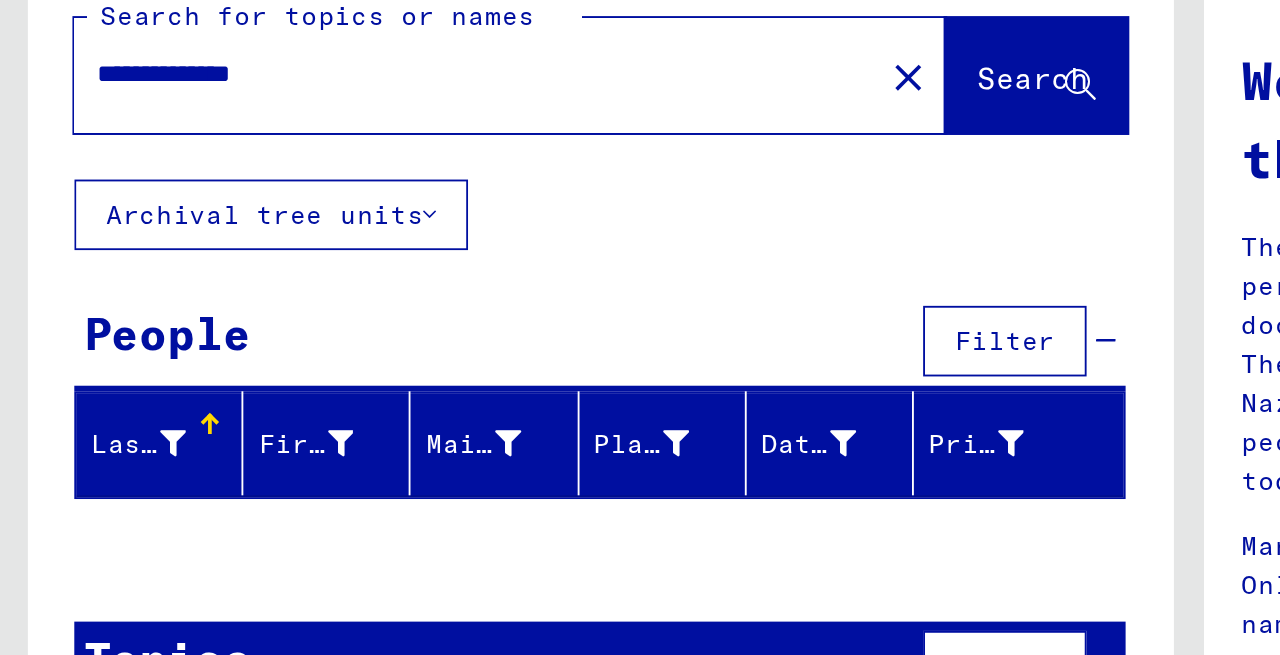 type on "**********" 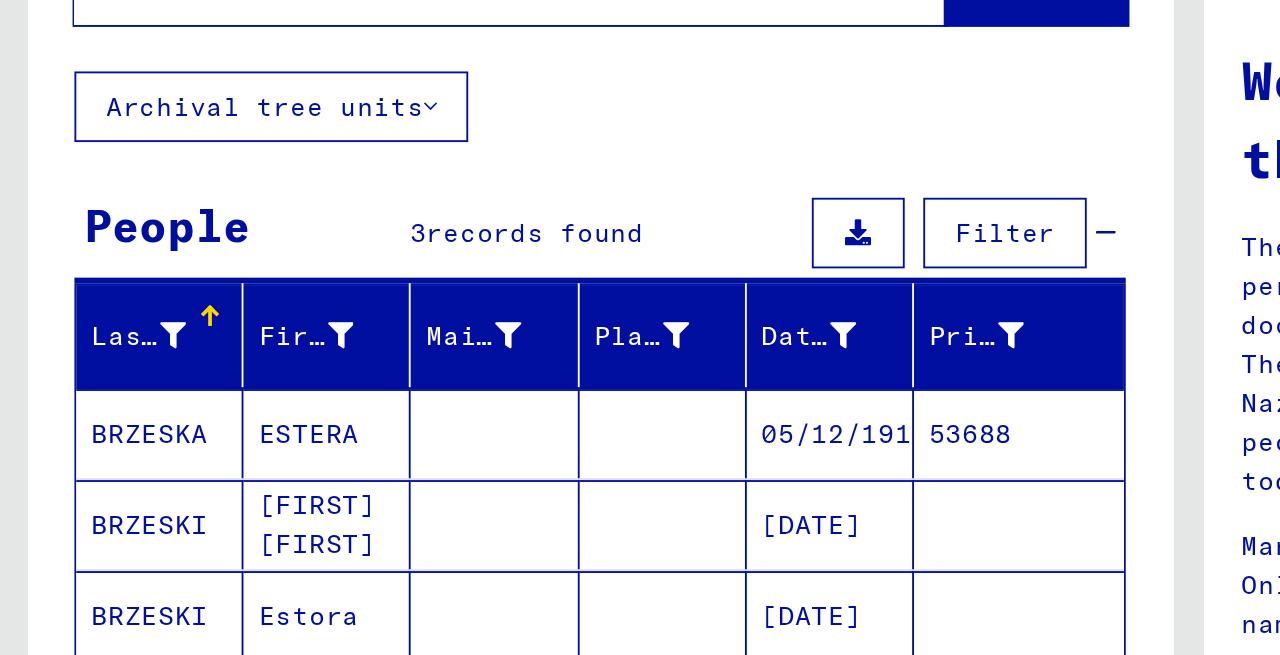scroll, scrollTop: 105, scrollLeft: 0, axis: vertical 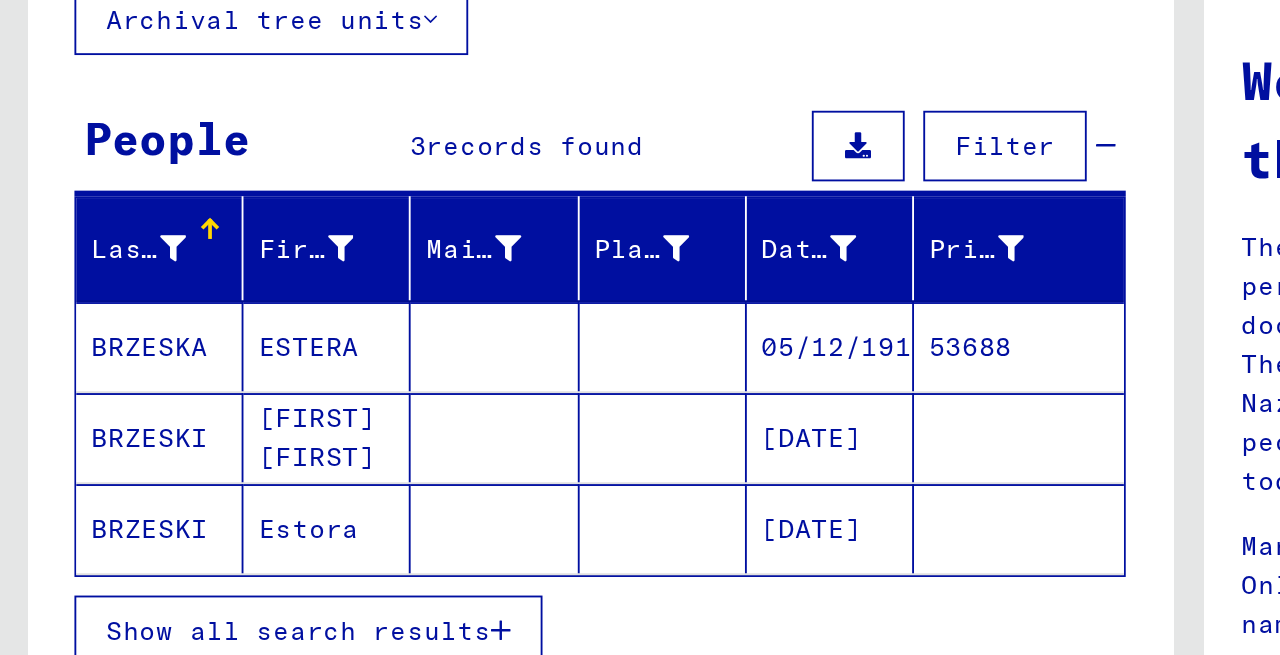 click on "Hinda Estera" at bounding box center (176, 422) 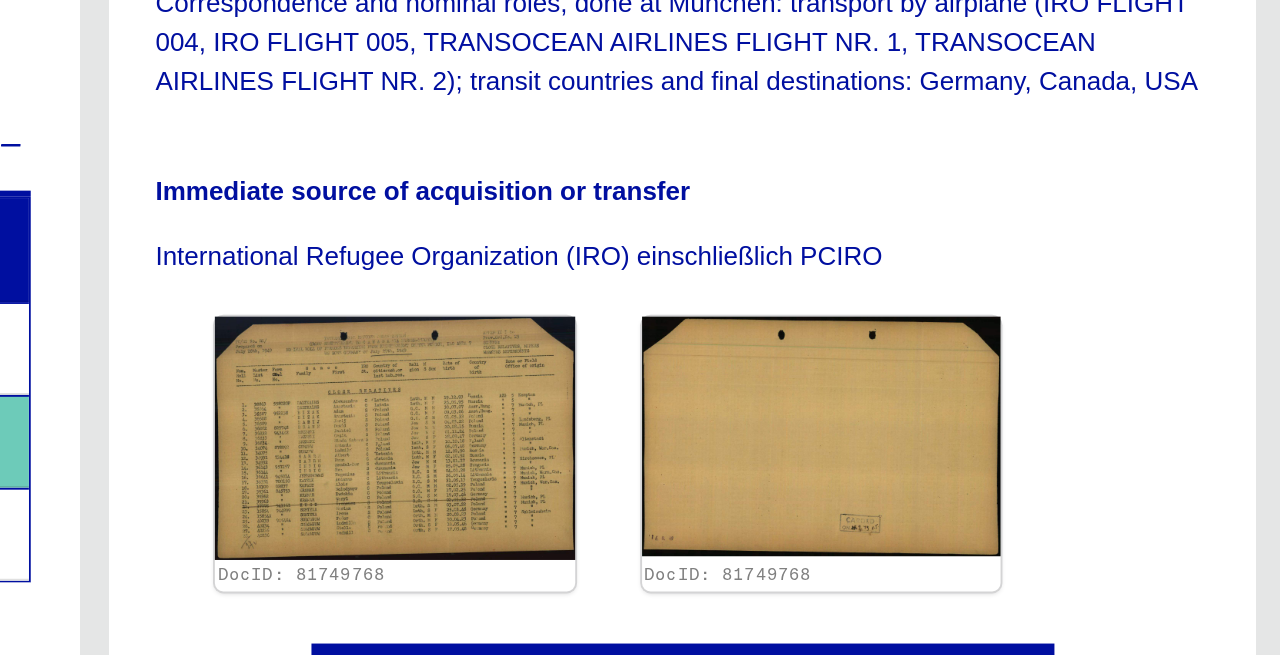 scroll, scrollTop: 578, scrollLeft: 0, axis: vertical 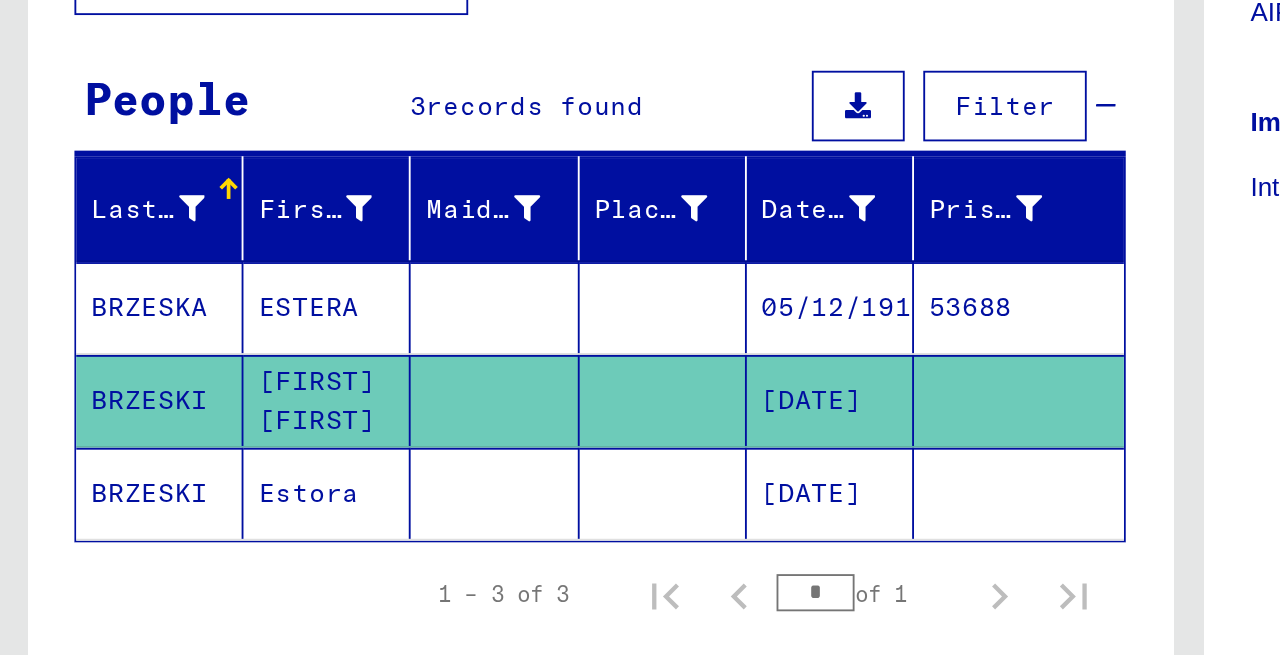 click on "Estora" 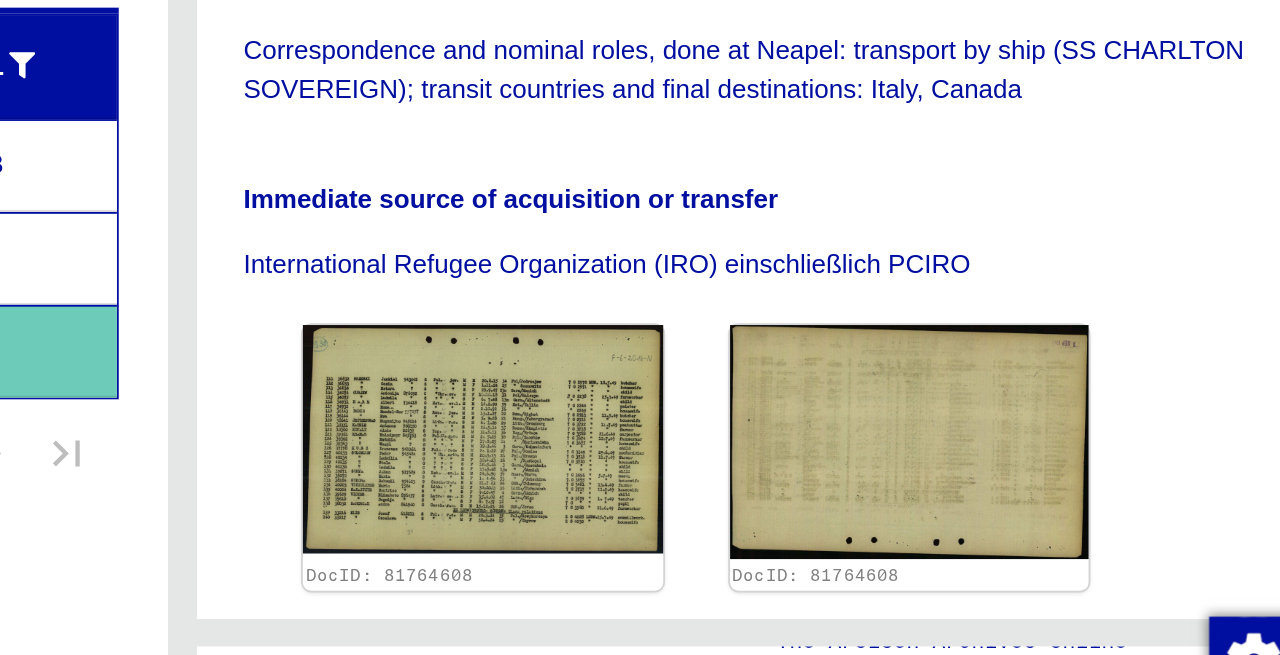 scroll, scrollTop: 0, scrollLeft: 0, axis: both 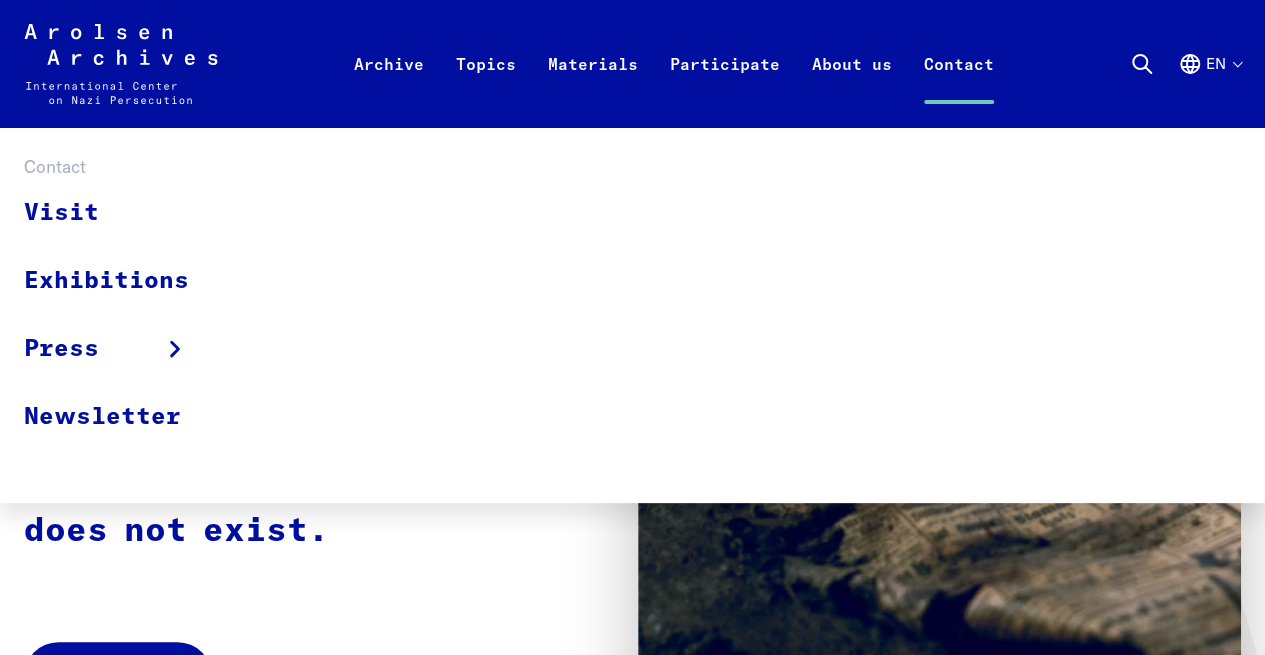 click on "Contact" at bounding box center (959, 88) 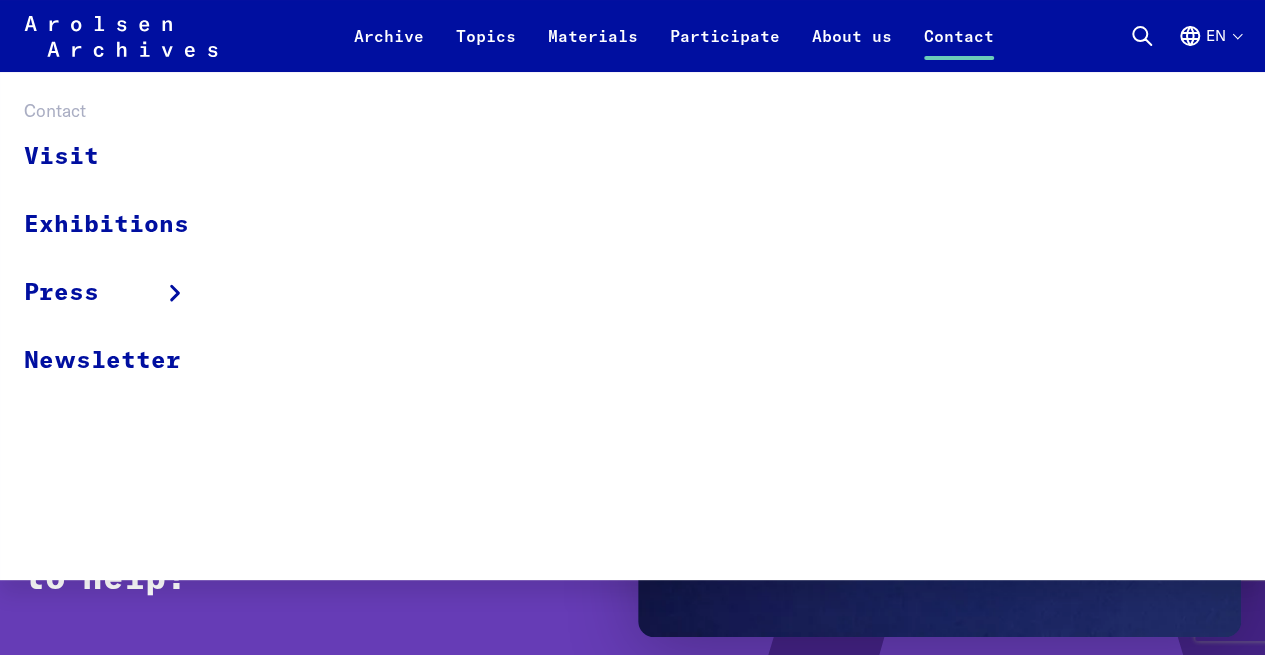 scroll, scrollTop: 120, scrollLeft: 0, axis: vertical 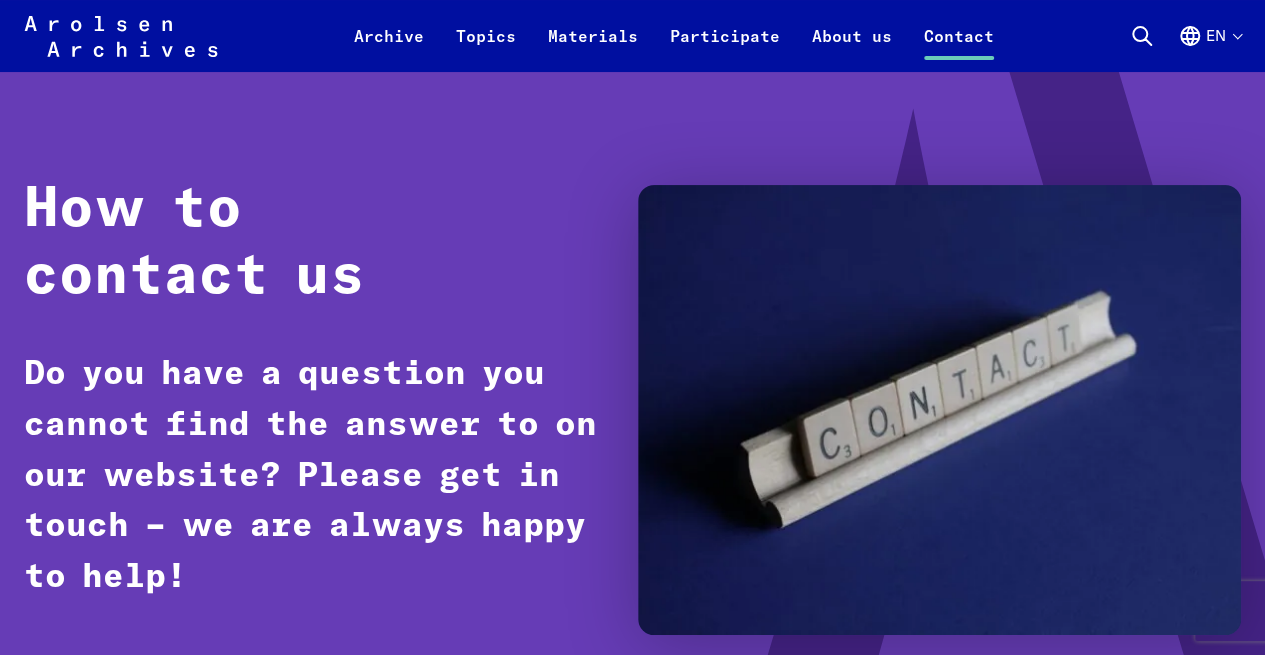 click on "Do you have a question you cannot find the answer to on our website? Please get in touch – we are always happy to help!" at bounding box center (311, 476) 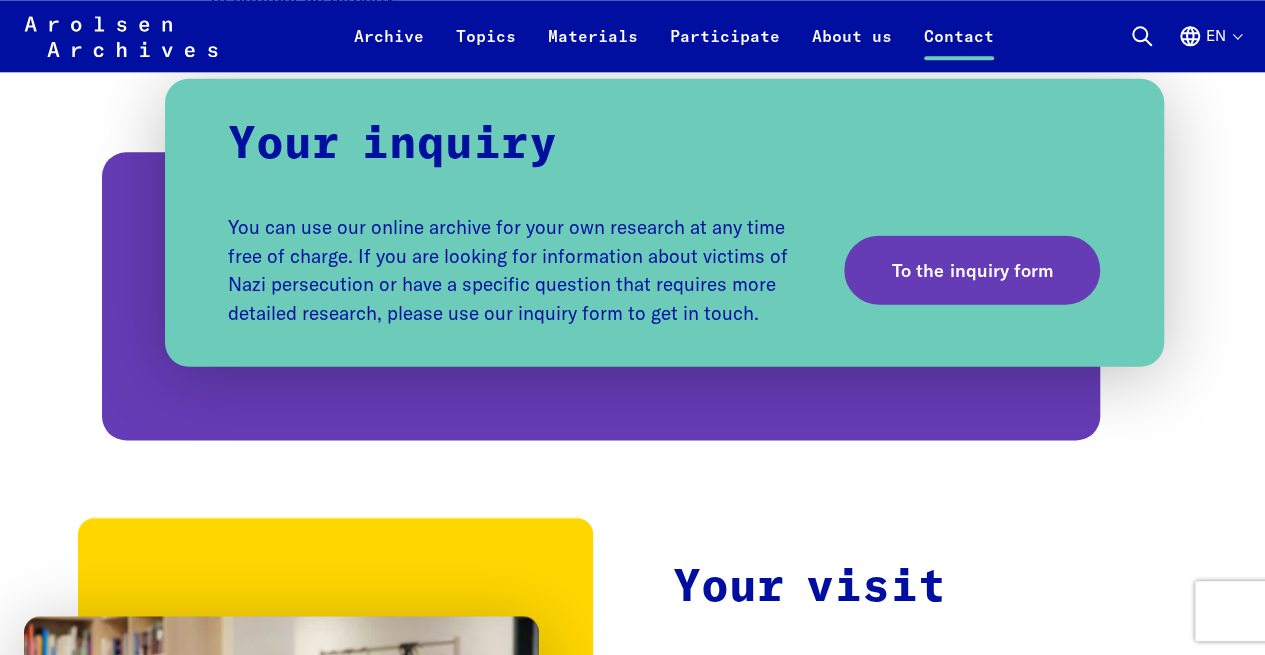 scroll, scrollTop: 1160, scrollLeft: 0, axis: vertical 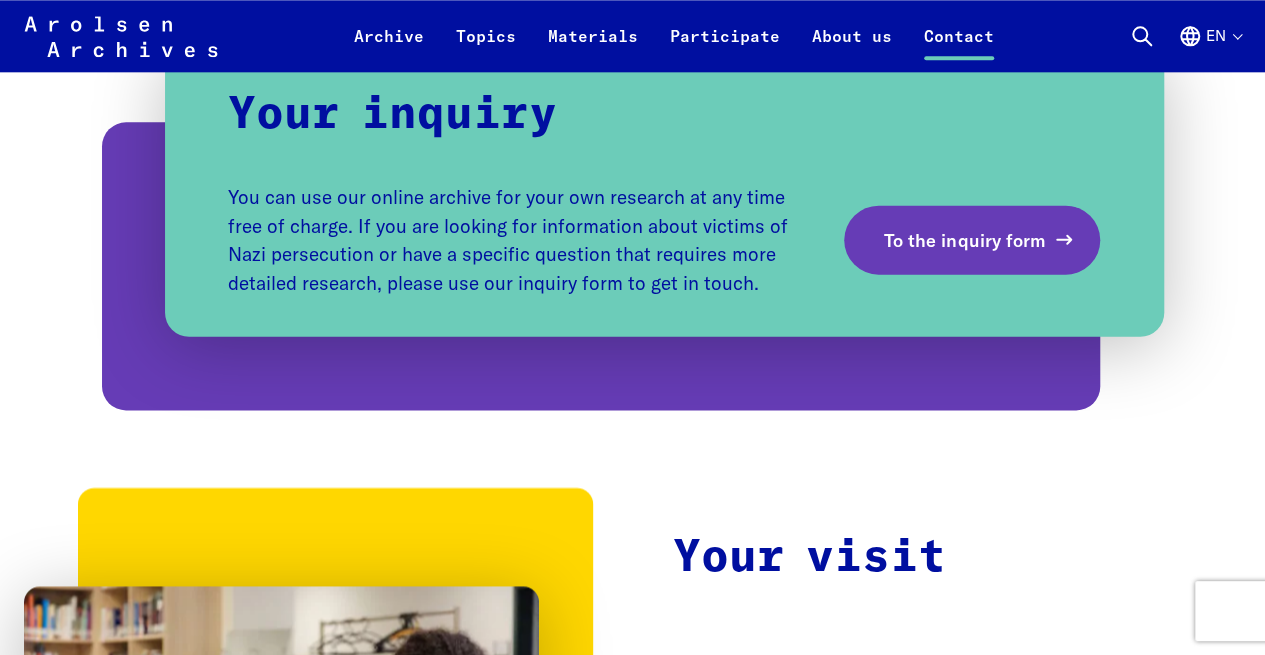 click on "To the inquiry form" at bounding box center (964, 239) 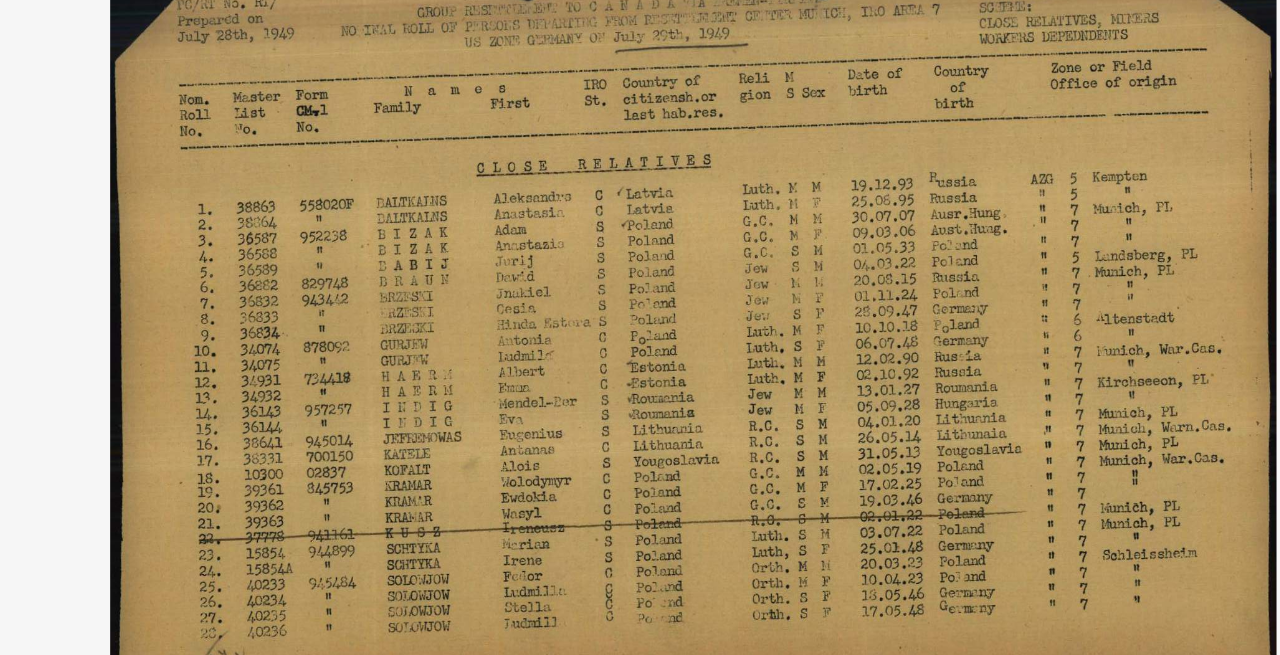 scroll, scrollTop: 0, scrollLeft: 0, axis: both 